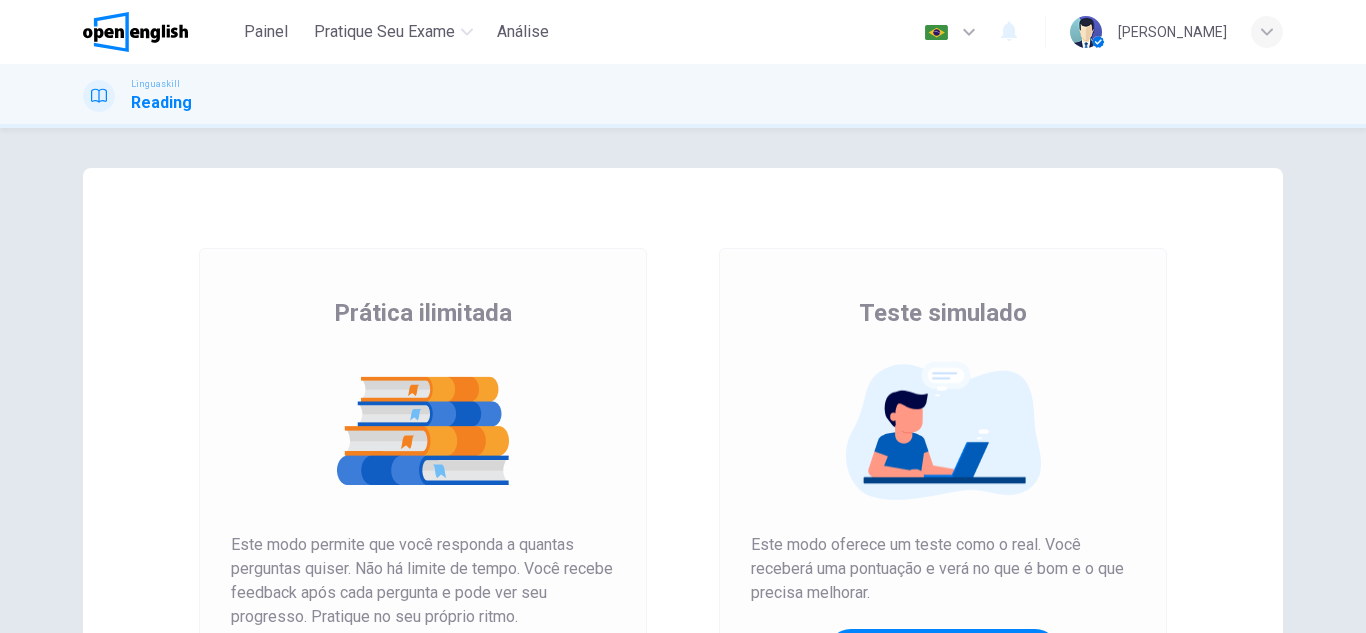 scroll, scrollTop: 0, scrollLeft: 0, axis: both 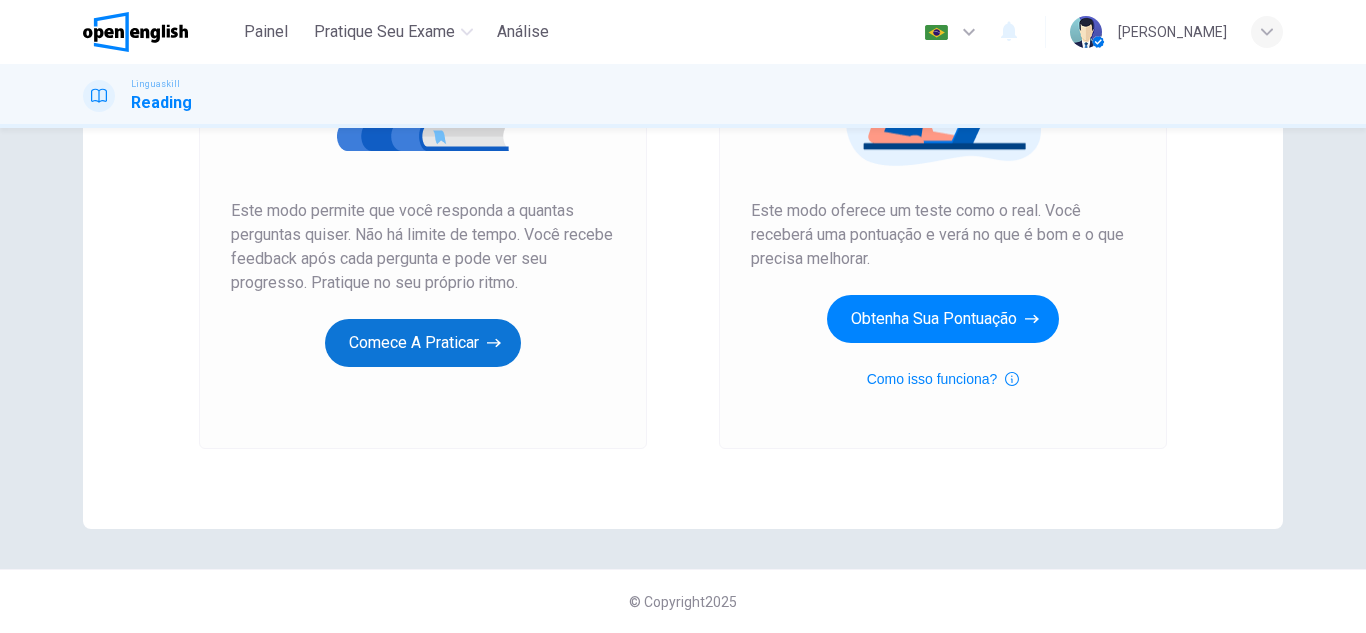 click on "Comece a praticar" at bounding box center [423, 343] 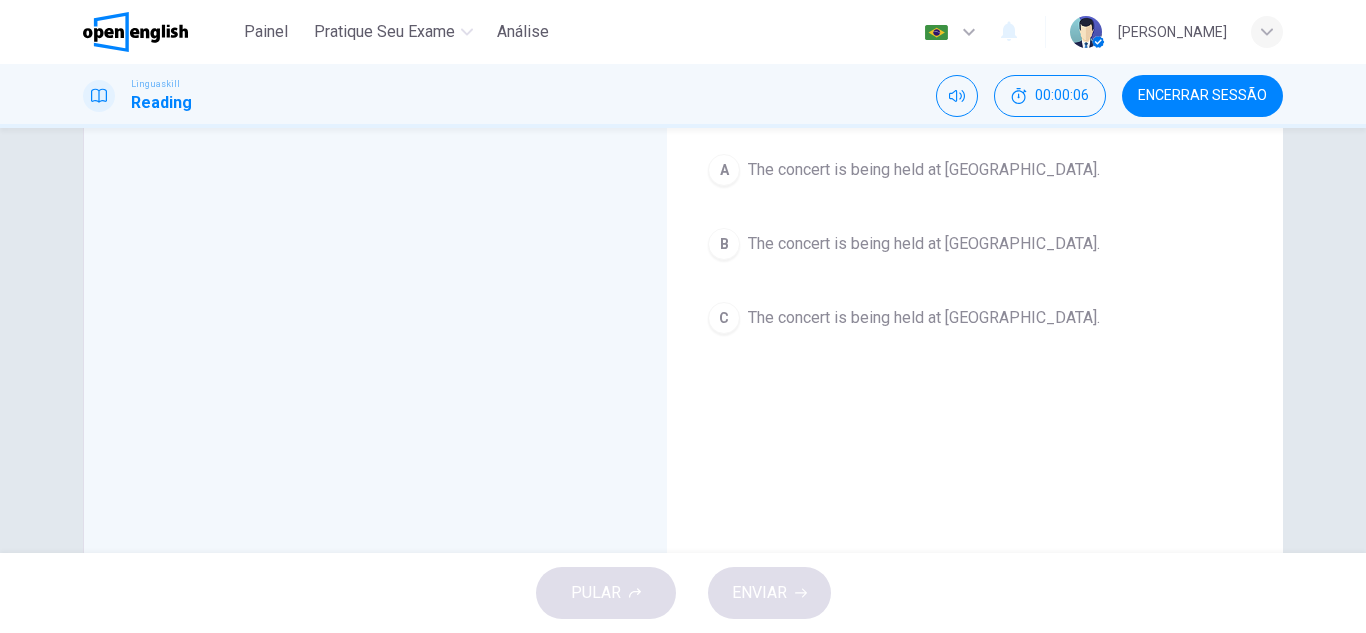 scroll, scrollTop: 0, scrollLeft: 0, axis: both 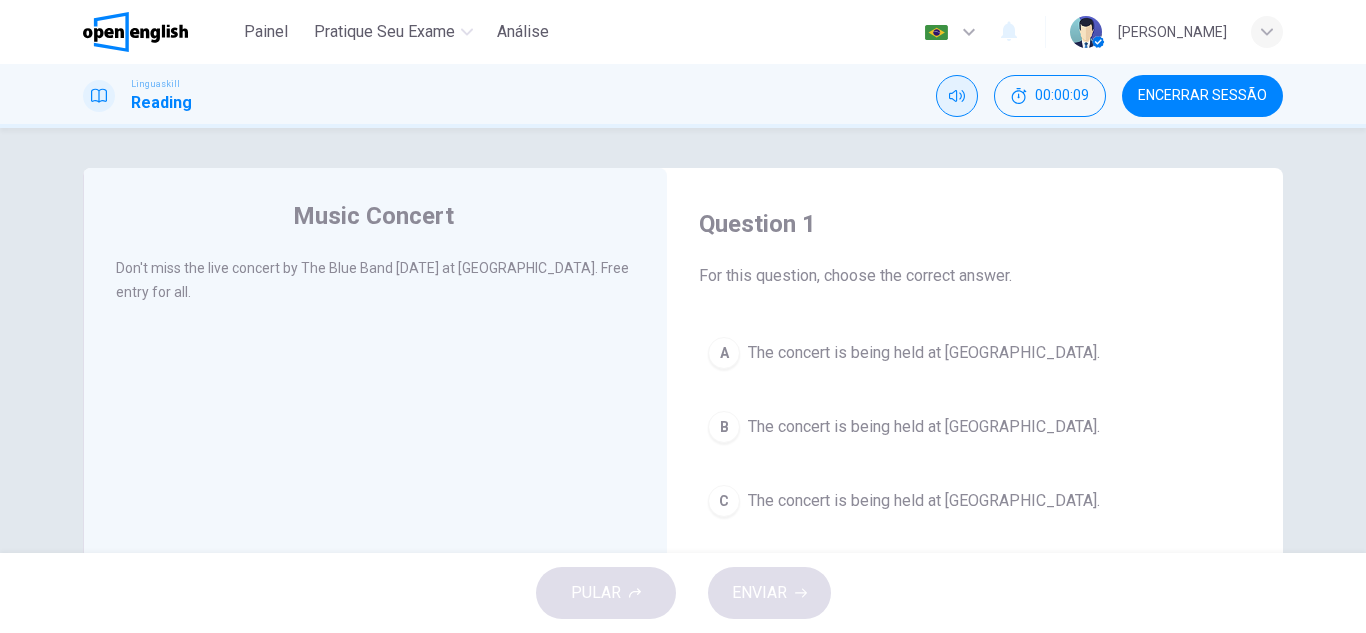 click at bounding box center [957, 96] 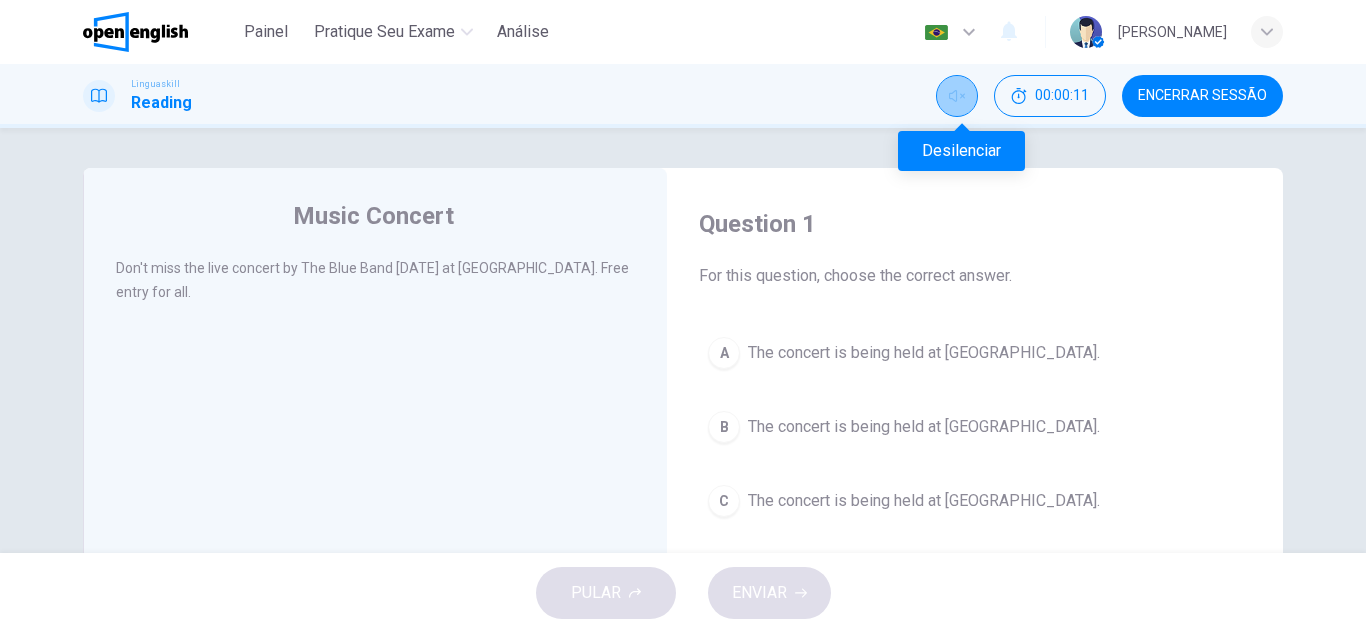 click at bounding box center (957, 96) 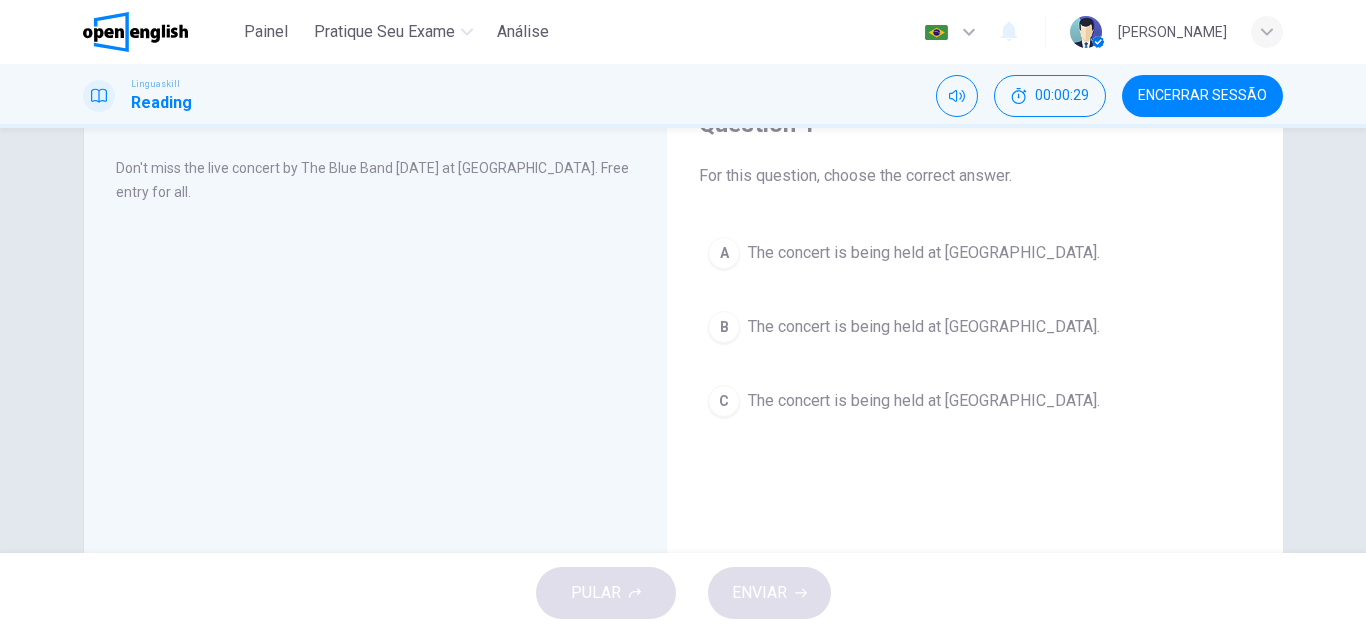 scroll, scrollTop: 0, scrollLeft: 0, axis: both 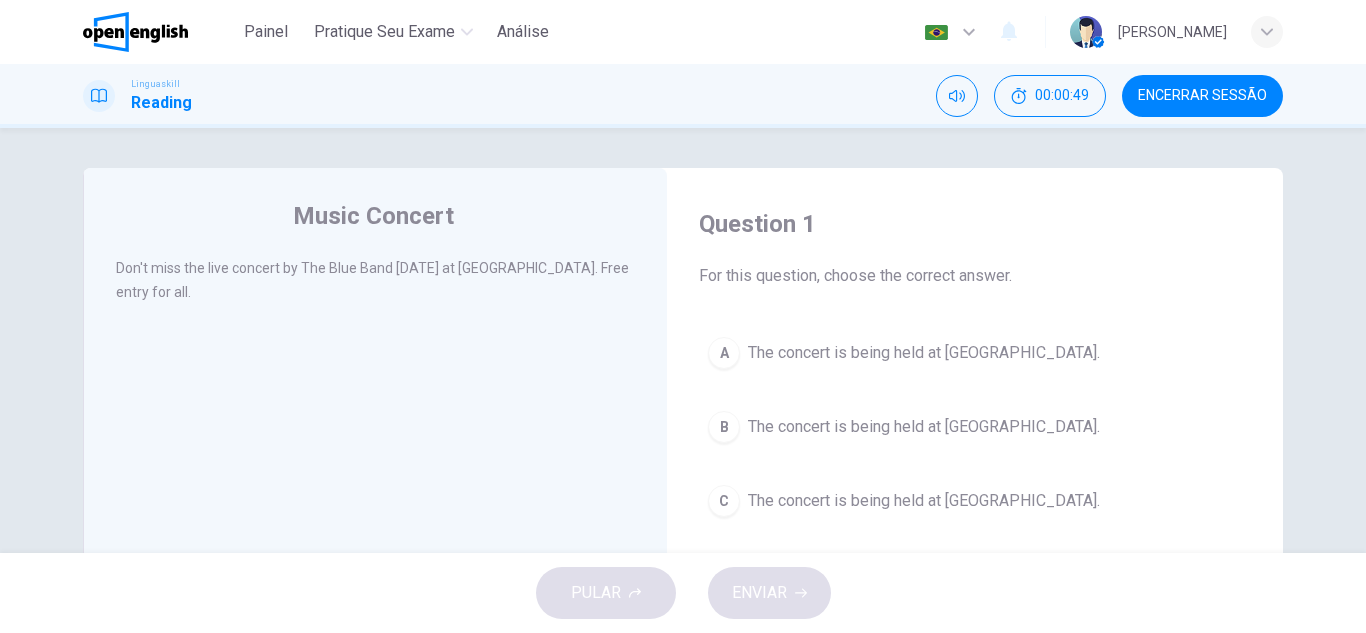 click on "The concert is being held at [GEOGRAPHIC_DATA]." at bounding box center (924, 501) 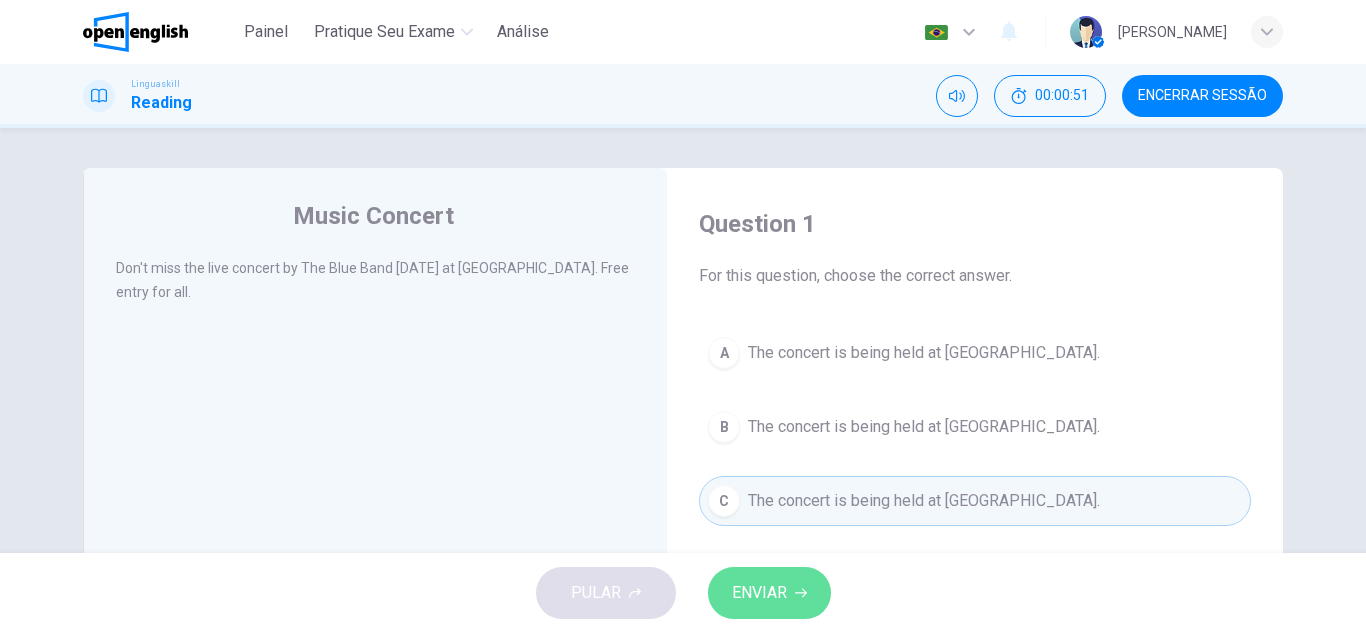 click on "ENVIAR" at bounding box center [759, 593] 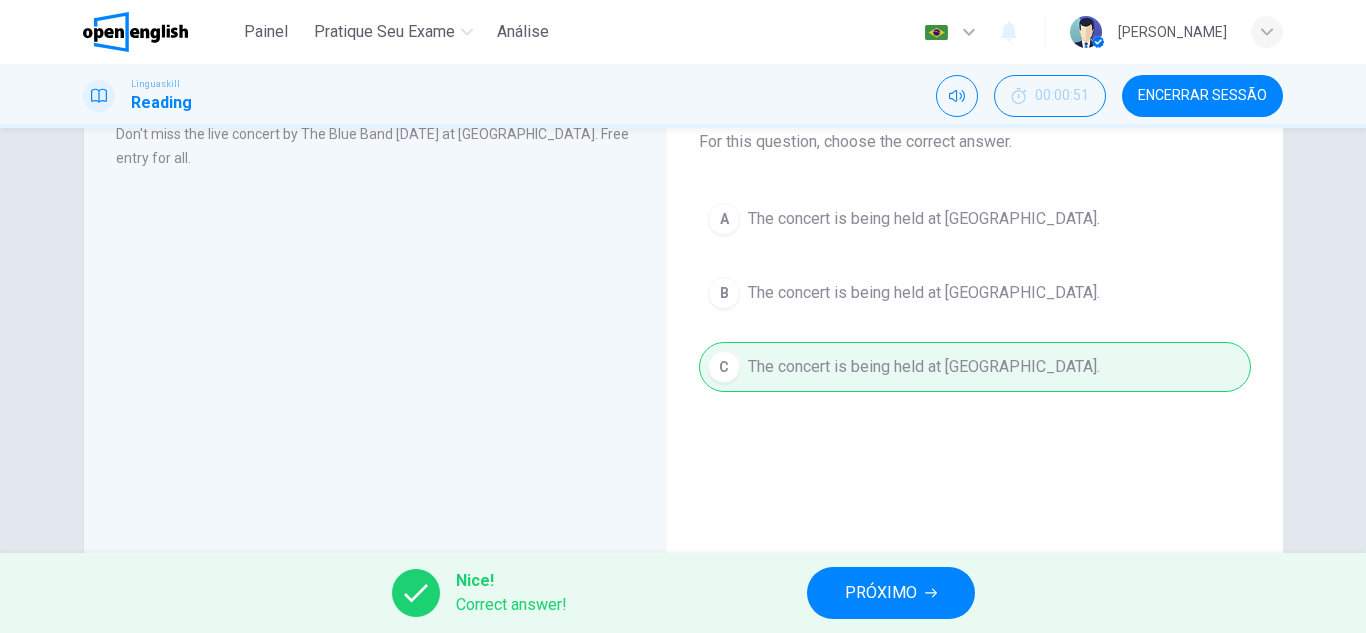 scroll, scrollTop: 200, scrollLeft: 0, axis: vertical 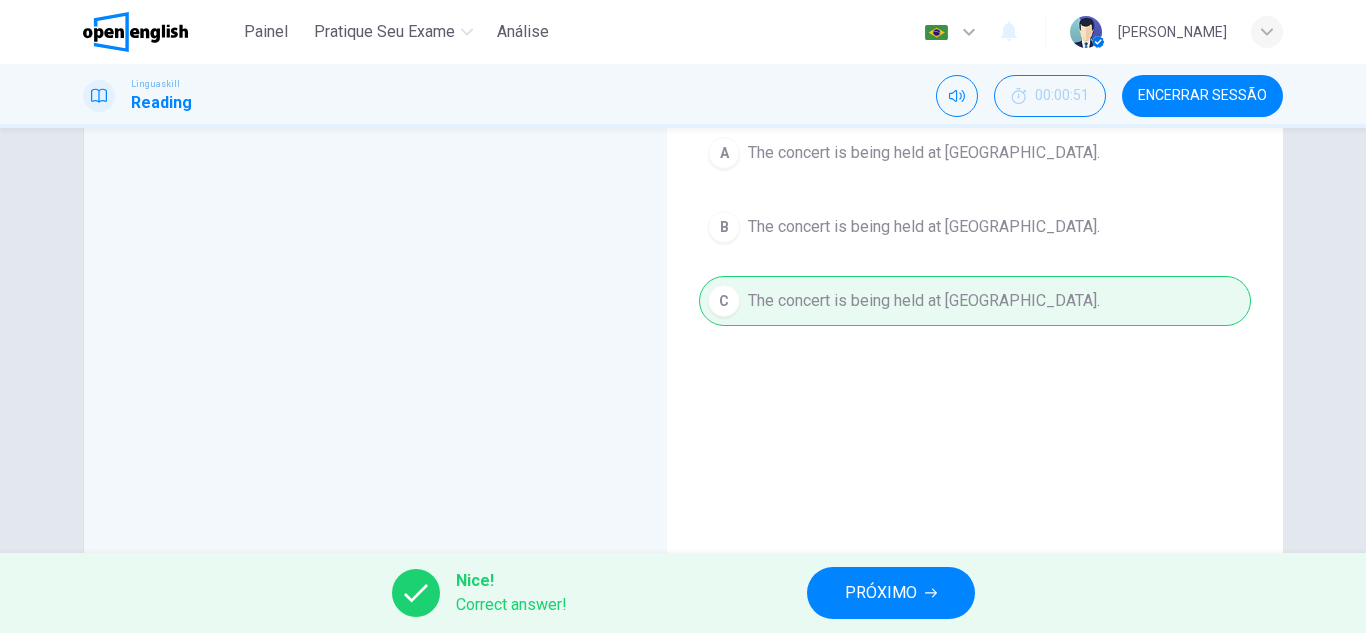 click on "PRÓXIMO" at bounding box center (881, 593) 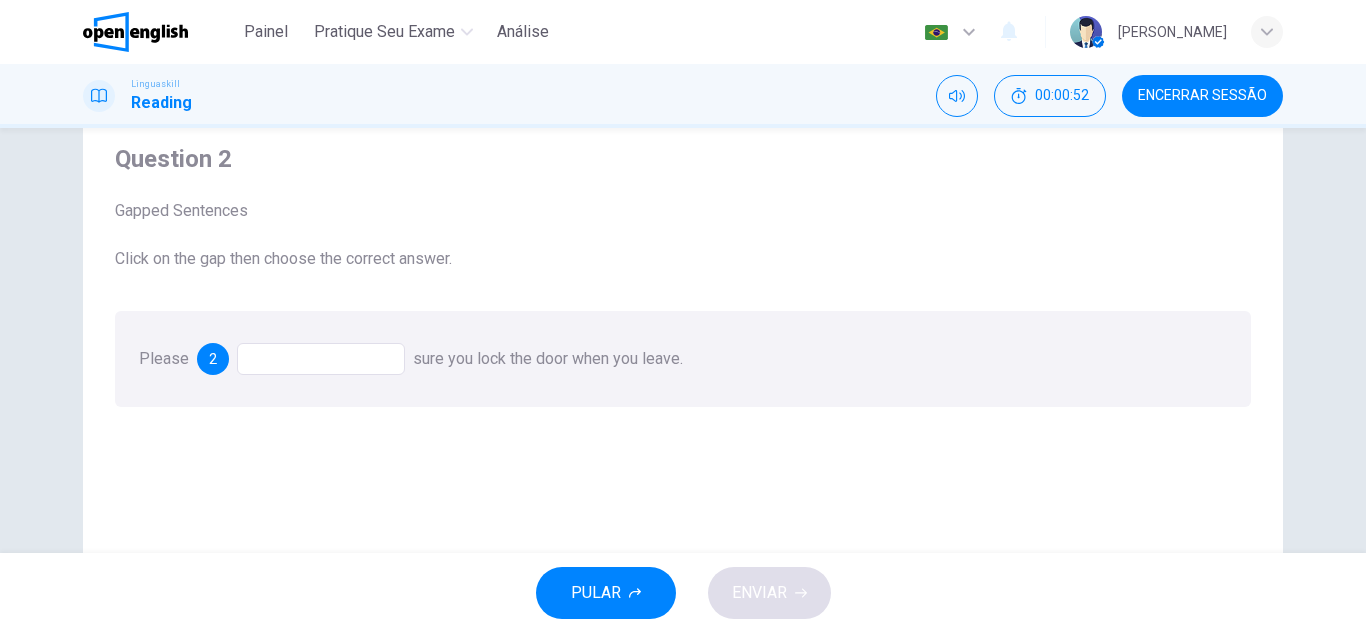 scroll, scrollTop: 100, scrollLeft: 0, axis: vertical 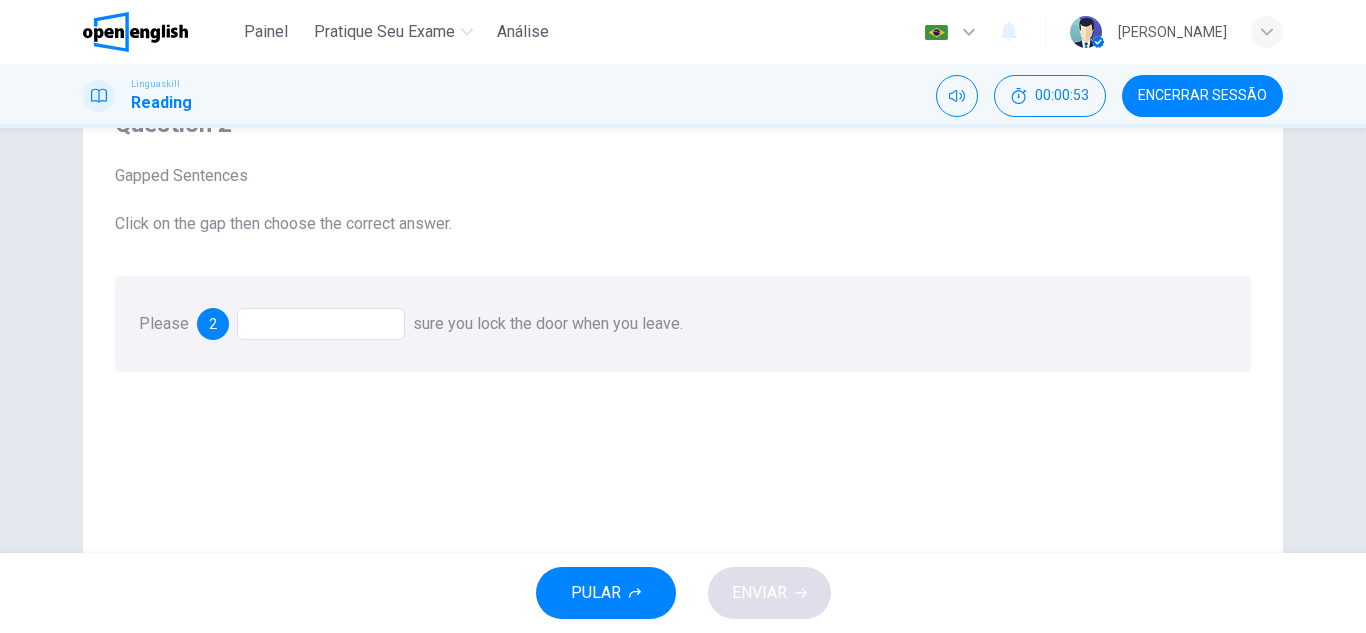 click on "Please  2  sure you lock the door when you leave." at bounding box center (683, 324) 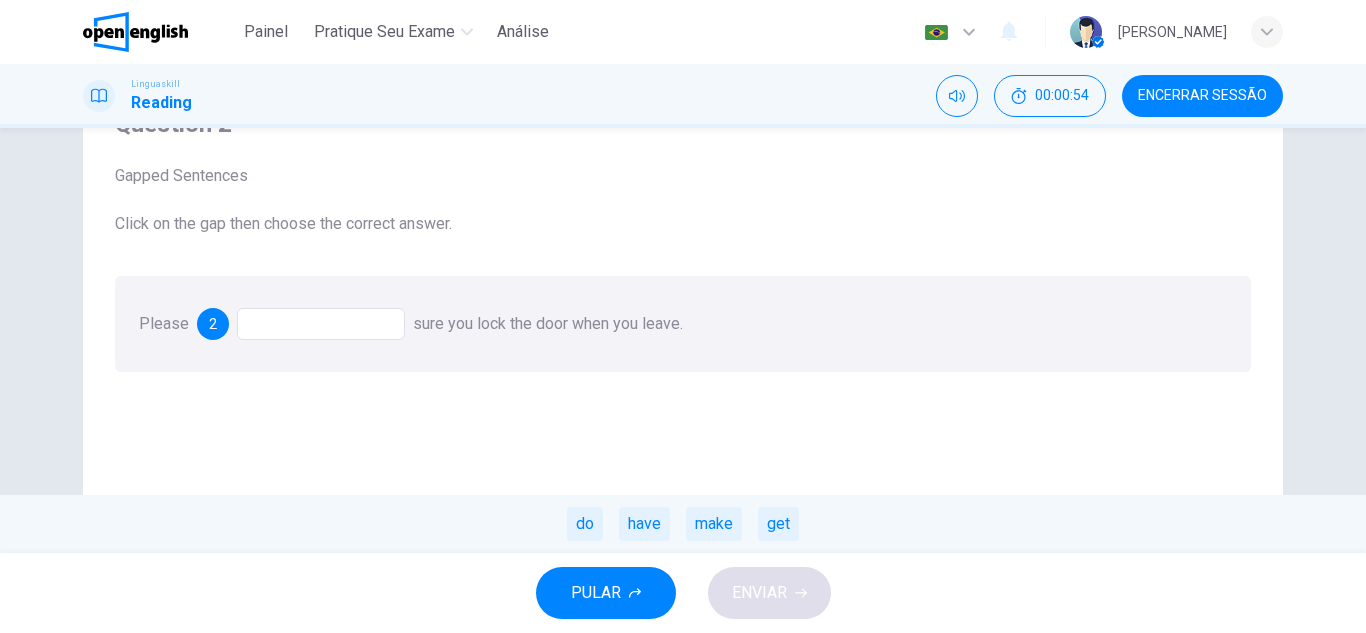 click at bounding box center [321, 324] 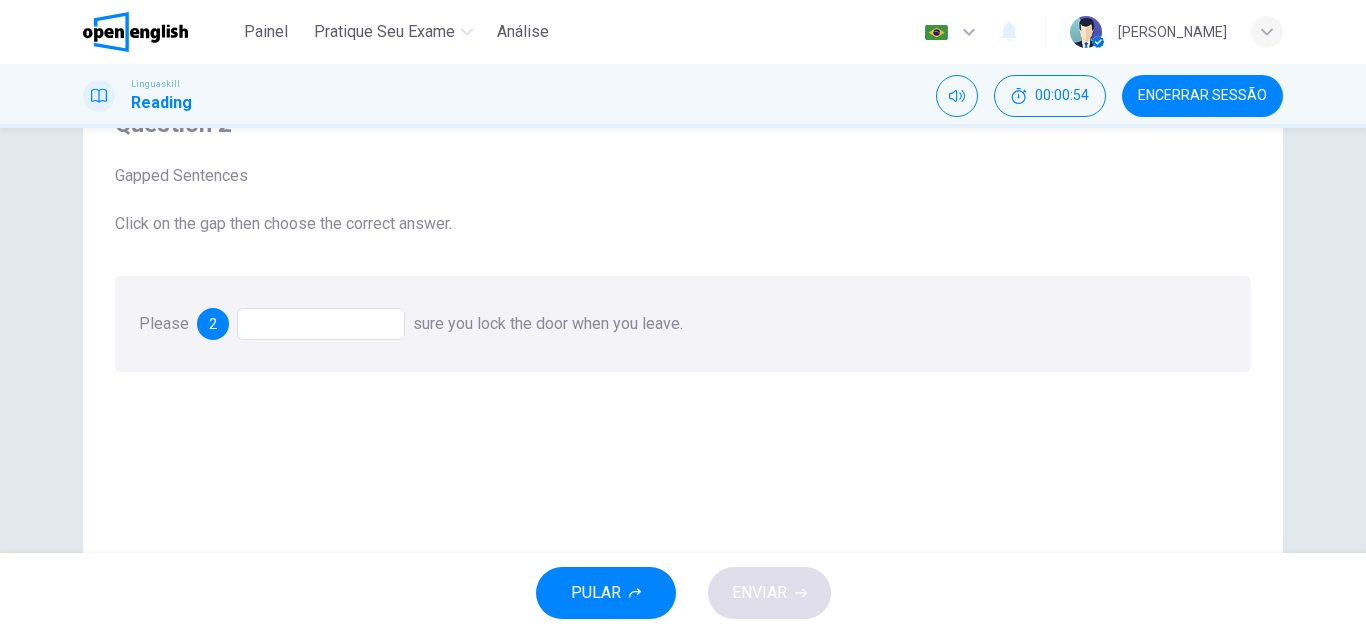 click at bounding box center (321, 324) 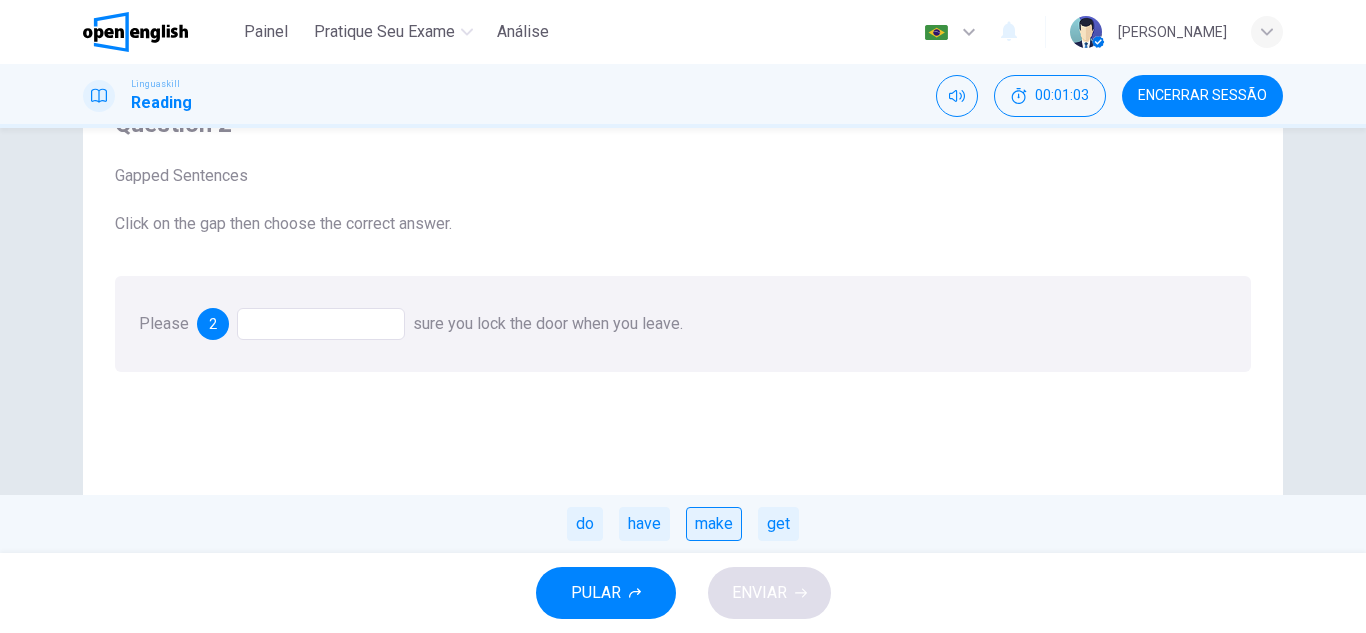 click on "make" at bounding box center [714, 524] 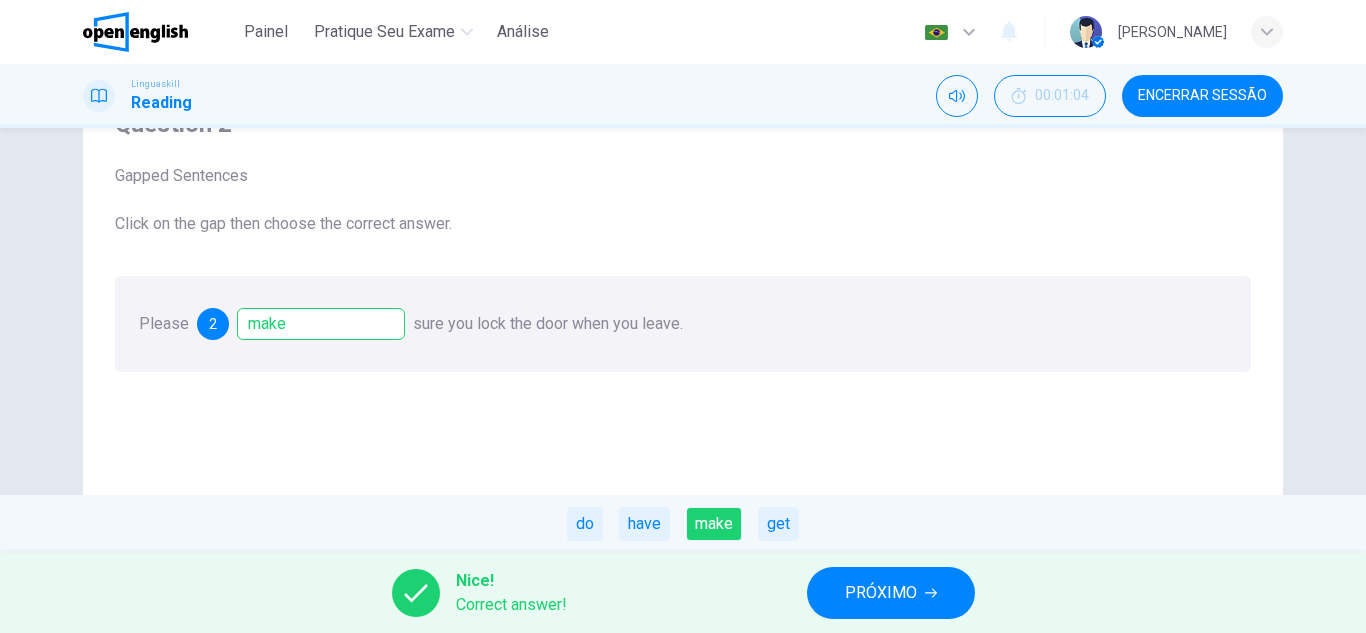 click on "PRÓXIMO" at bounding box center [881, 593] 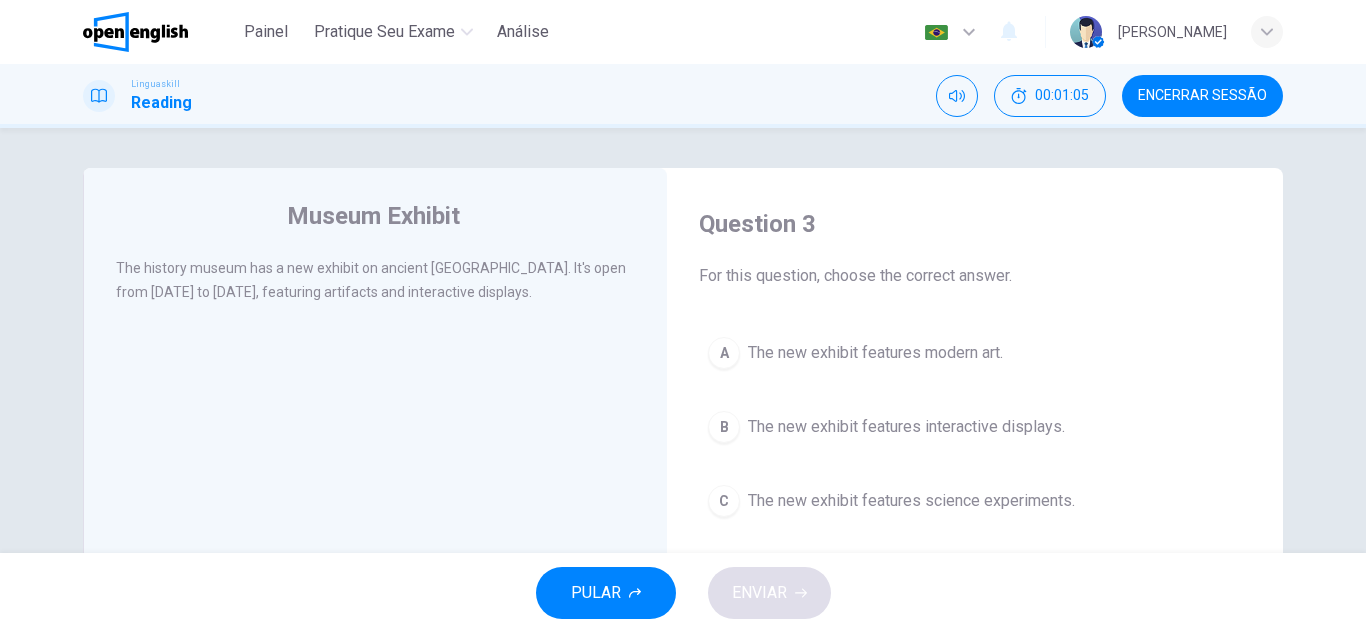 scroll, scrollTop: 100, scrollLeft: 0, axis: vertical 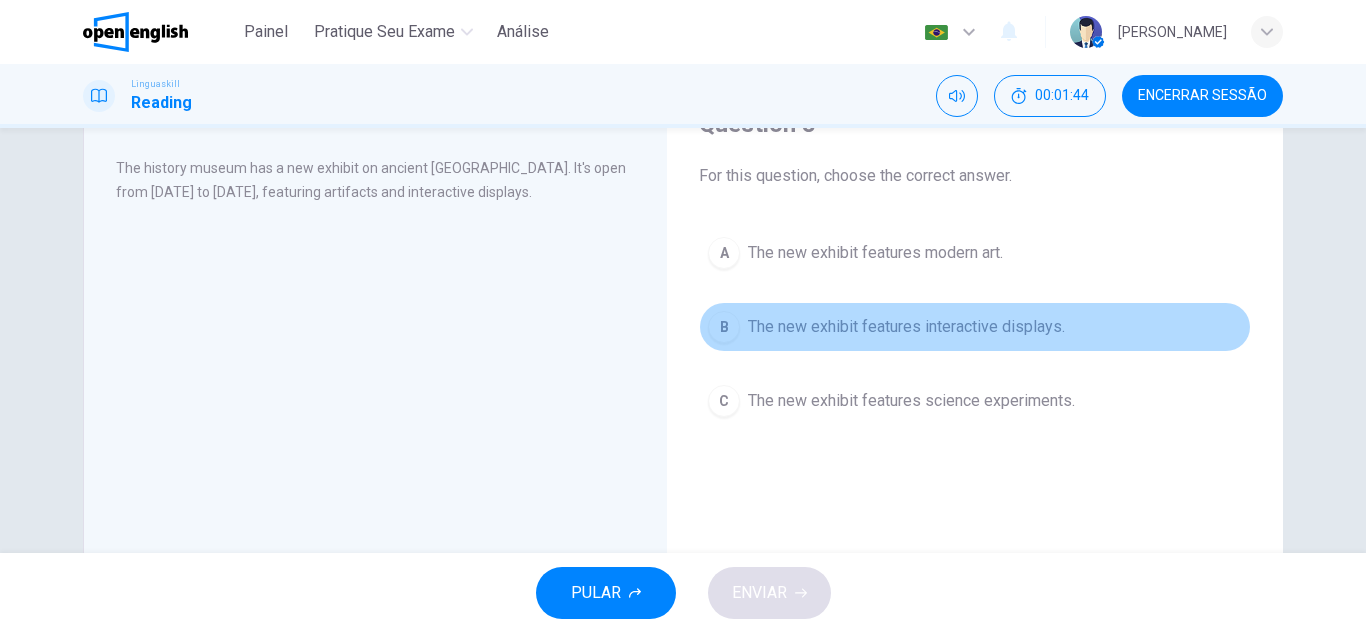 click on "The new exhibit features interactive displays." at bounding box center [906, 327] 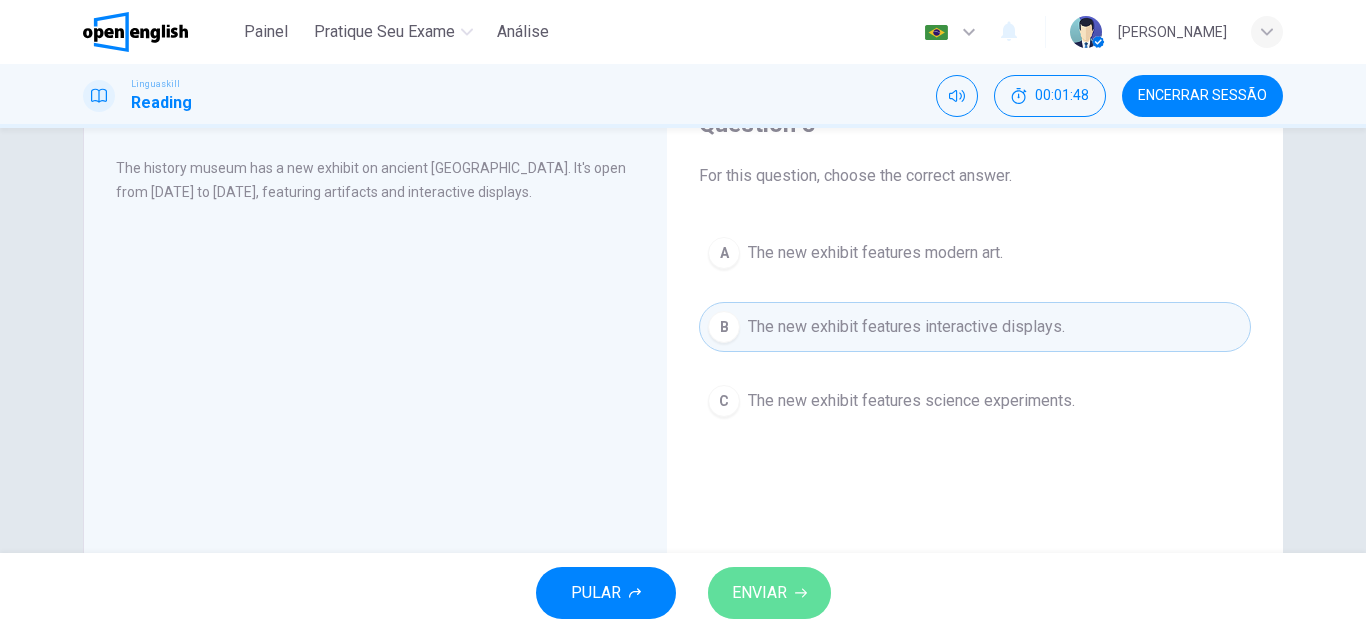 click on "ENVIAR" at bounding box center [769, 593] 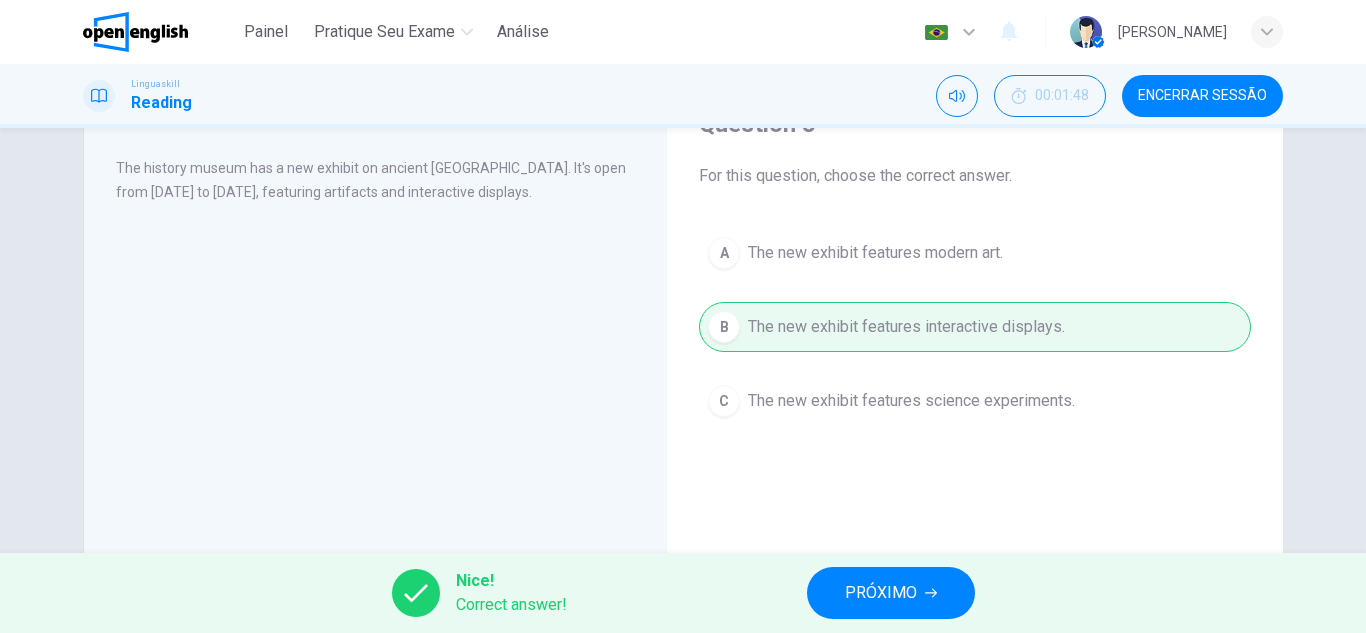 click on "PRÓXIMO" at bounding box center (881, 593) 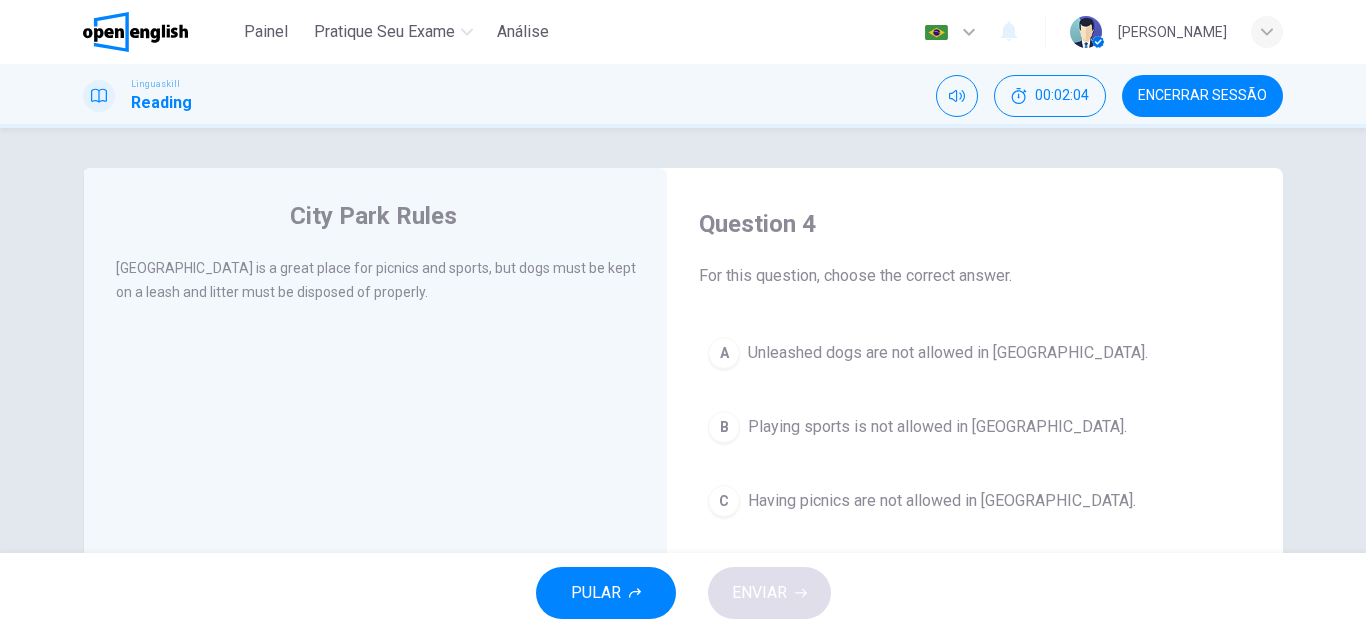scroll, scrollTop: 100, scrollLeft: 0, axis: vertical 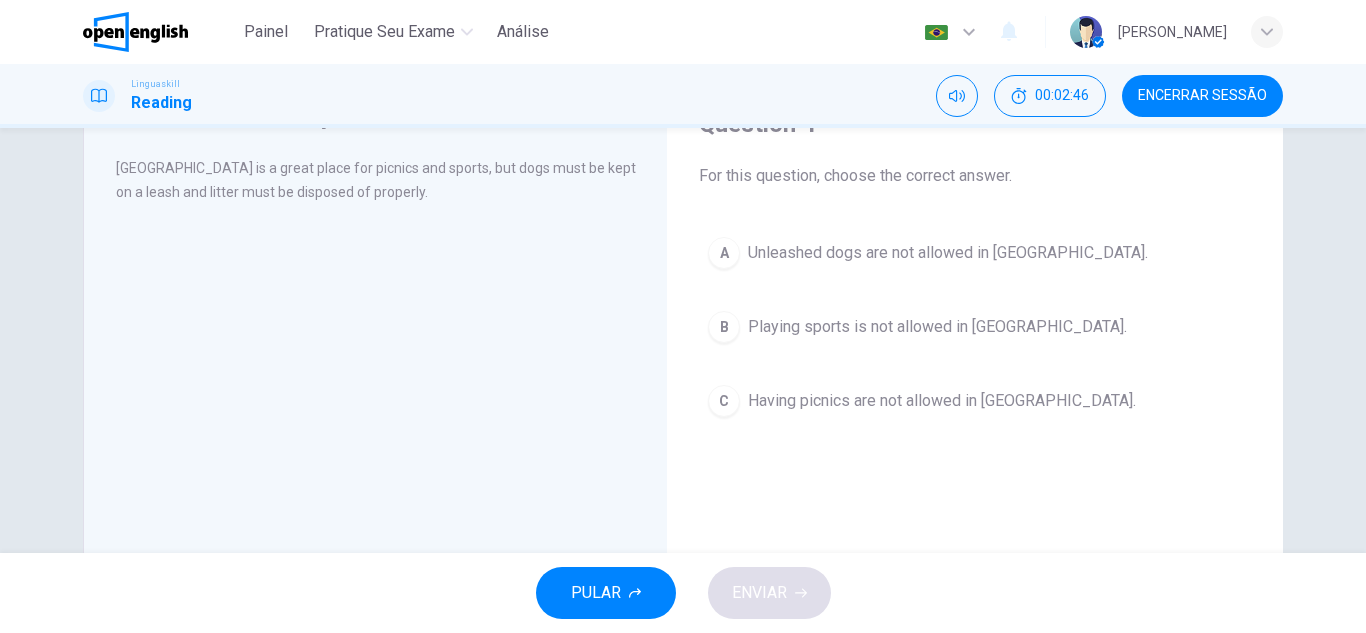 click on "Unleashed dogs are not allowed in [GEOGRAPHIC_DATA]." at bounding box center (948, 253) 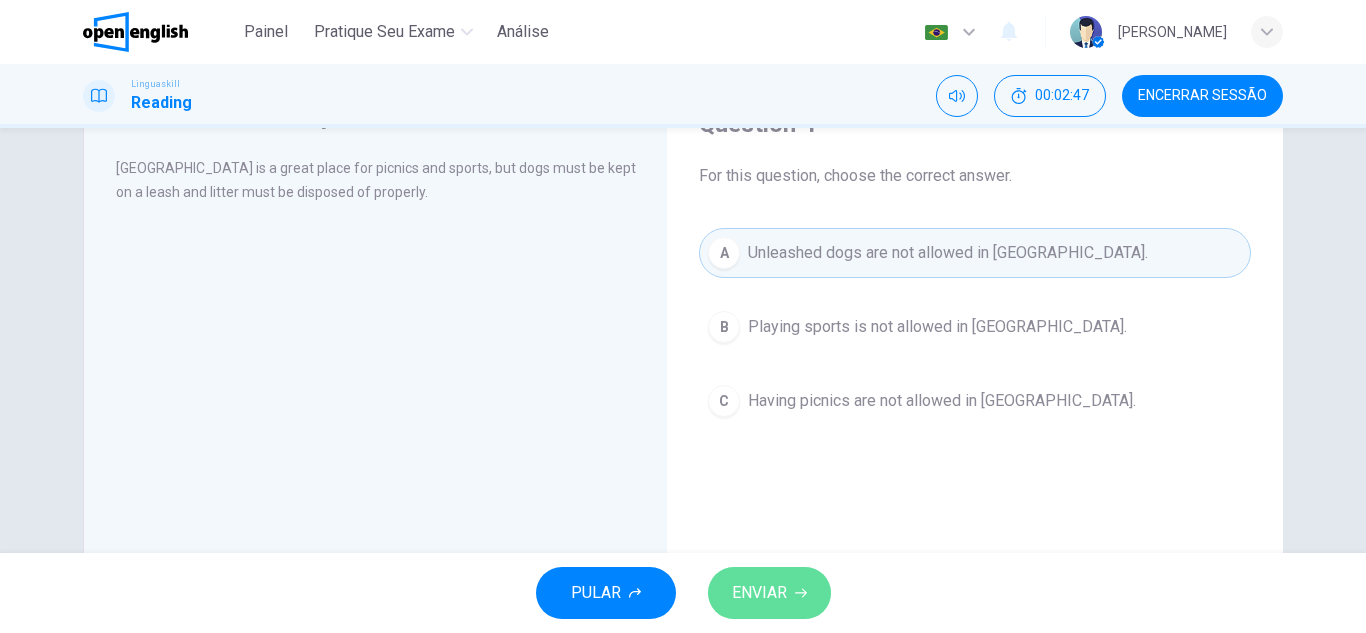 click on "ENVIAR" at bounding box center [769, 593] 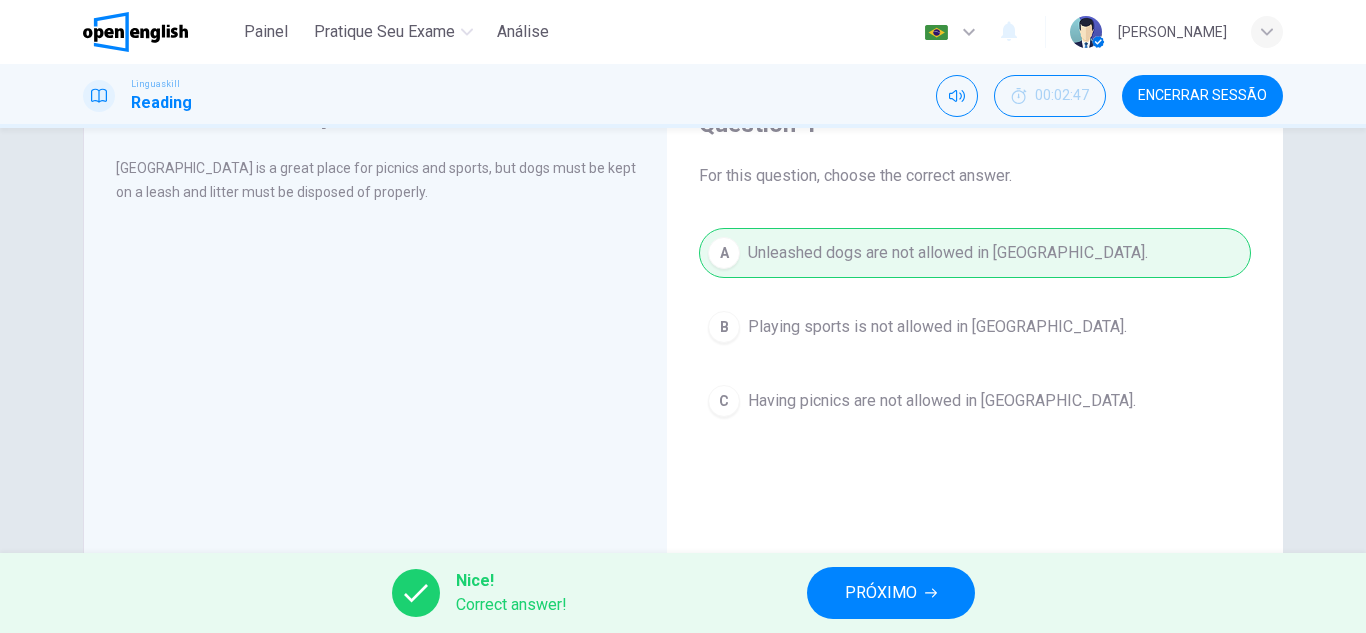 click on "PRÓXIMO" at bounding box center (891, 593) 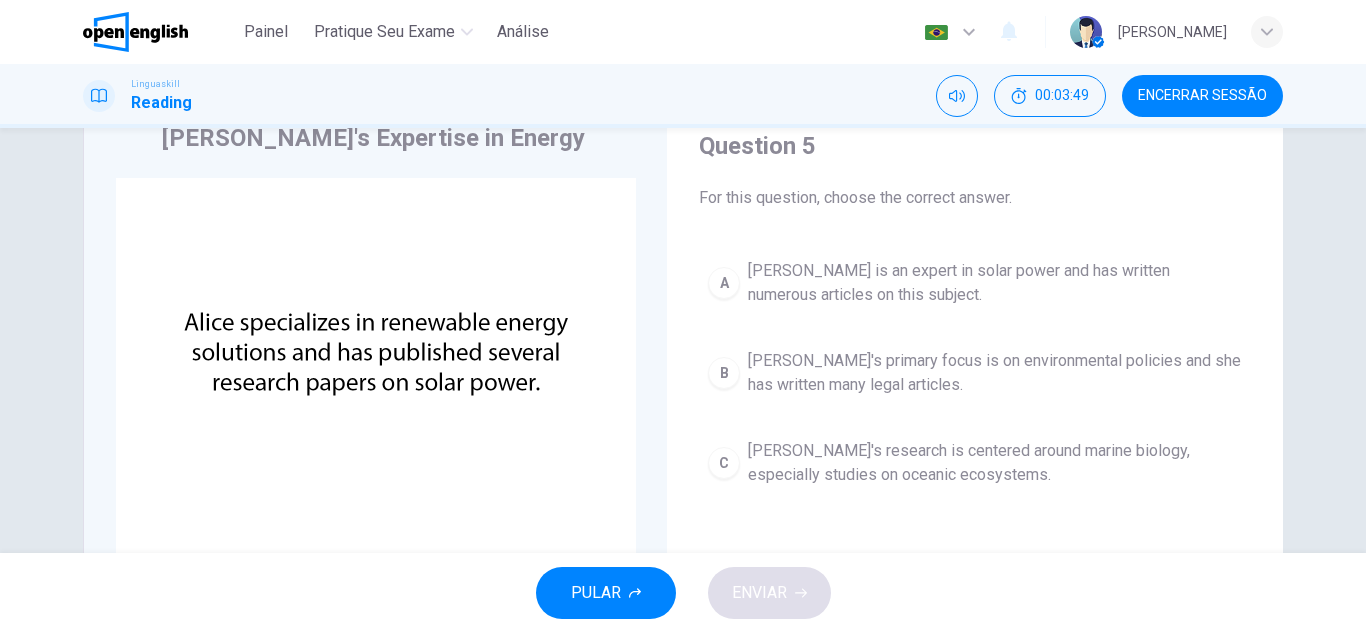 scroll, scrollTop: 100, scrollLeft: 0, axis: vertical 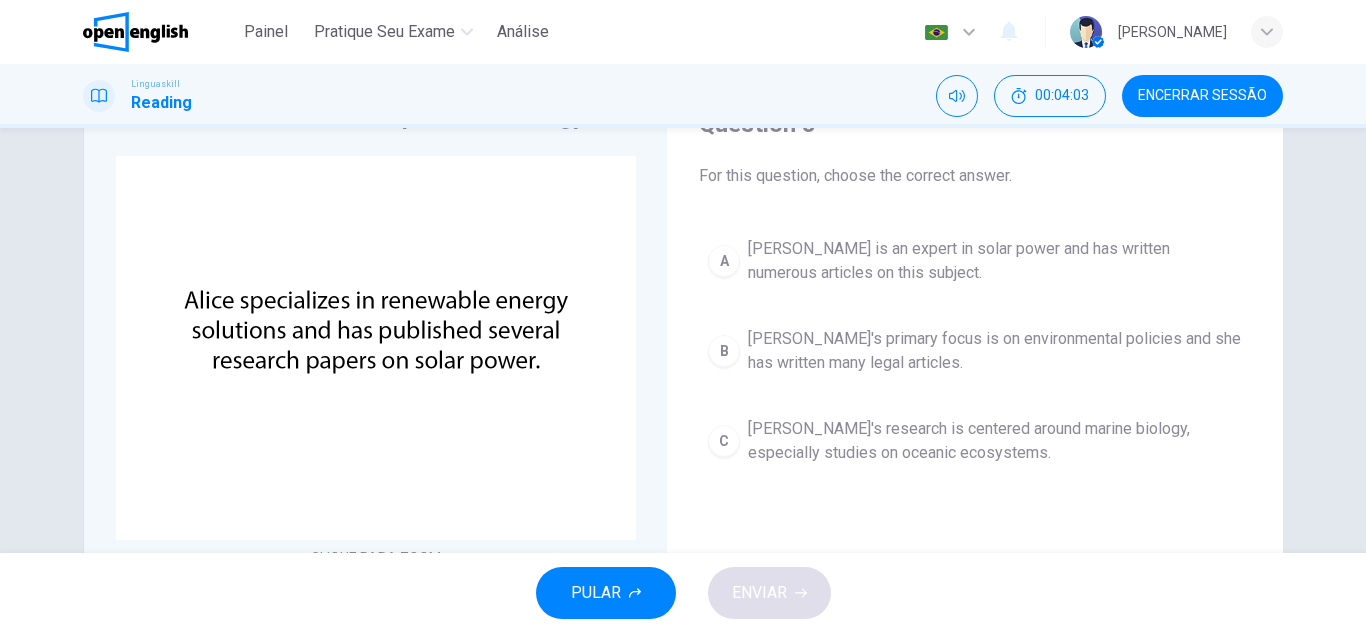 click on "[PERSON_NAME] is an expert in solar power and has written numerous articles on this subject." at bounding box center (995, 261) 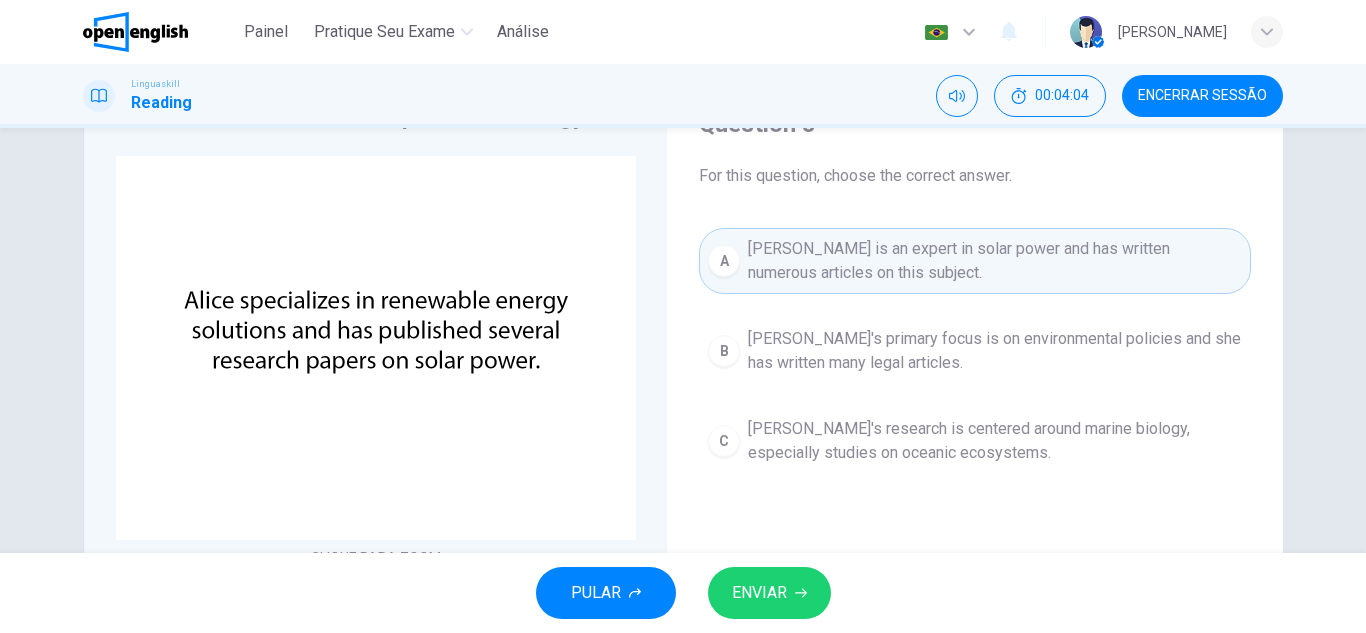 click on "ENVIAR" at bounding box center [769, 593] 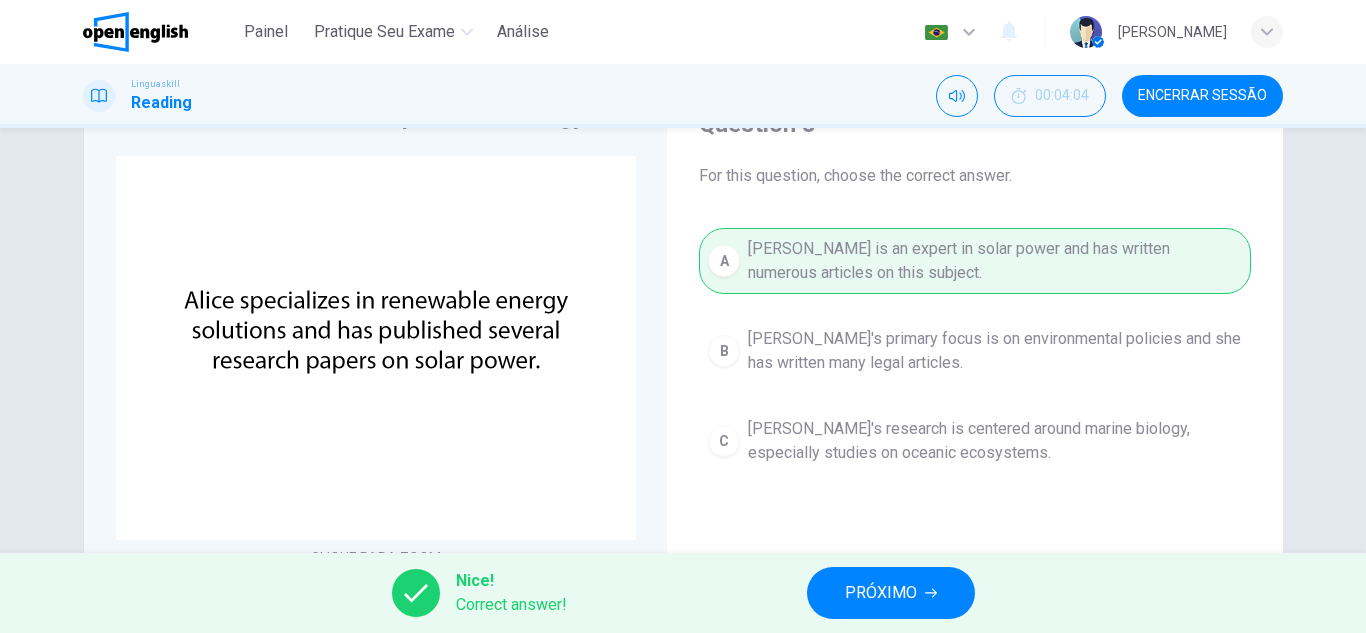click on "PRÓXIMO" at bounding box center (891, 593) 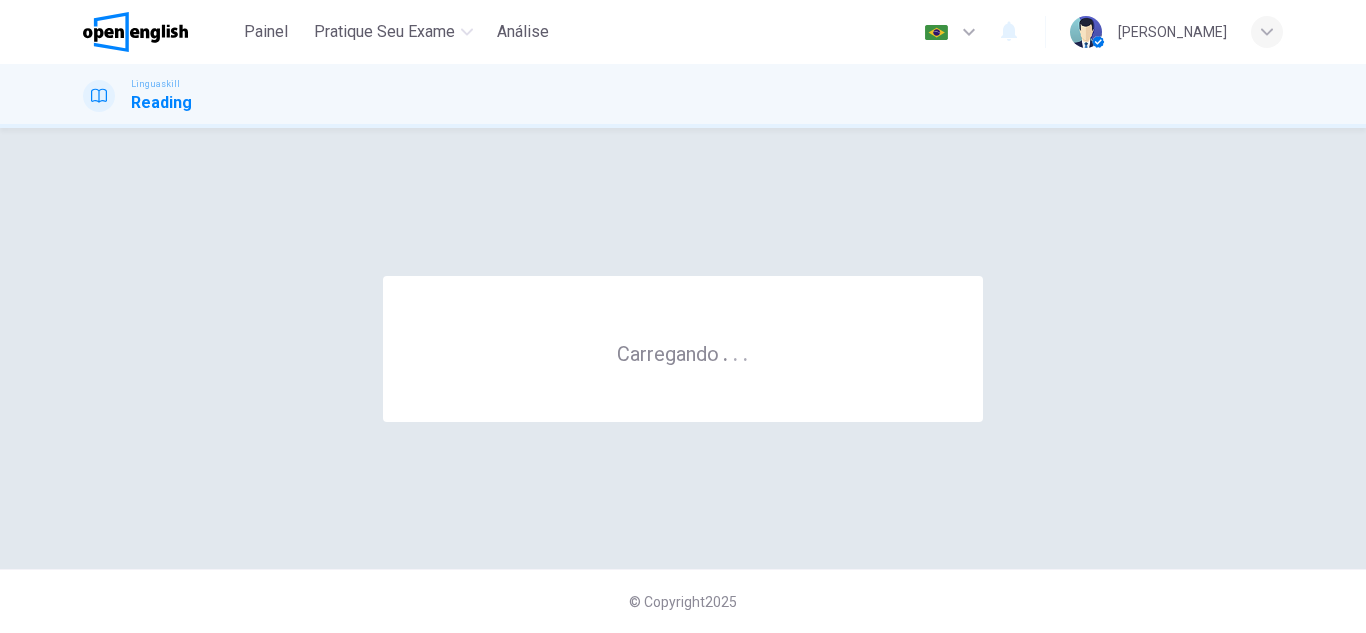 scroll, scrollTop: 0, scrollLeft: 0, axis: both 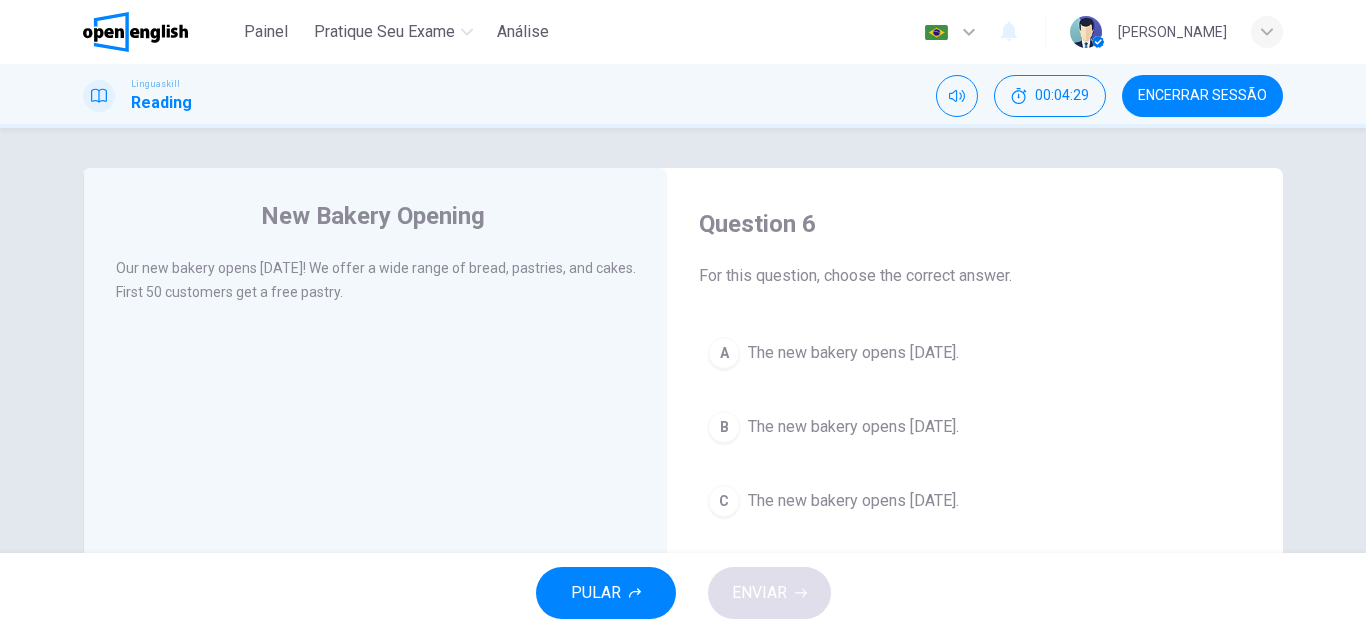 click on "The new bakery opens [DATE]." at bounding box center [853, 427] 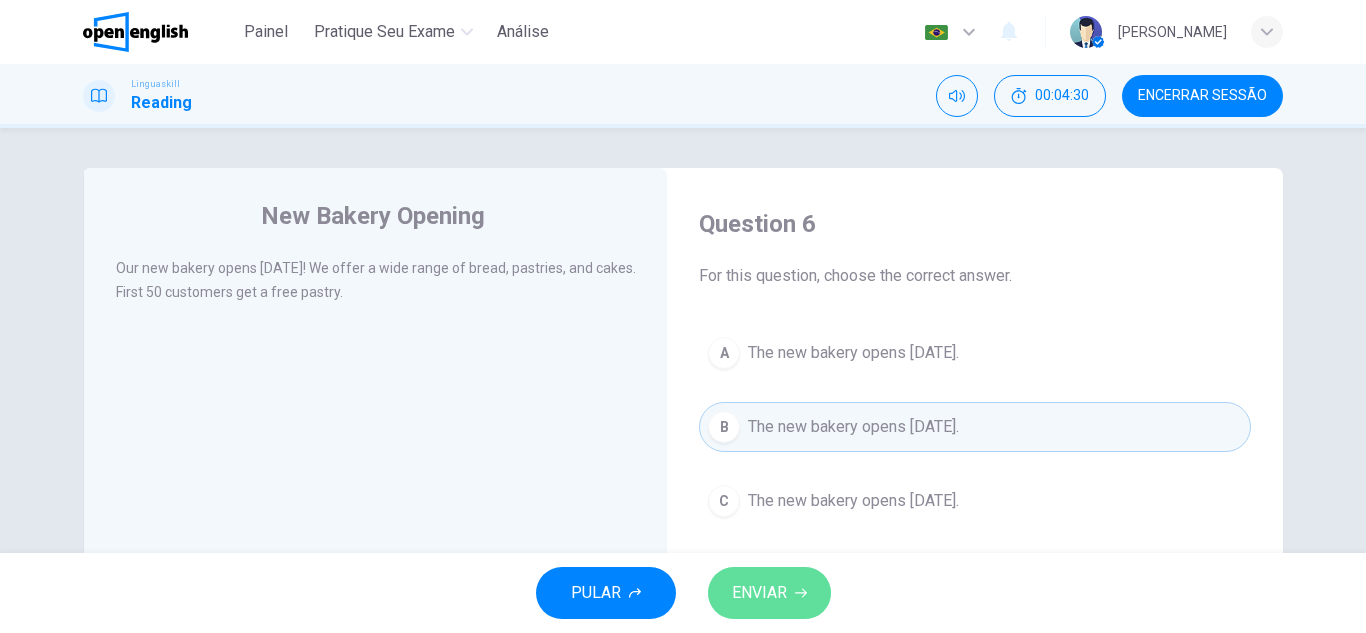 click on "ENVIAR" at bounding box center (769, 593) 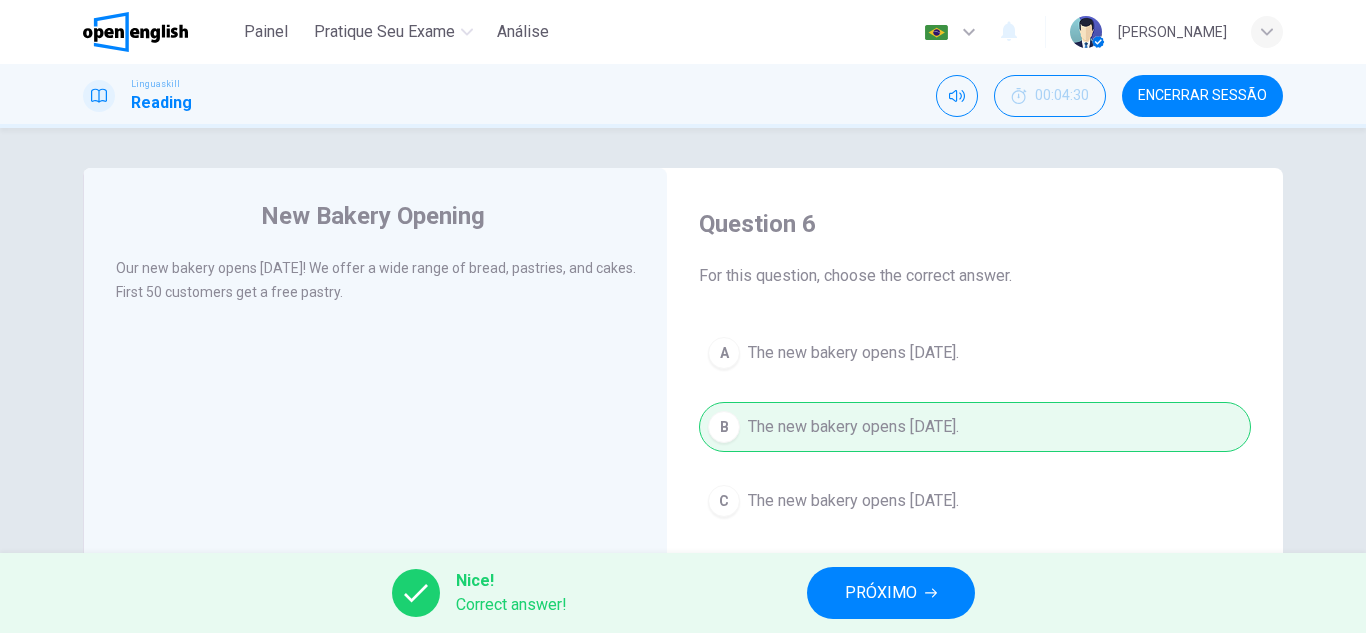 click on "PRÓXIMO" at bounding box center (881, 593) 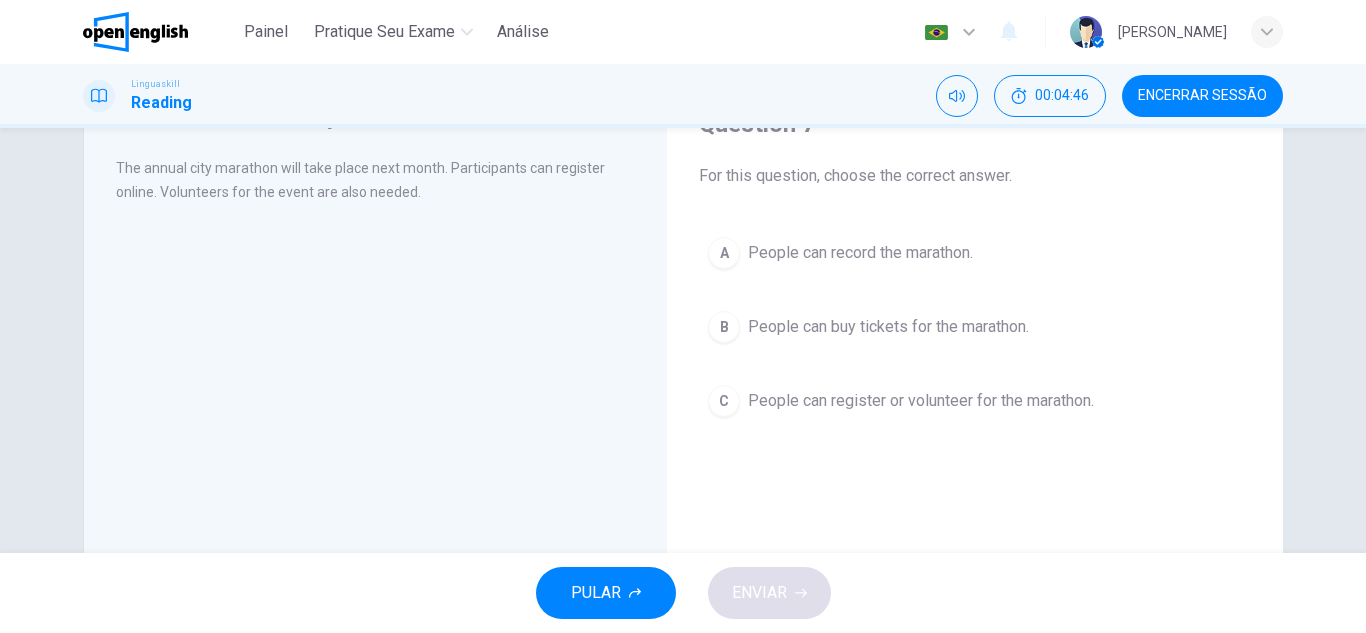 scroll, scrollTop: 0, scrollLeft: 0, axis: both 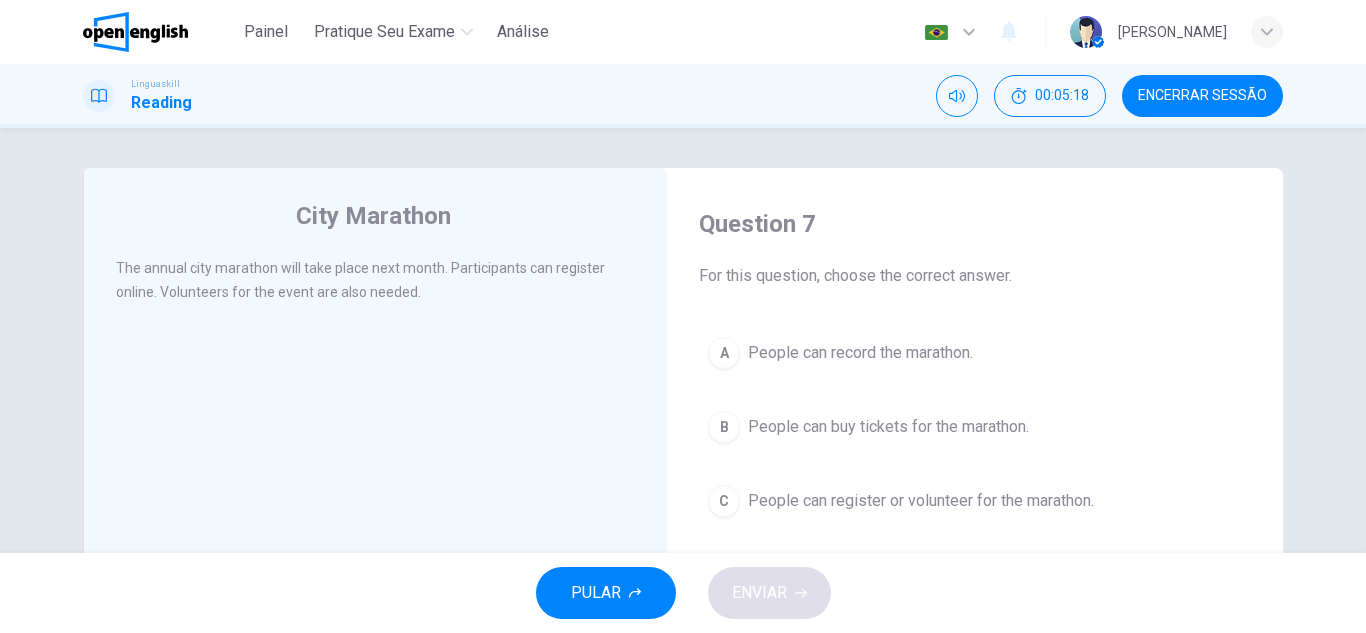 click on "People can register or volunteer for the marathon." at bounding box center (921, 501) 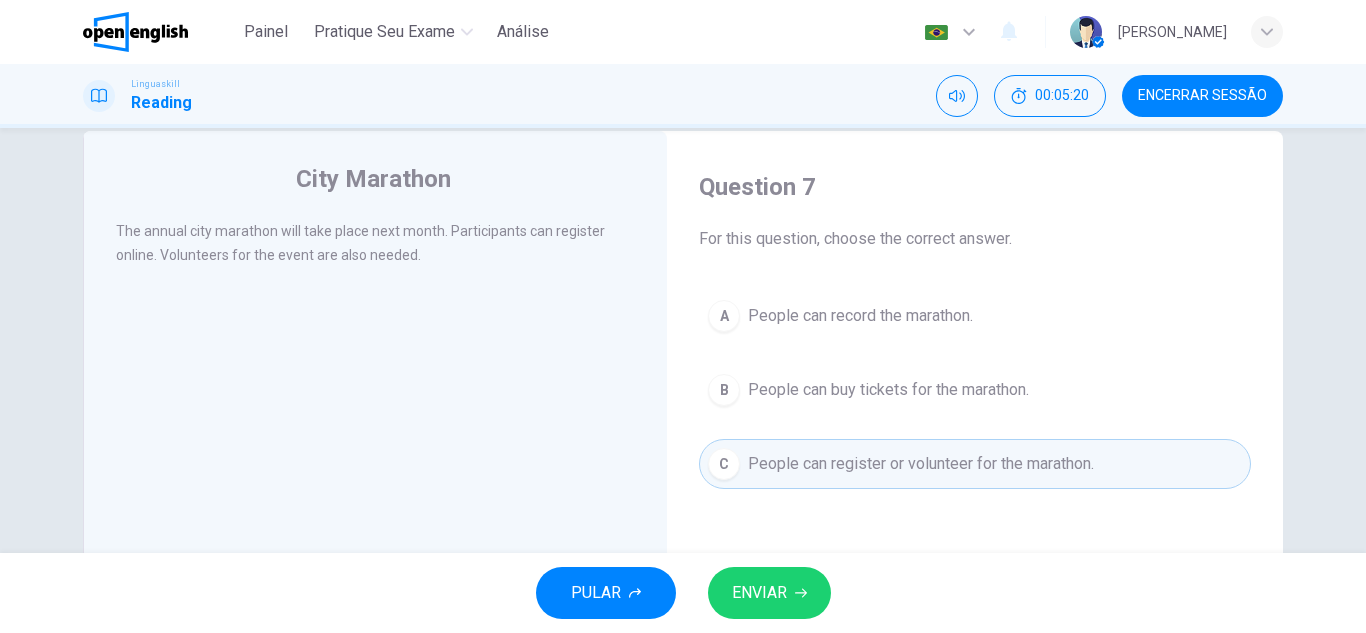 scroll, scrollTop: 100, scrollLeft: 0, axis: vertical 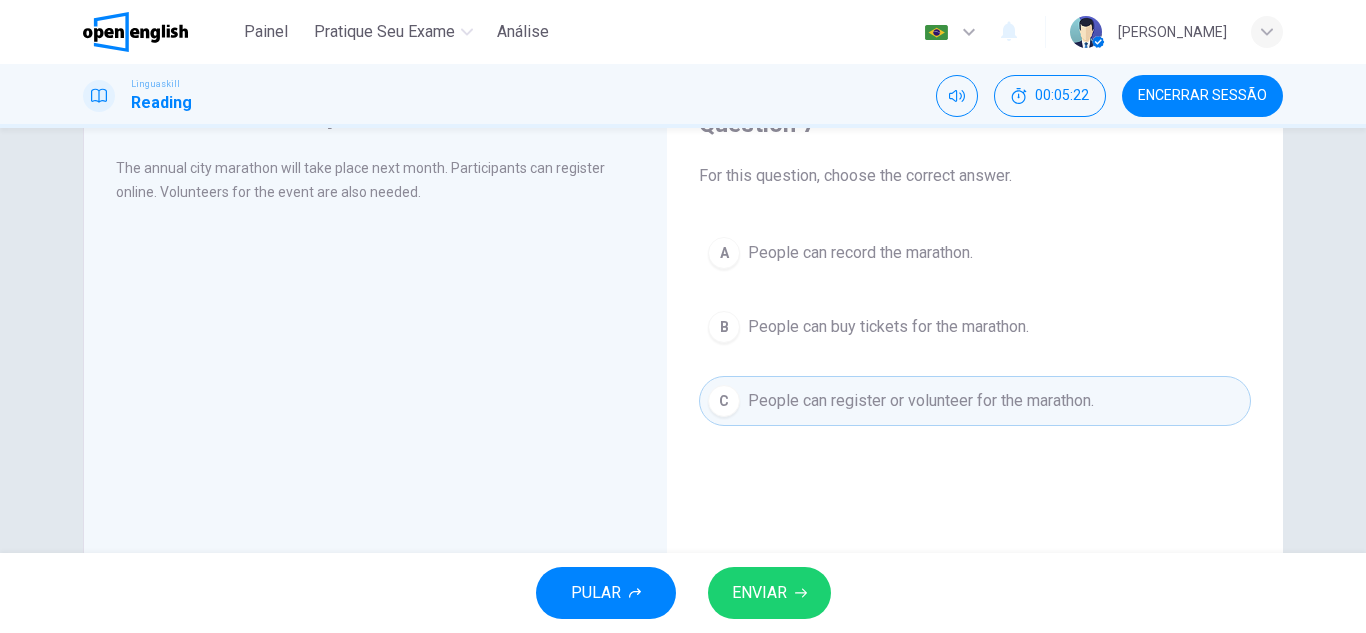 click on "ENVIAR" at bounding box center (759, 593) 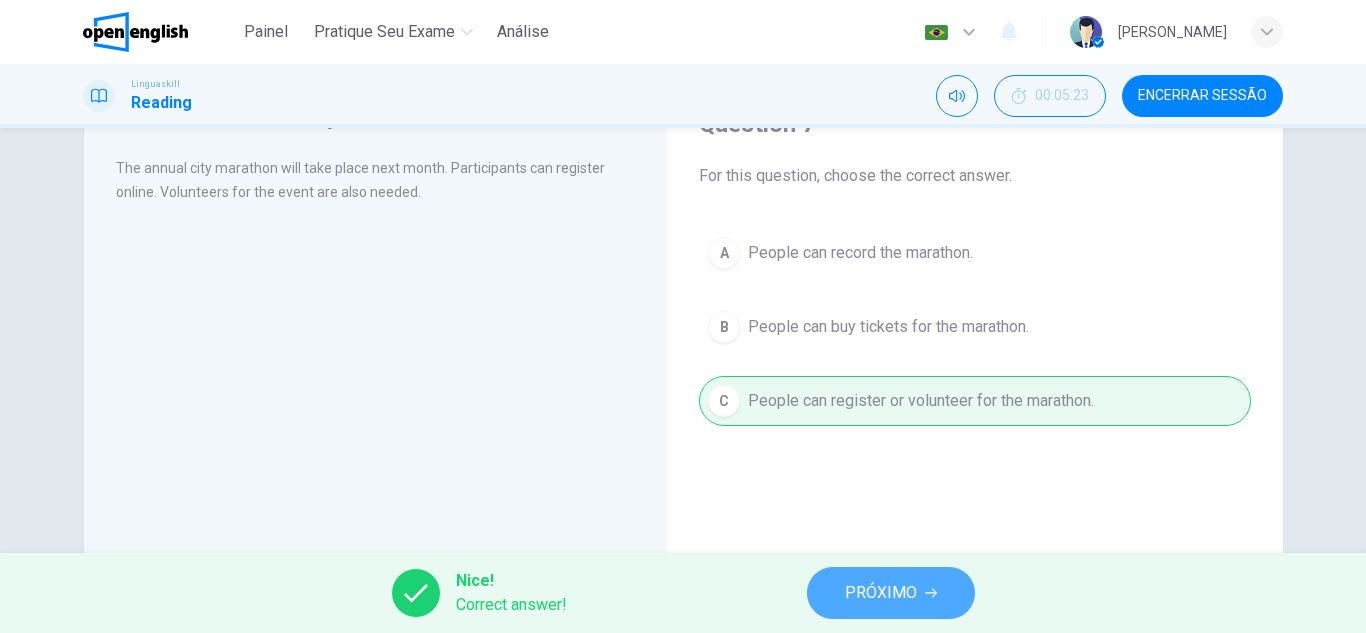 click on "PRÓXIMO" at bounding box center (881, 593) 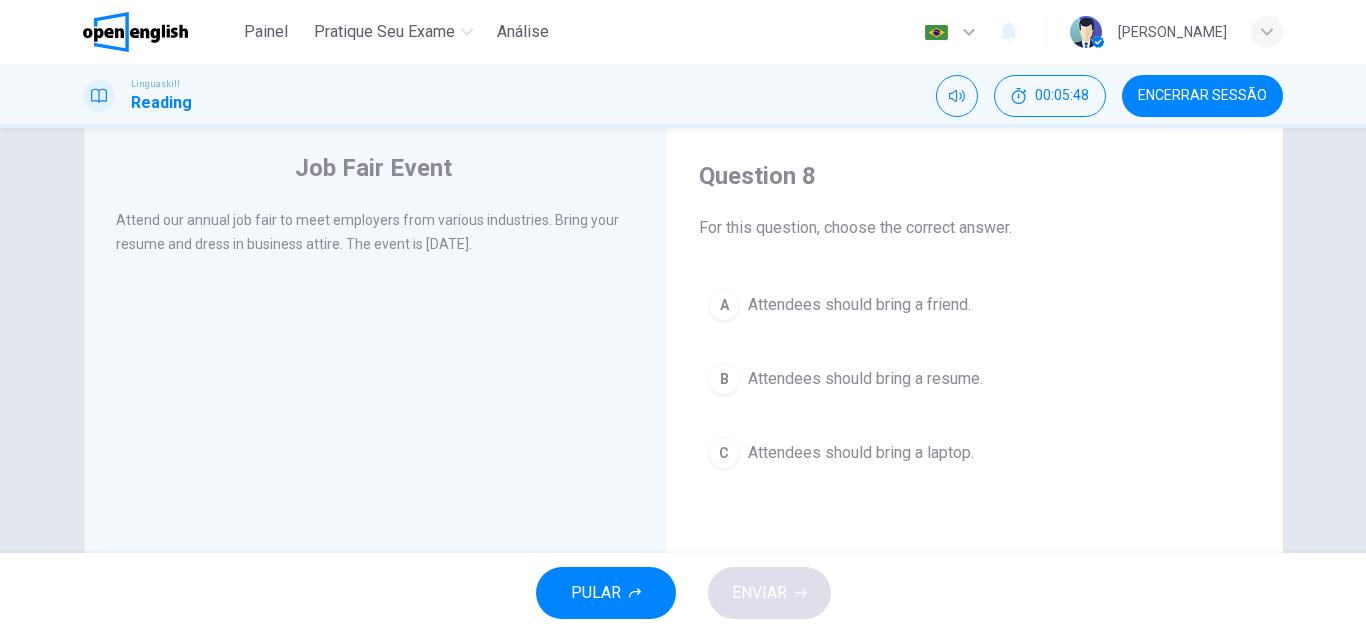 scroll, scrollTop: 0, scrollLeft: 0, axis: both 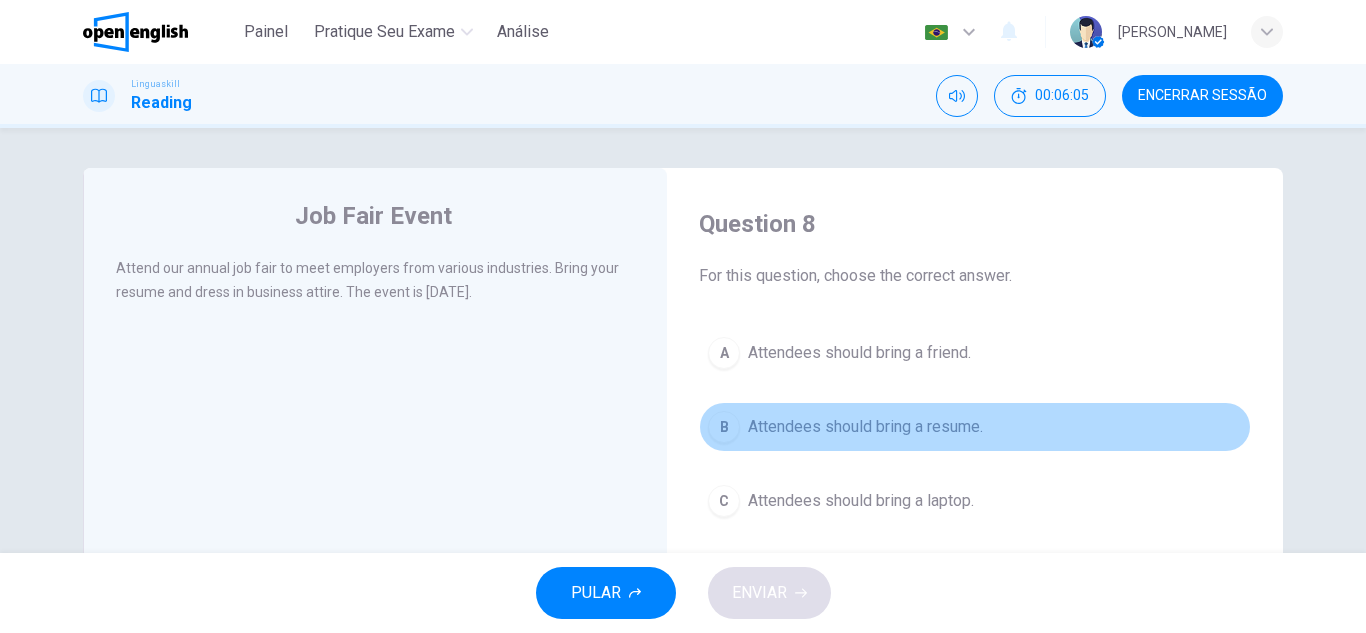 click on "Attendees should bring a resume." at bounding box center [865, 427] 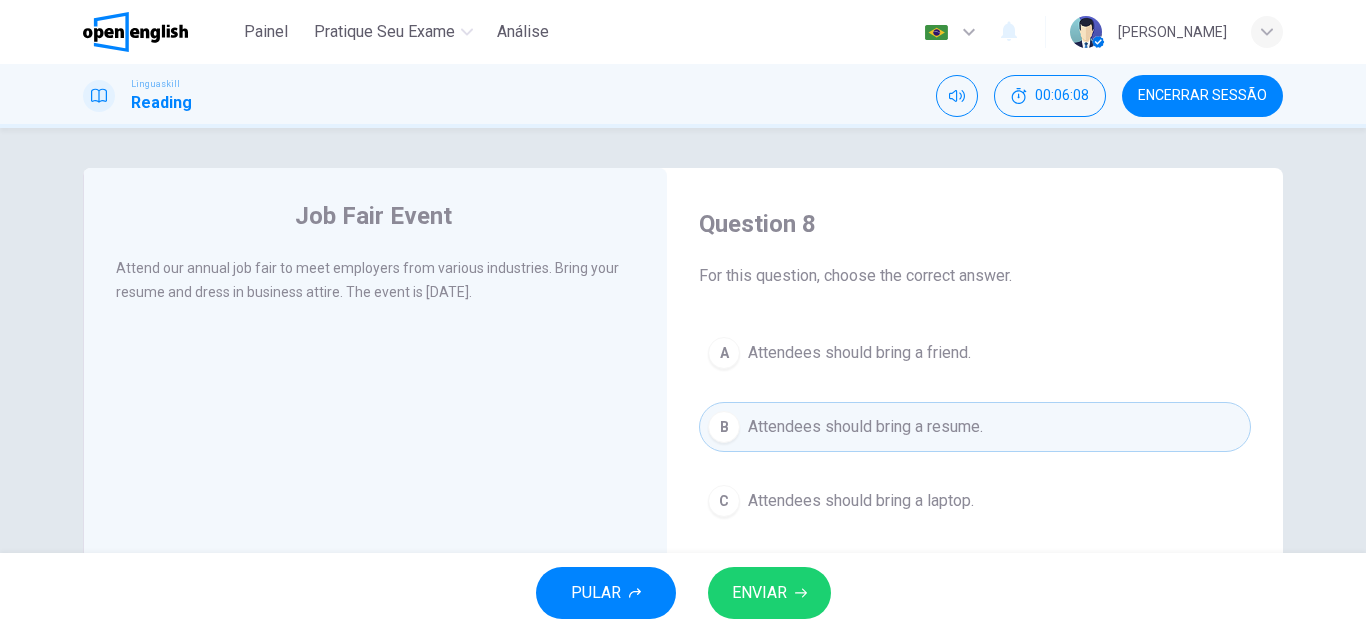 click on "ENVIAR" at bounding box center [769, 593] 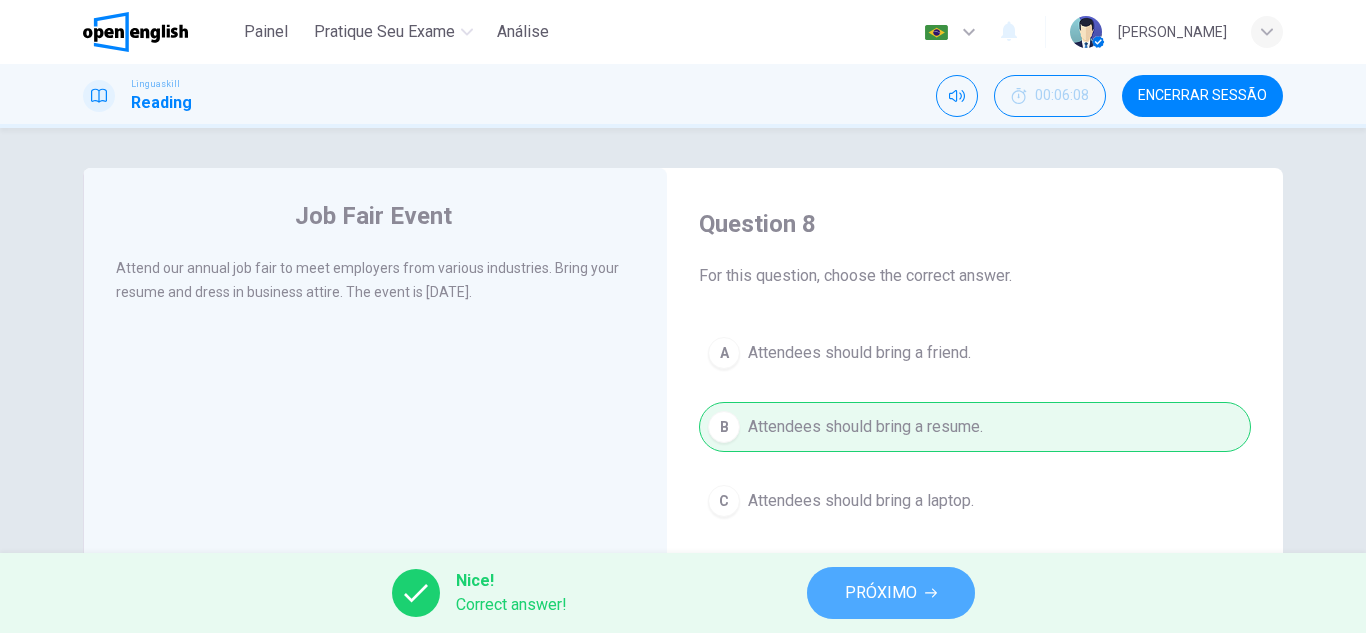 click on "PRÓXIMO" at bounding box center [891, 593] 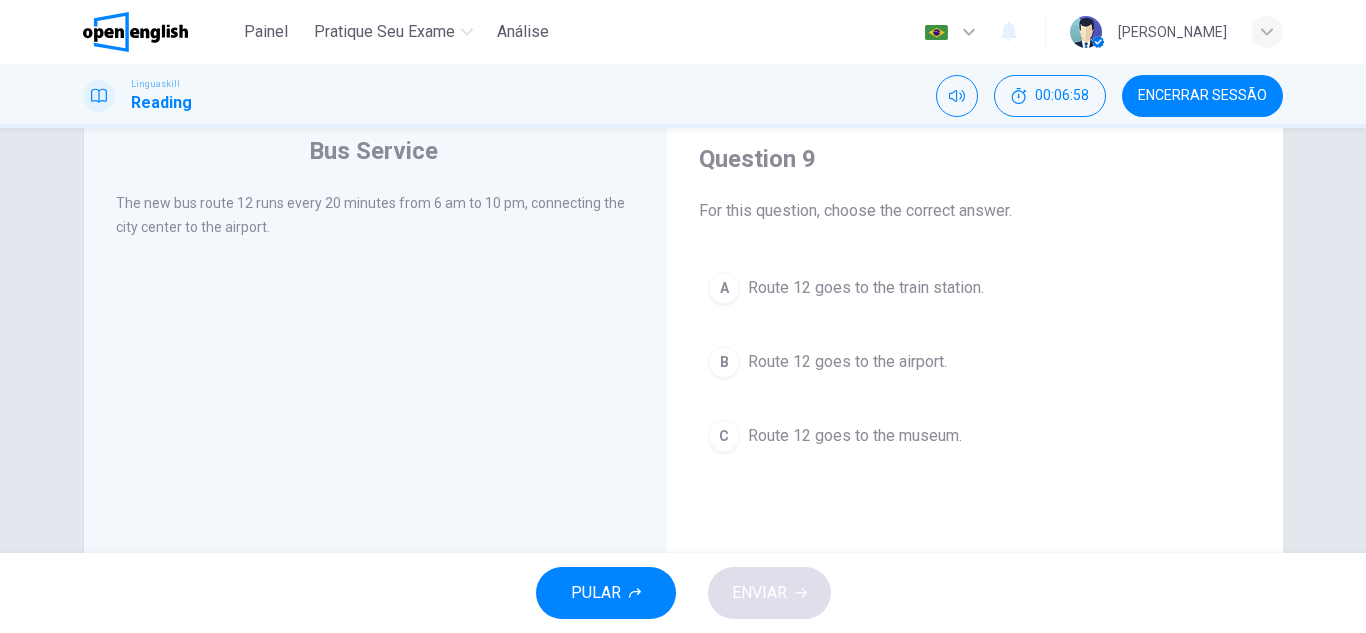 scroll, scrollTop: 100, scrollLeft: 0, axis: vertical 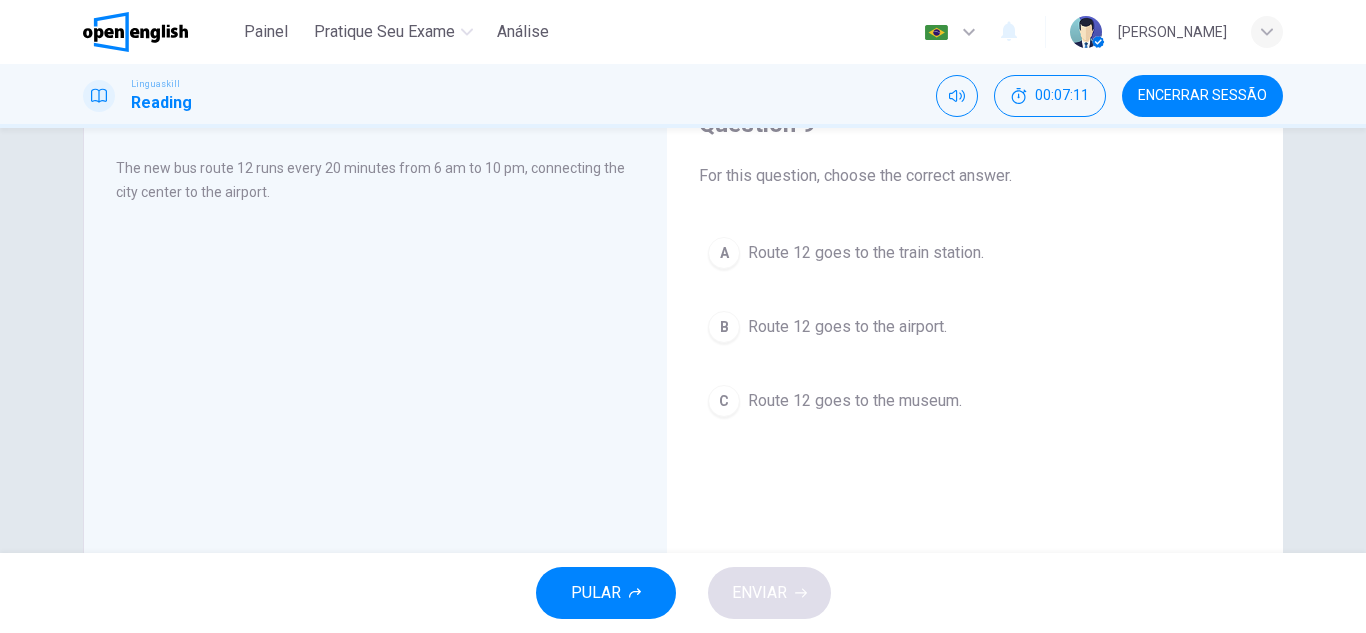 click on "Route 12 goes to the train station." at bounding box center [866, 253] 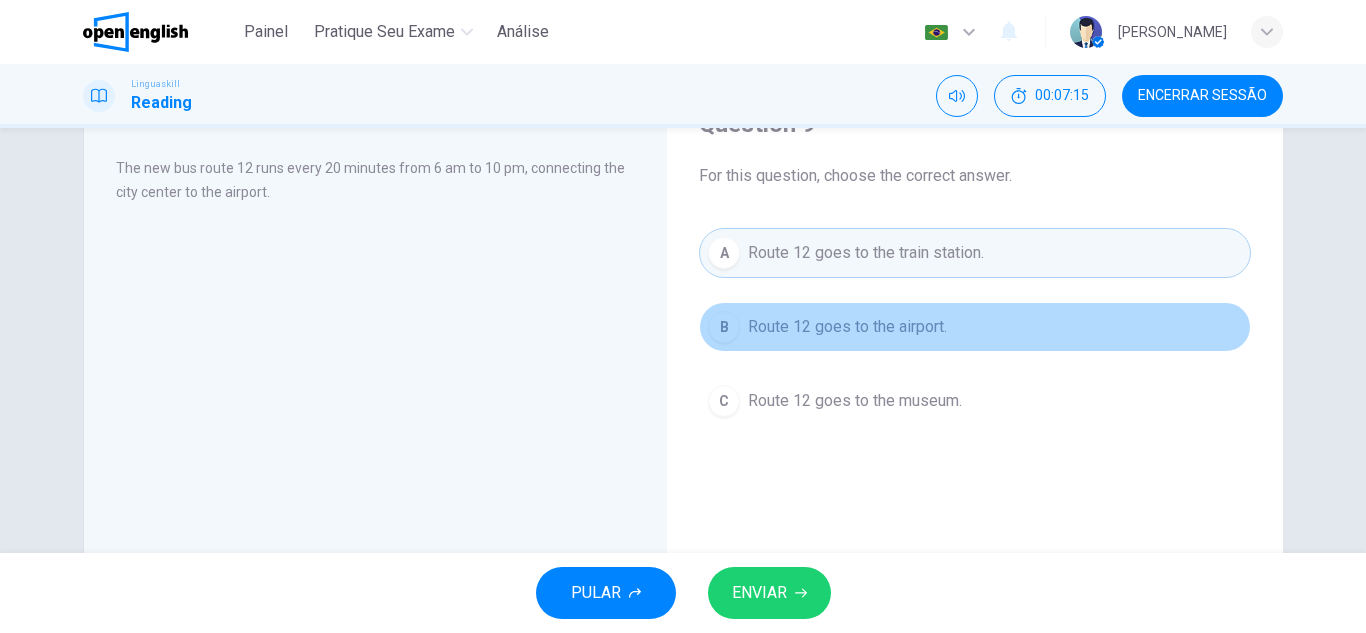 click on "Route 12 goes to the airport." at bounding box center [847, 327] 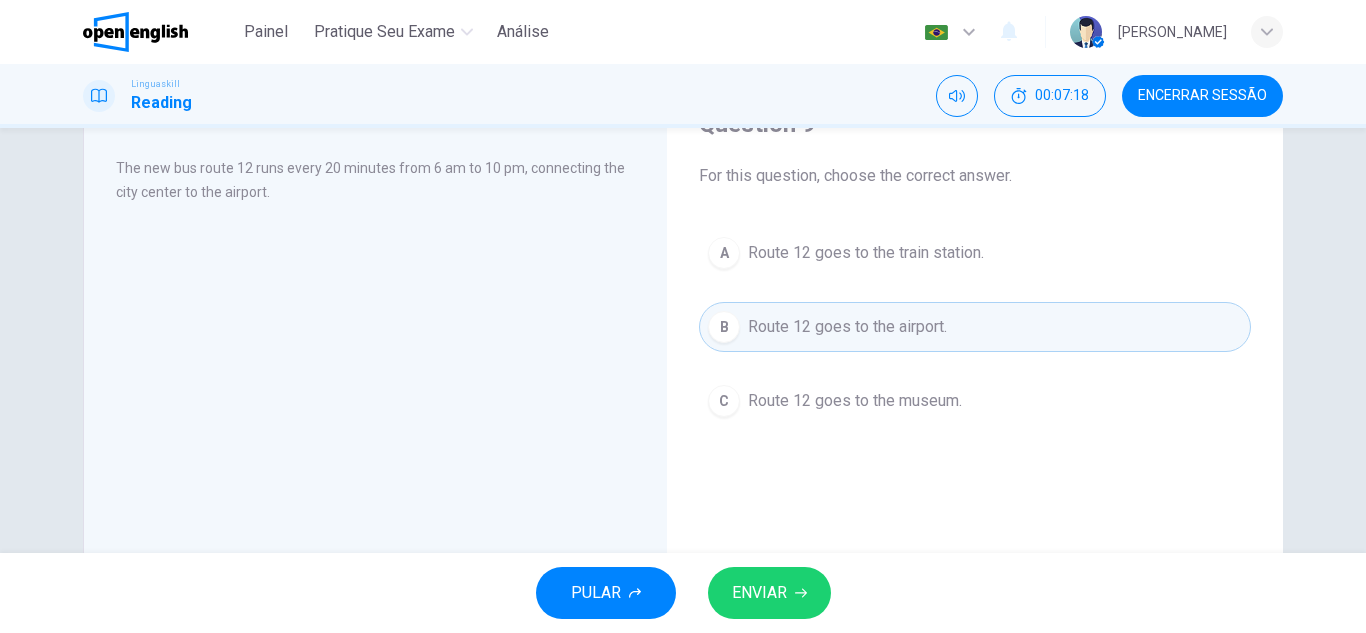click on "ENVIAR" at bounding box center (769, 593) 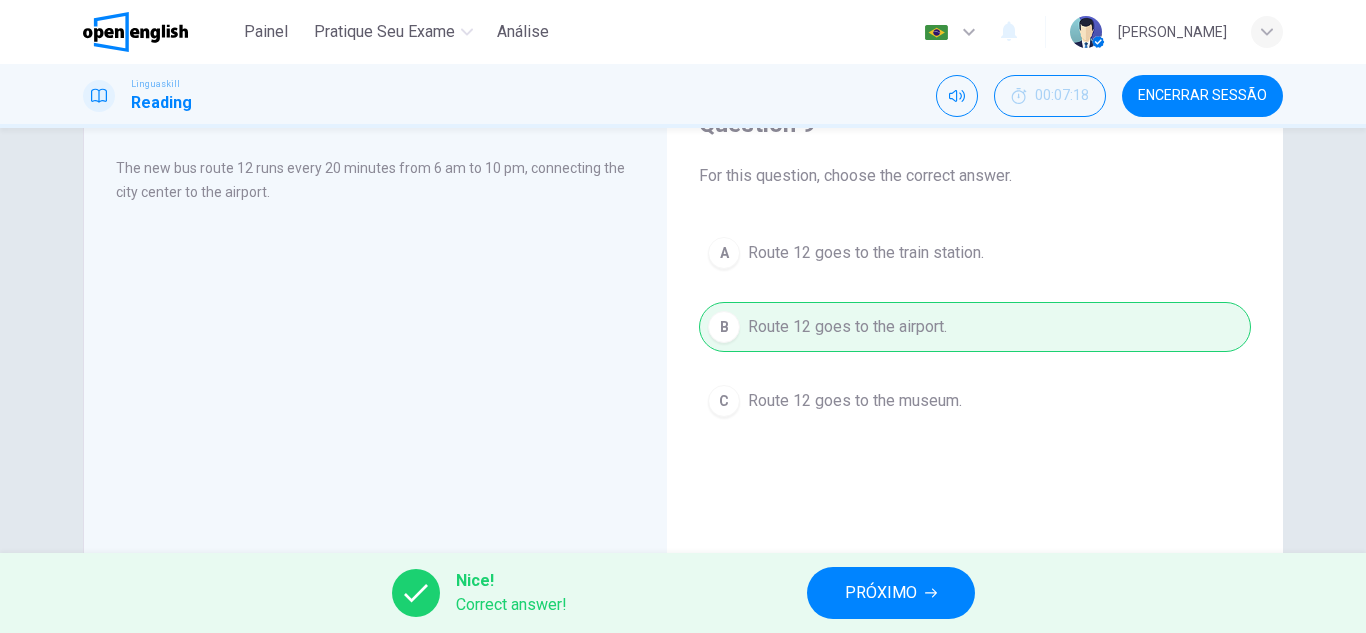 click on "PRÓXIMO" at bounding box center (891, 593) 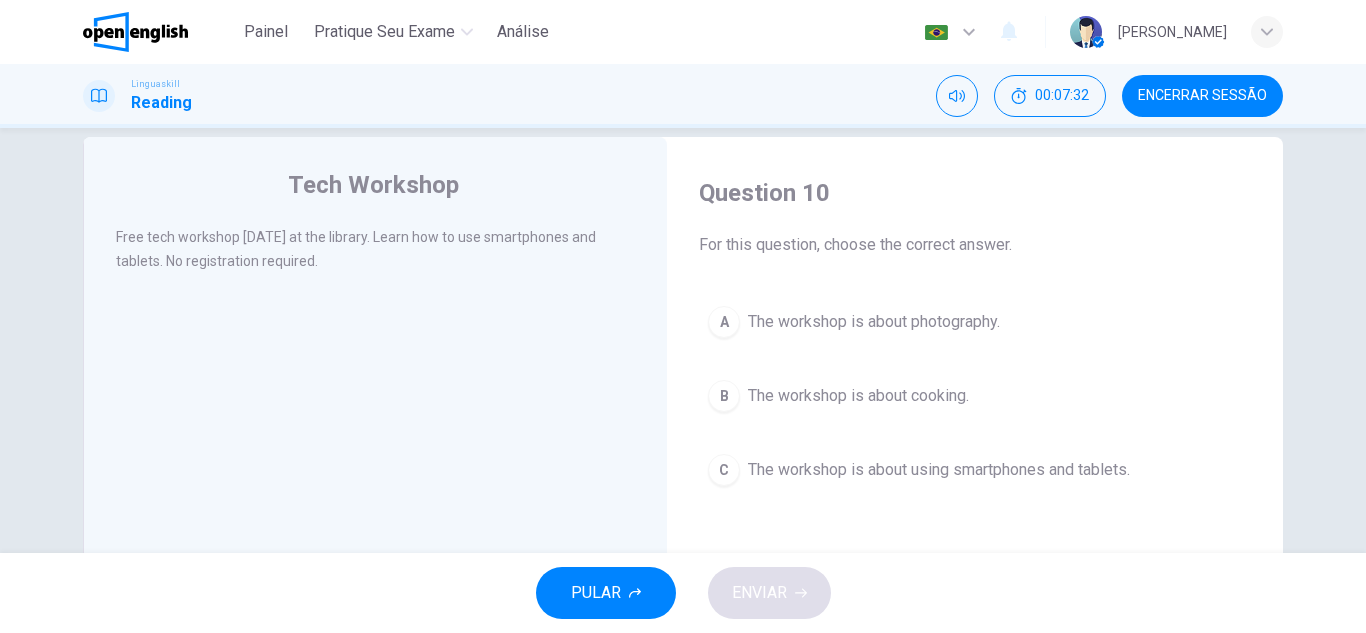scroll, scrollTop: 0, scrollLeft: 0, axis: both 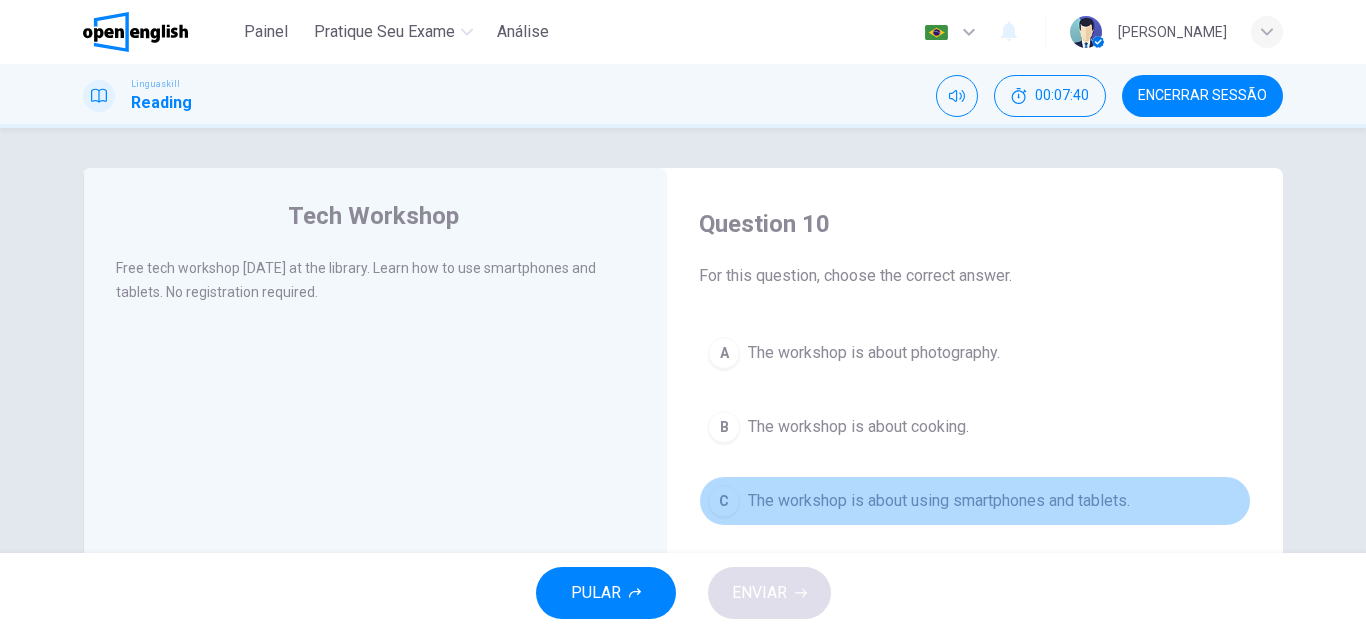 click on "The workshop is about using smartphones and tablets." at bounding box center (939, 501) 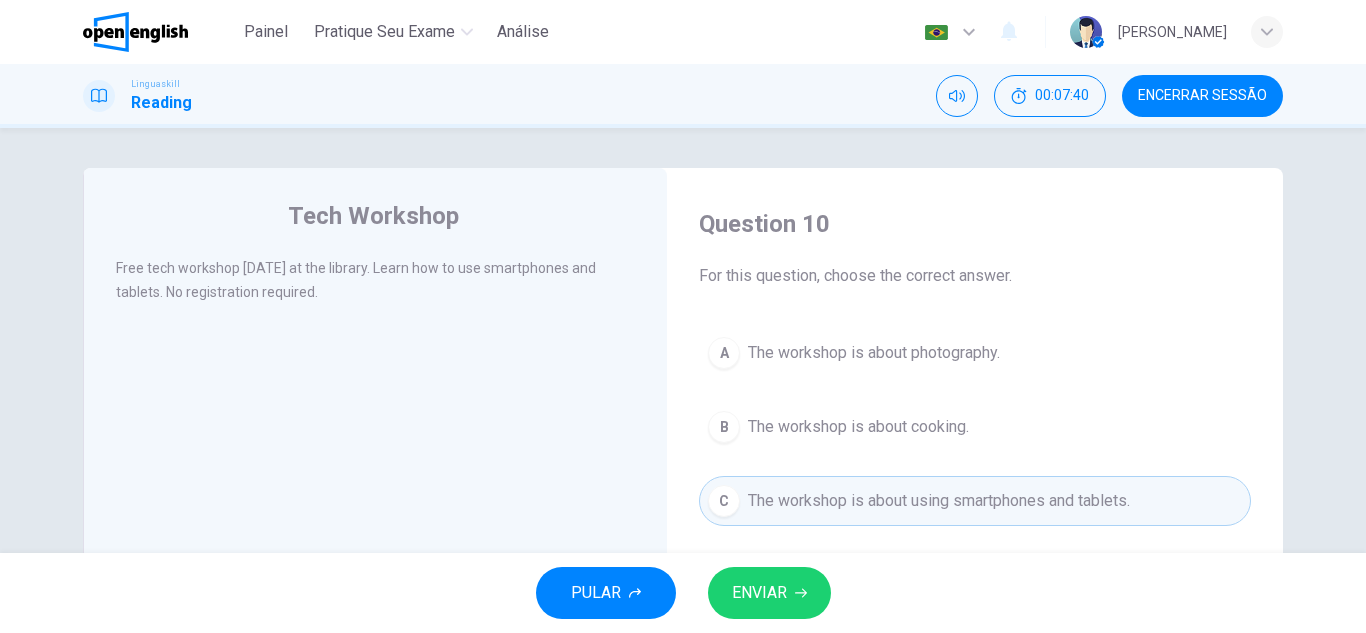 click on "ENVIAR" at bounding box center (759, 593) 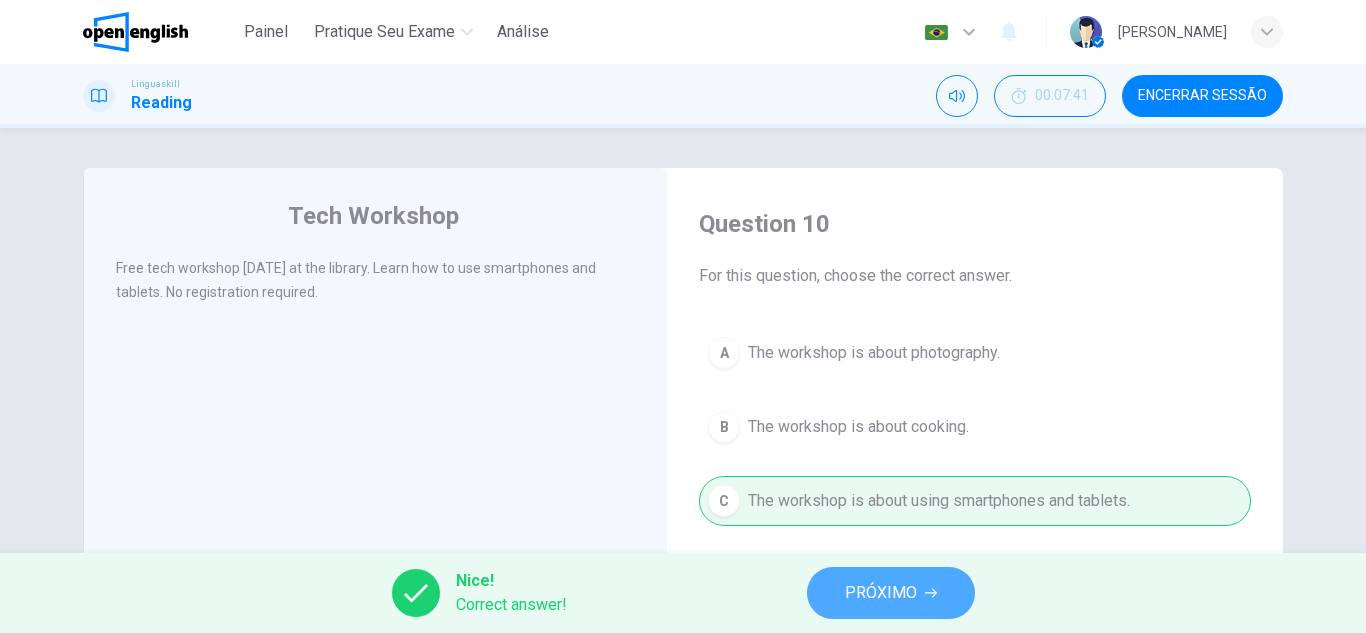 click on "PRÓXIMO" at bounding box center [881, 593] 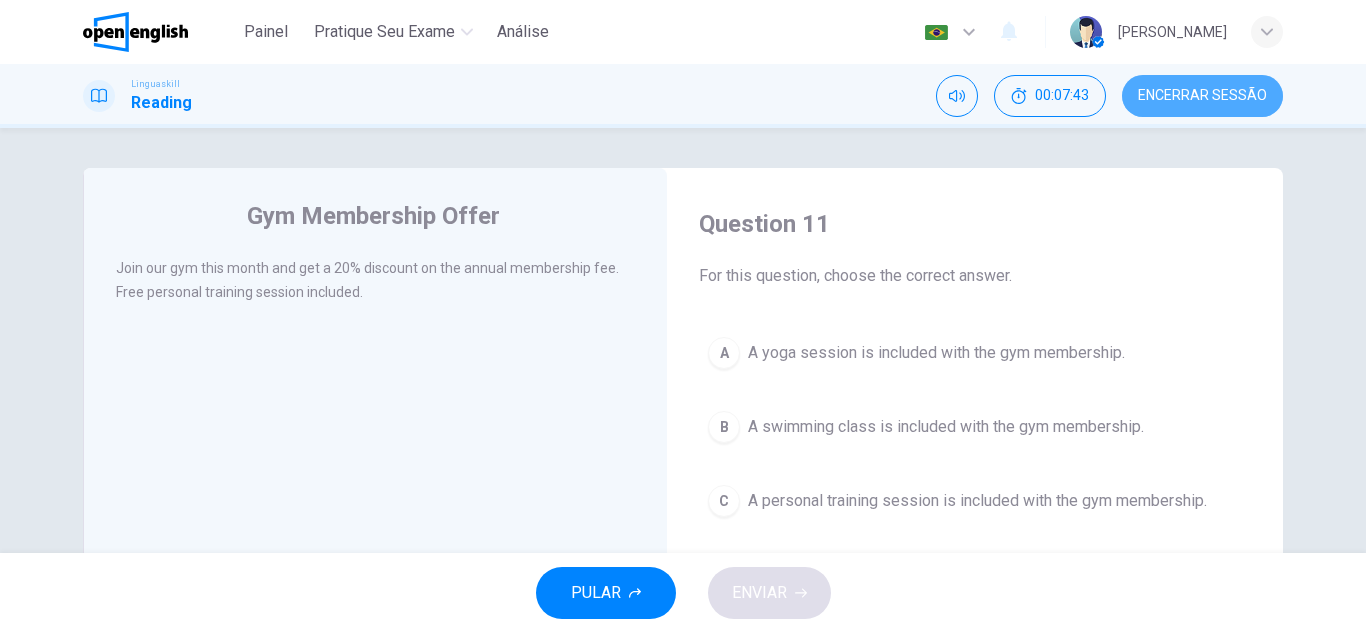 click on "Encerrar Sessão" at bounding box center (1202, 96) 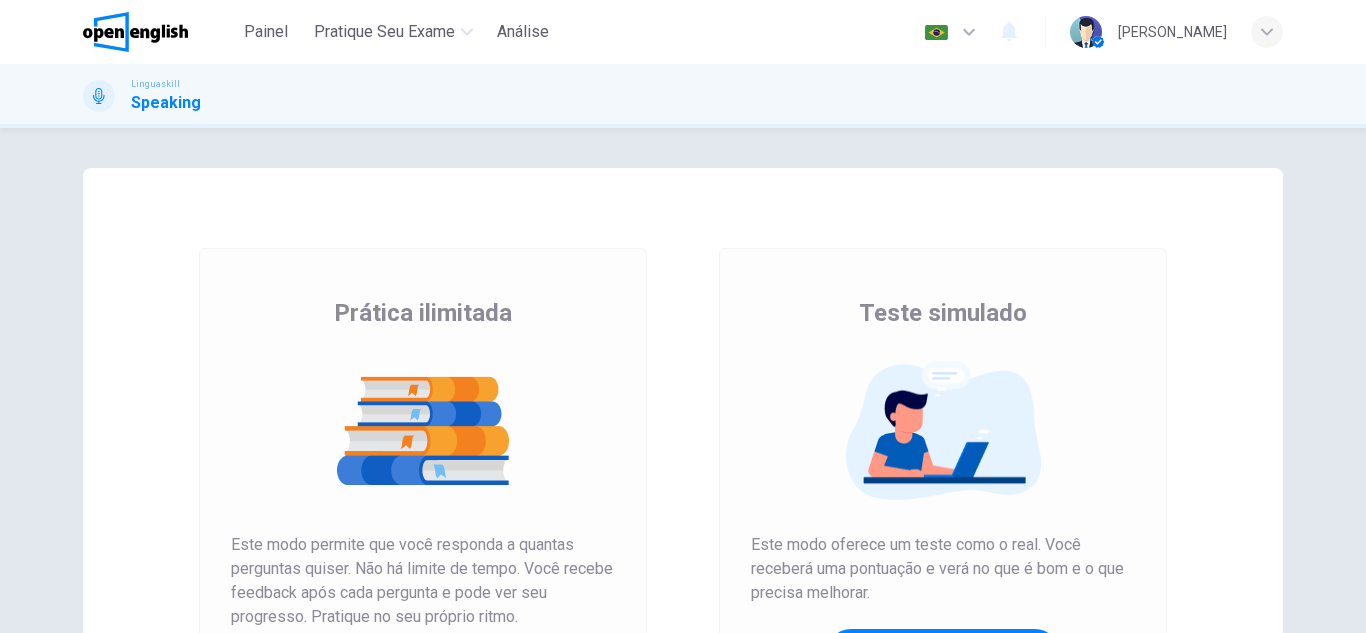 scroll, scrollTop: 0, scrollLeft: 0, axis: both 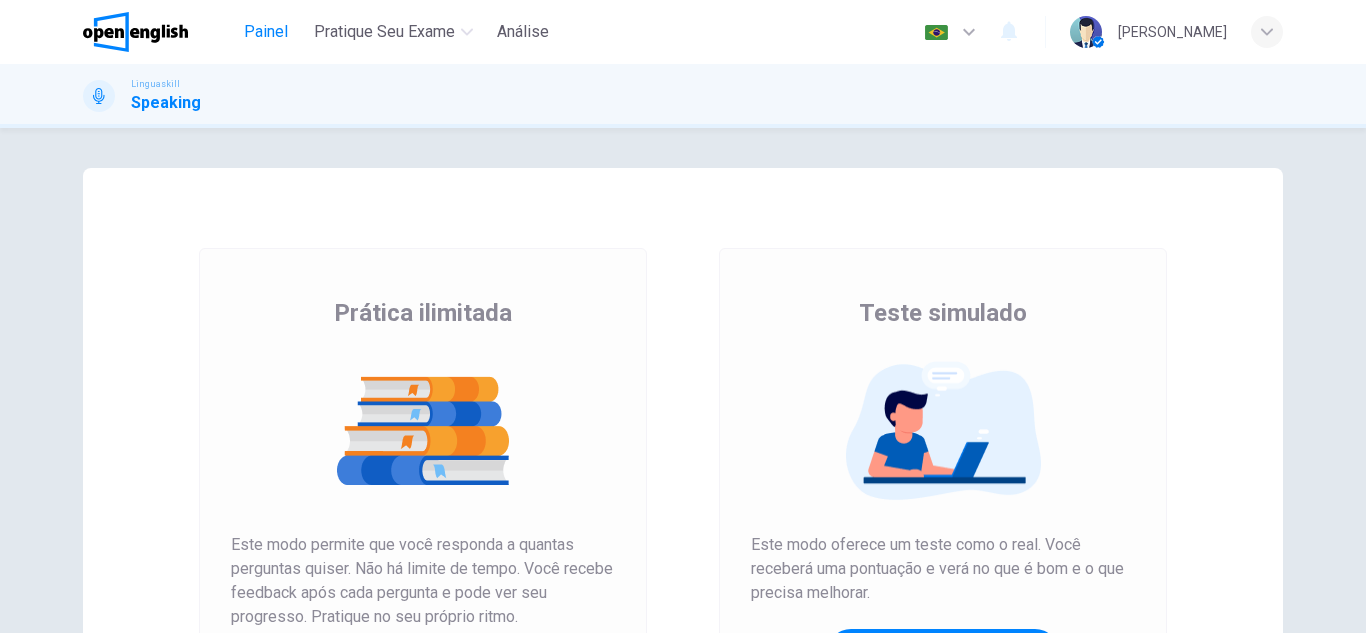 click on "Painel" at bounding box center [266, 32] 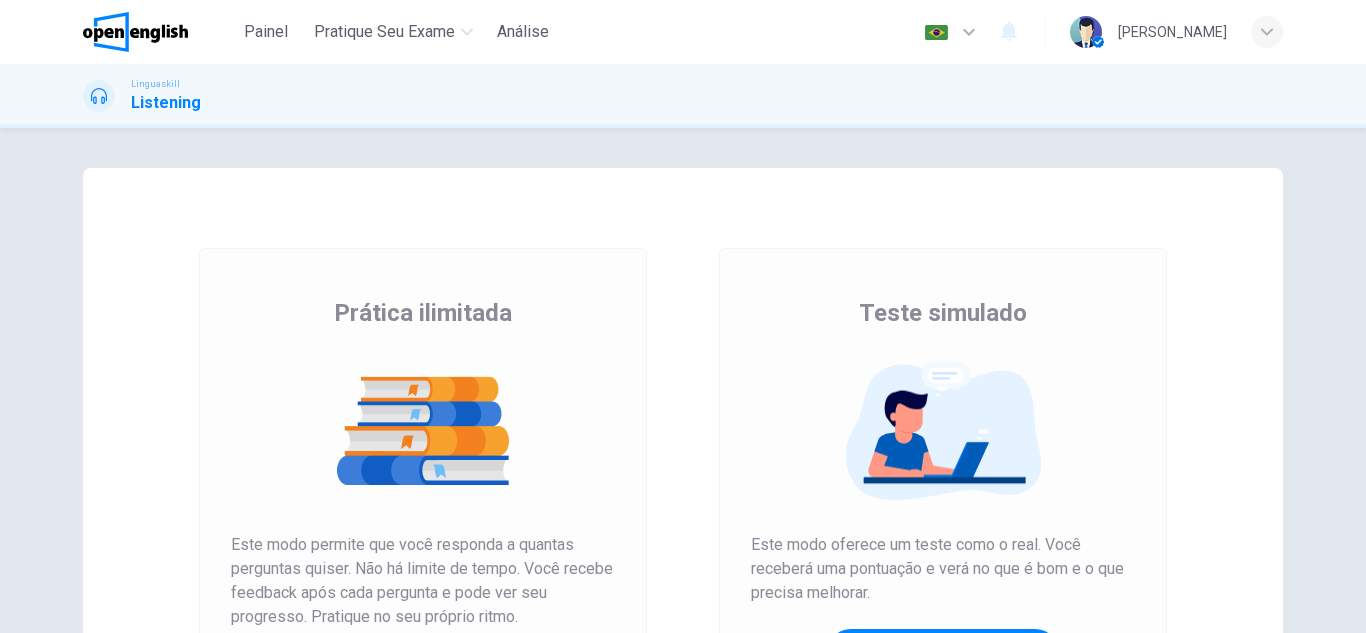 scroll, scrollTop: 0, scrollLeft: 0, axis: both 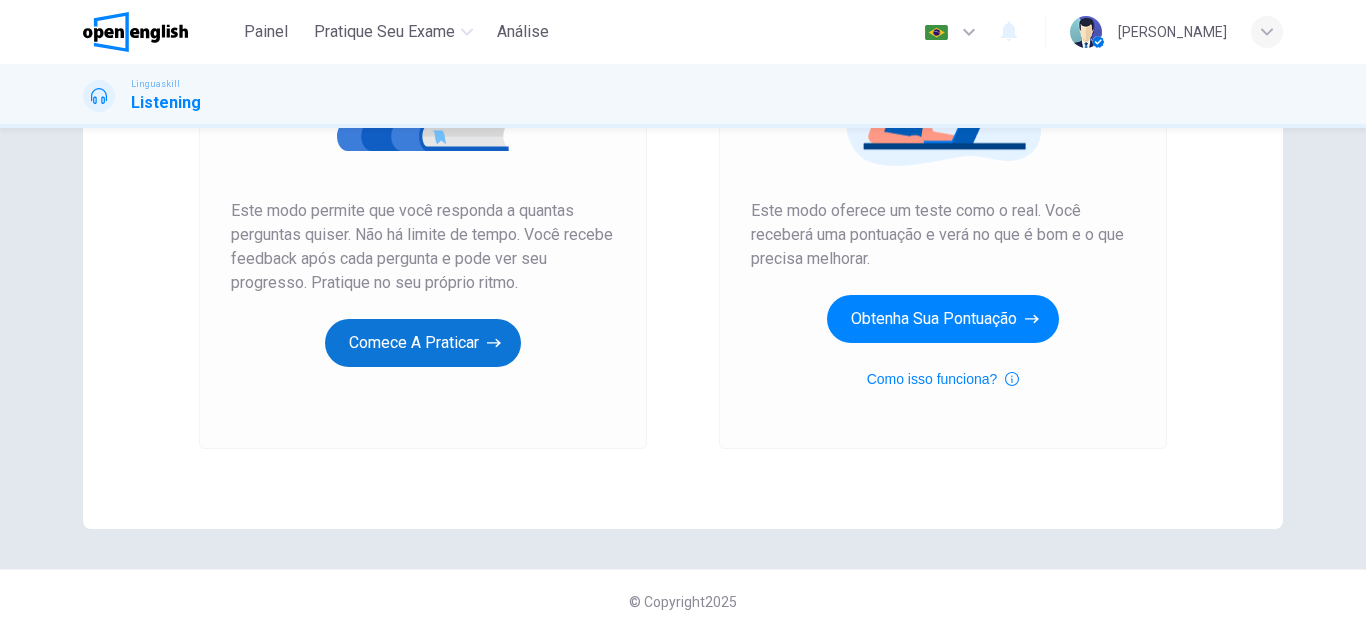 click on "Comece a praticar" at bounding box center (423, 343) 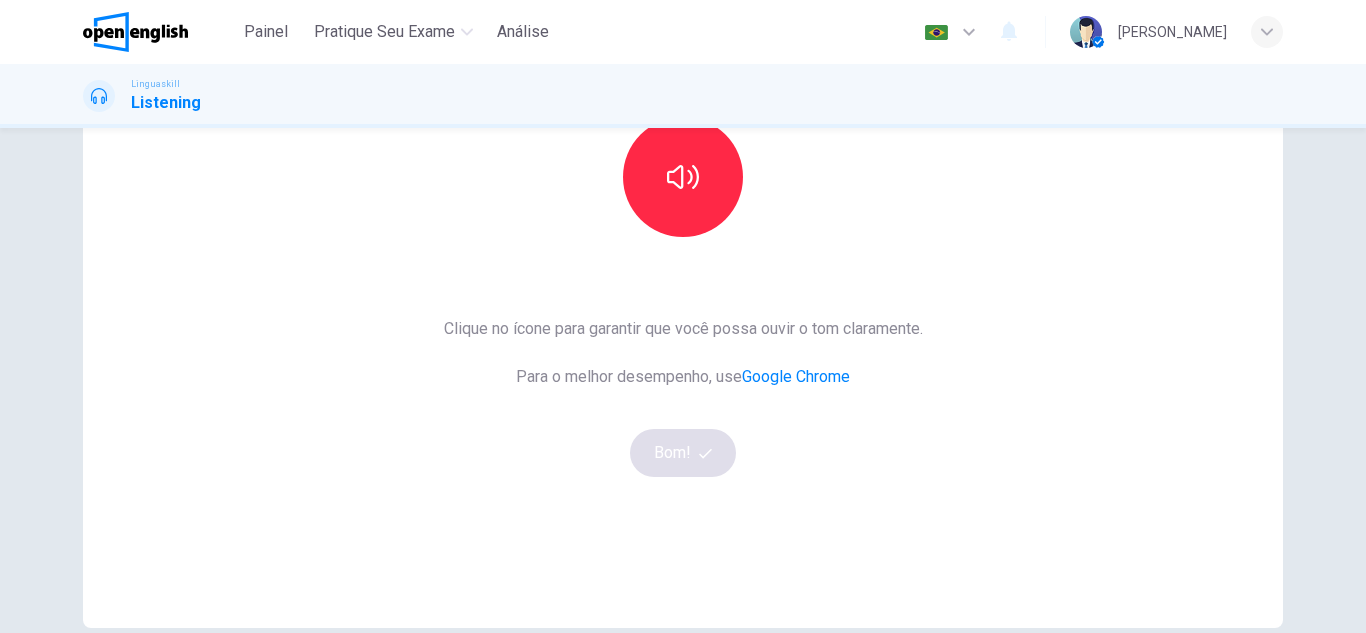 scroll, scrollTop: 200, scrollLeft: 0, axis: vertical 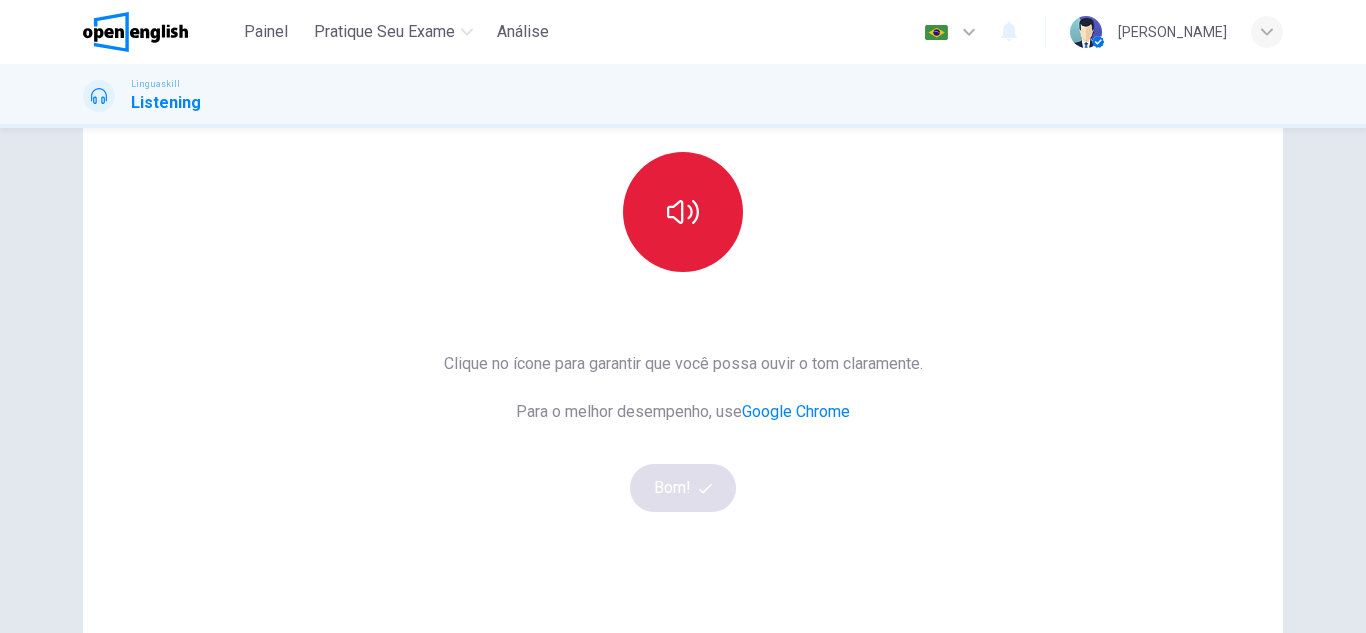click at bounding box center (683, 212) 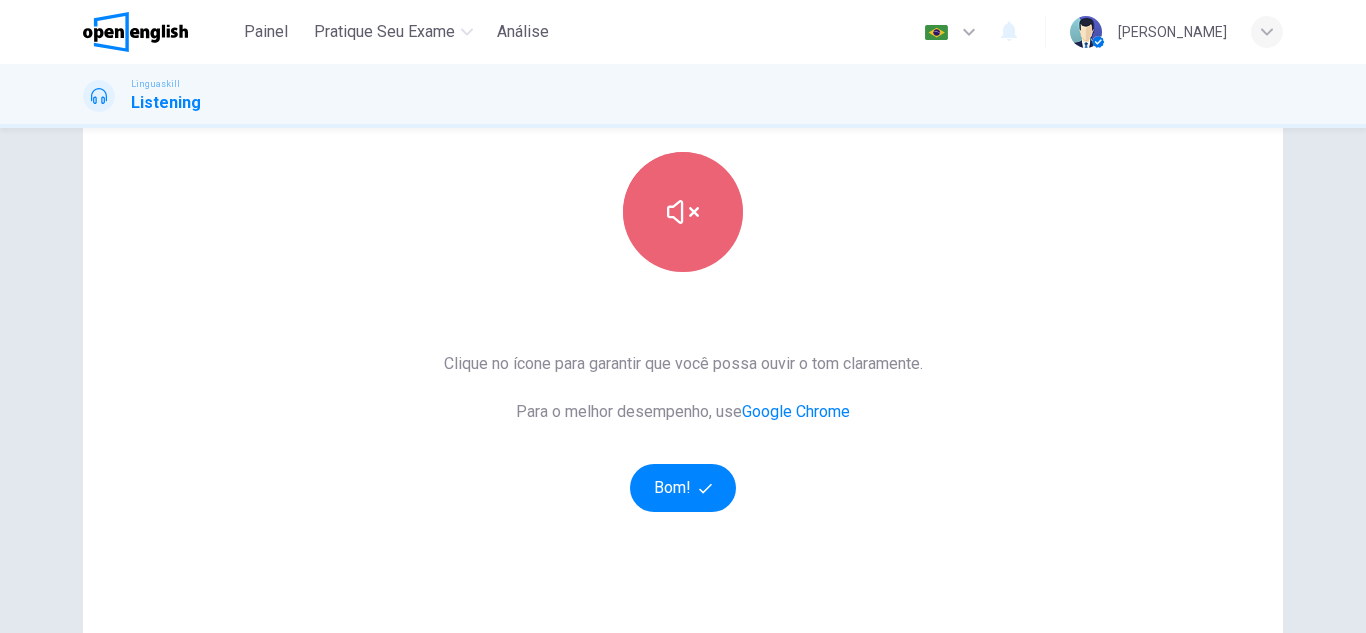 click at bounding box center [683, 212] 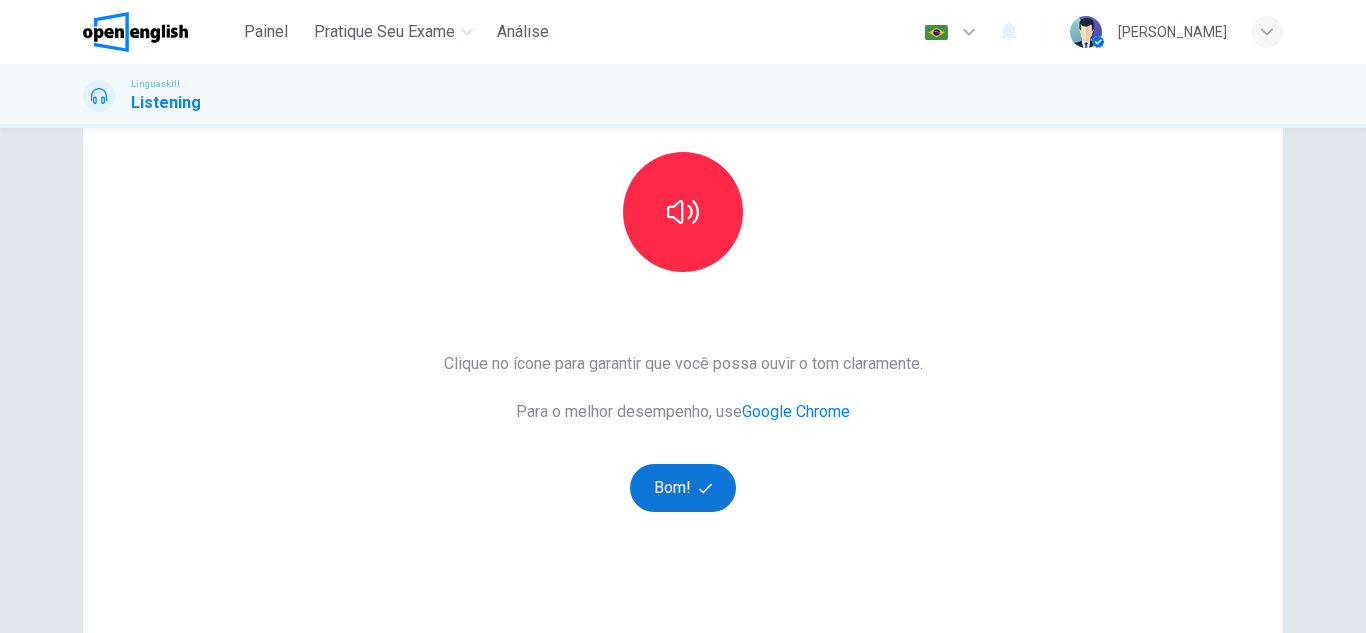 click on "Bom!" at bounding box center (683, 488) 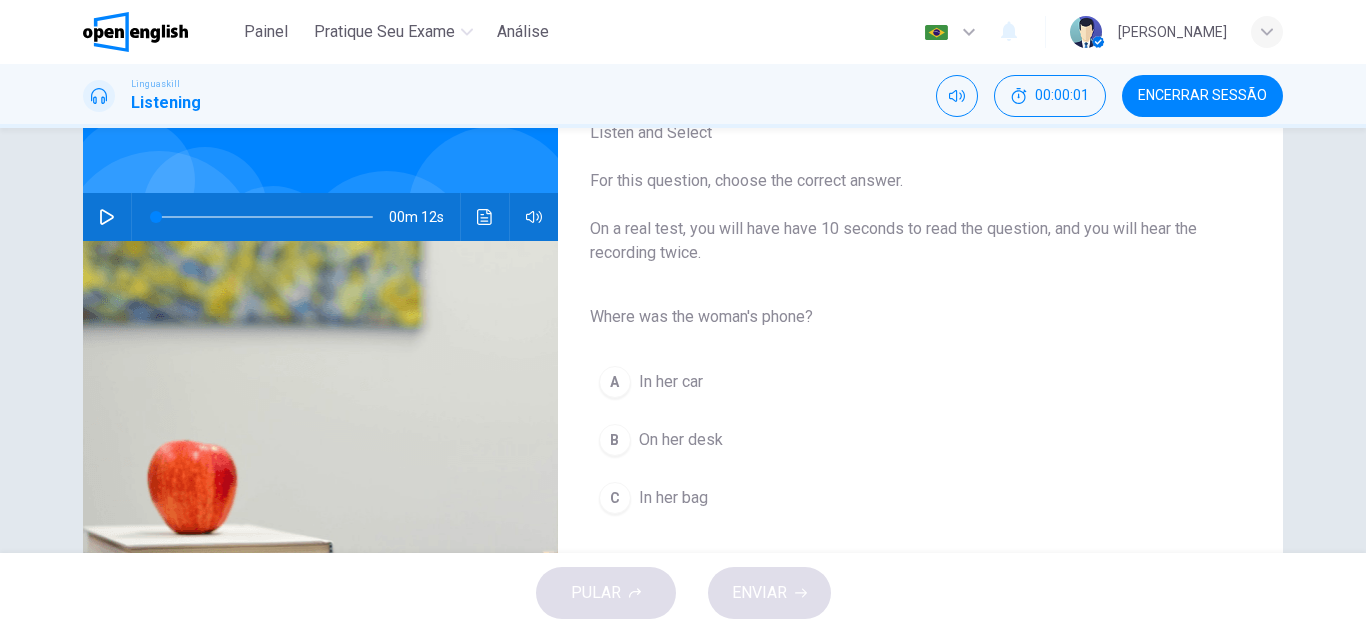 scroll, scrollTop: 100, scrollLeft: 0, axis: vertical 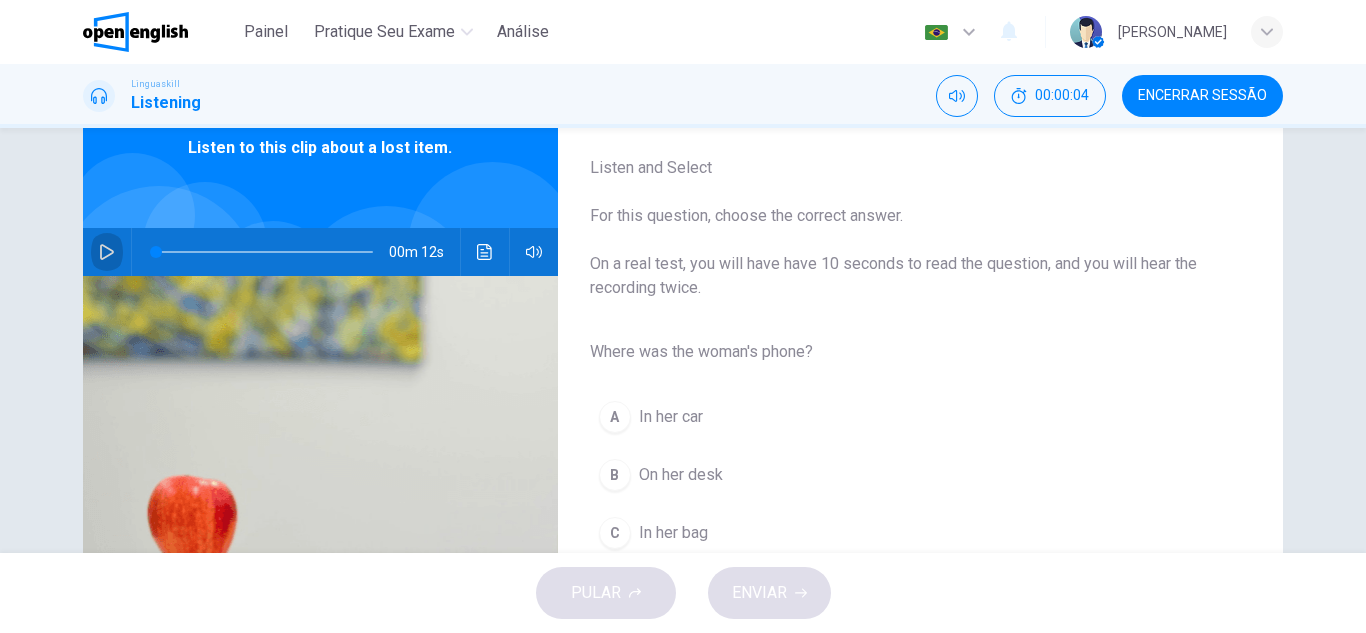 click at bounding box center (107, 252) 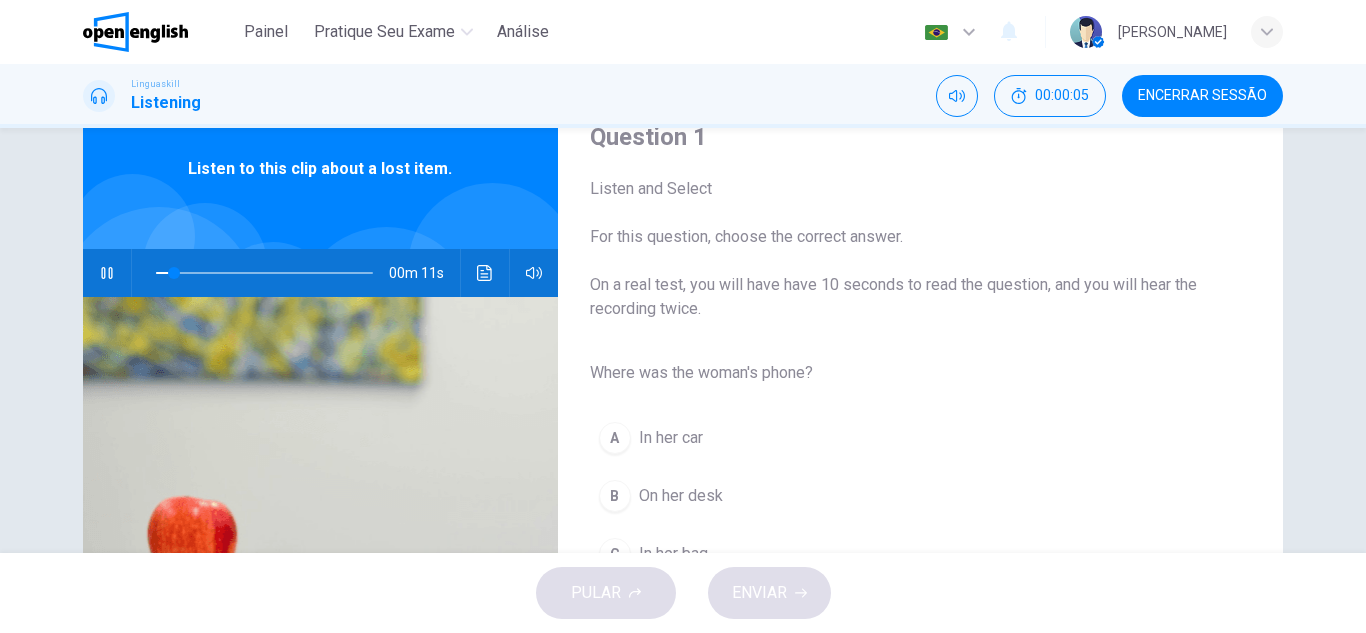 scroll, scrollTop: 200, scrollLeft: 0, axis: vertical 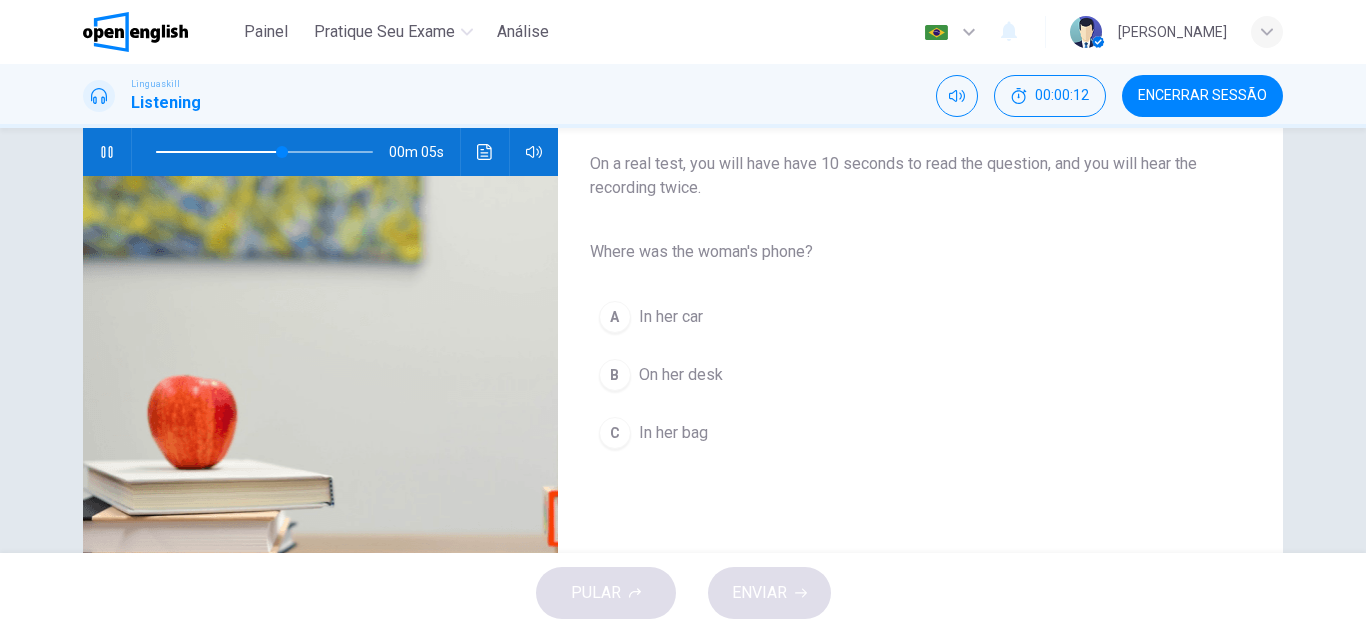 click on "Question 1 Listen and Select For this question, choose the correct answer.  On a real test, you will have have 10 seconds to read the question, and you will hear the recording twice. Where was the woman's phone? A In her car B On her desk C In her bag" at bounding box center [904, 315] 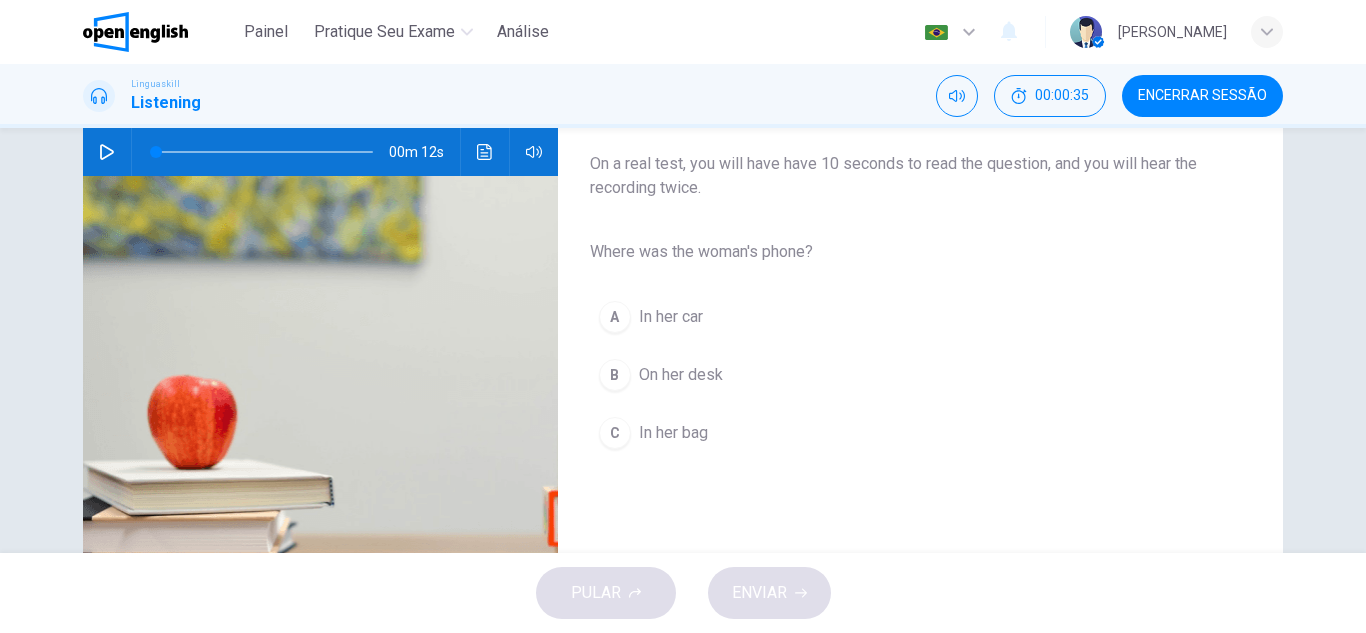 click 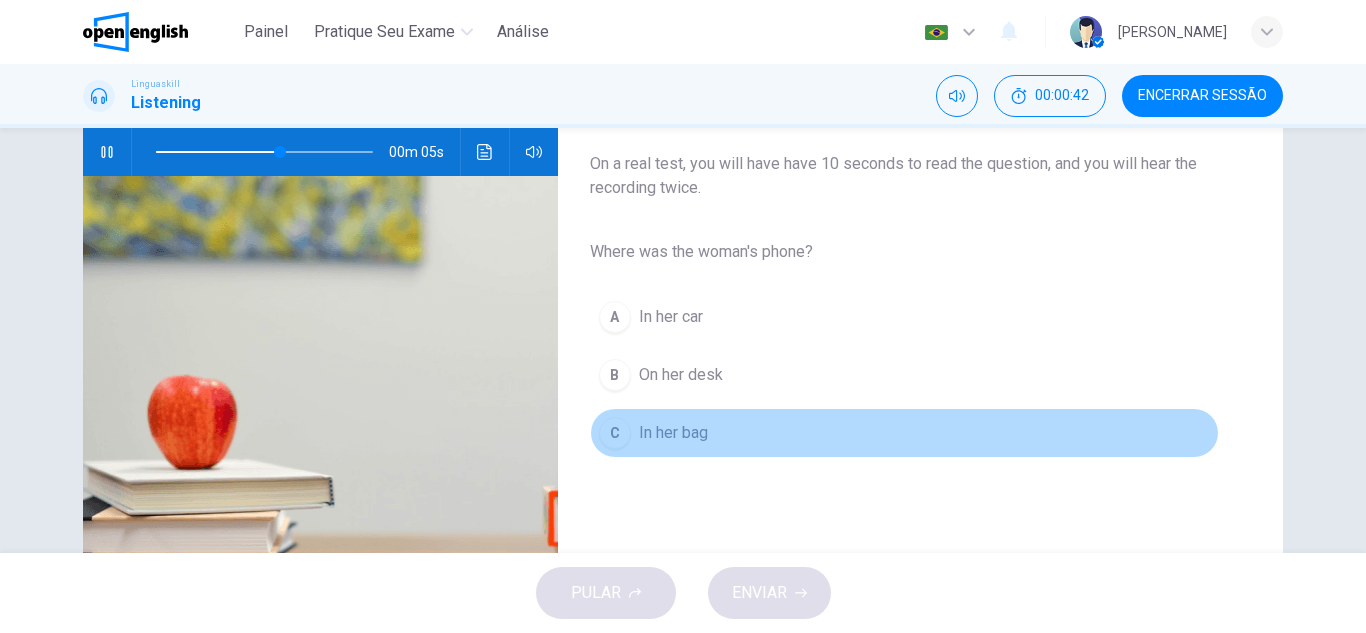 click on "In her bag" at bounding box center (673, 433) 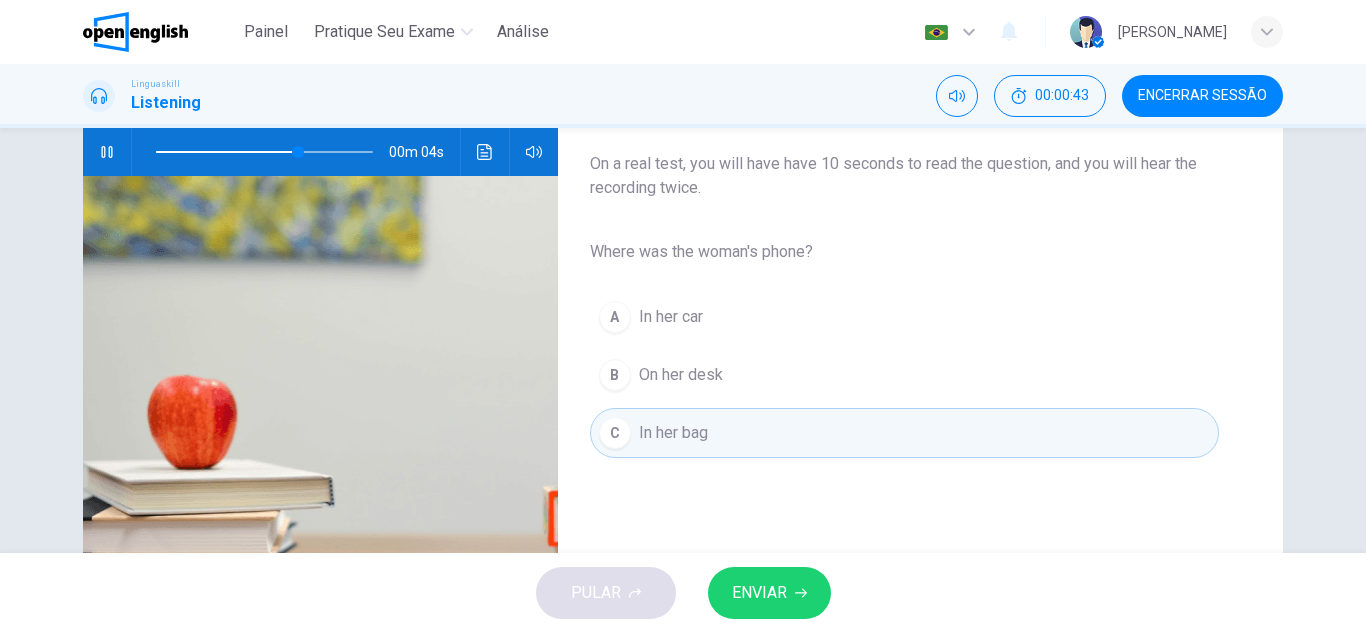 click on "ENVIAR" at bounding box center [769, 593] 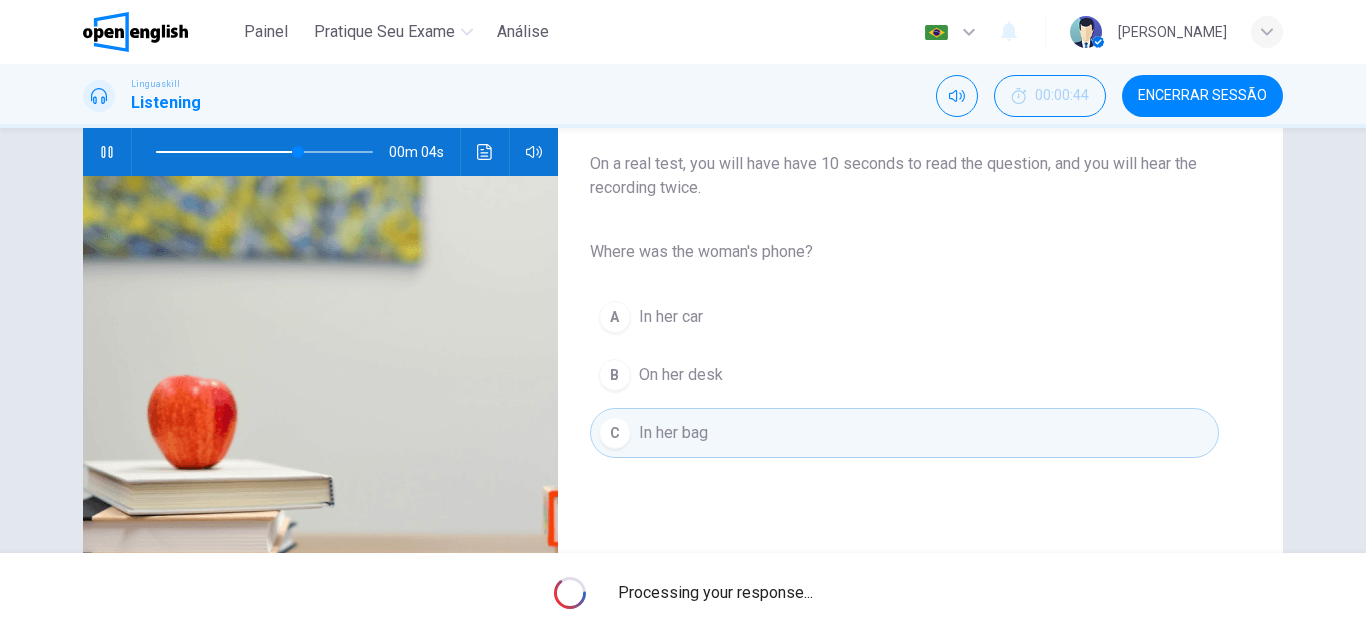 type on "**" 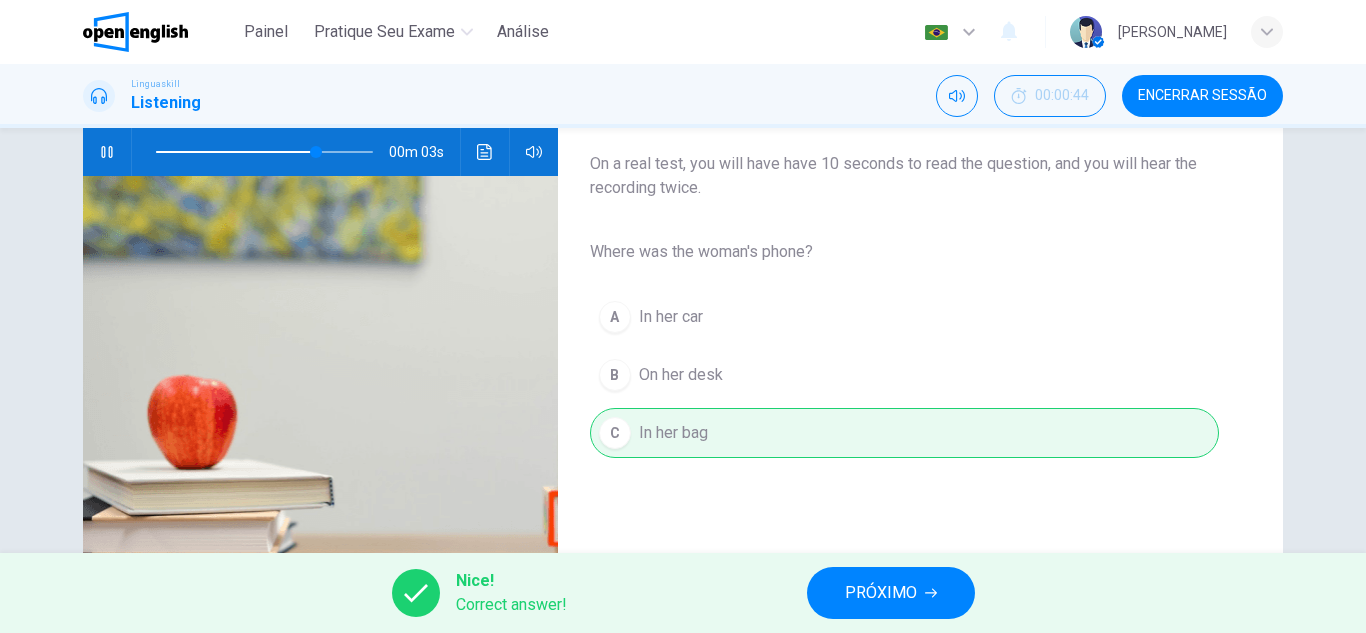 click on "PRÓXIMO" at bounding box center [881, 593] 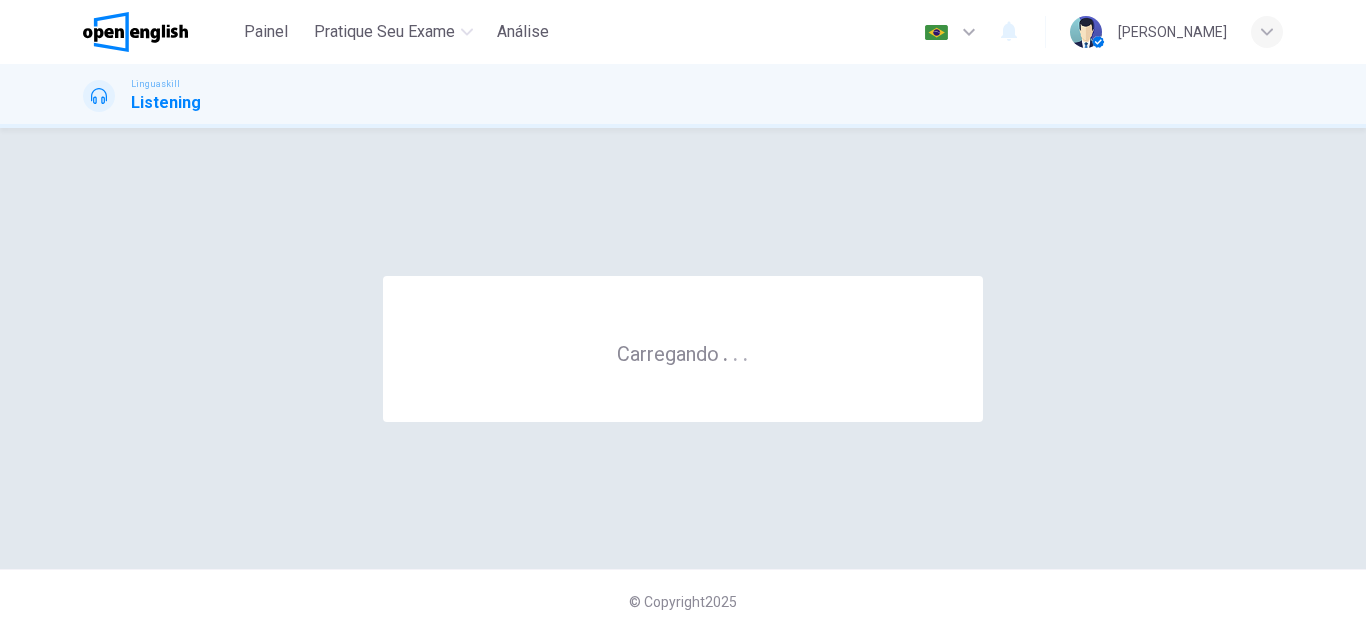 scroll, scrollTop: 0, scrollLeft: 0, axis: both 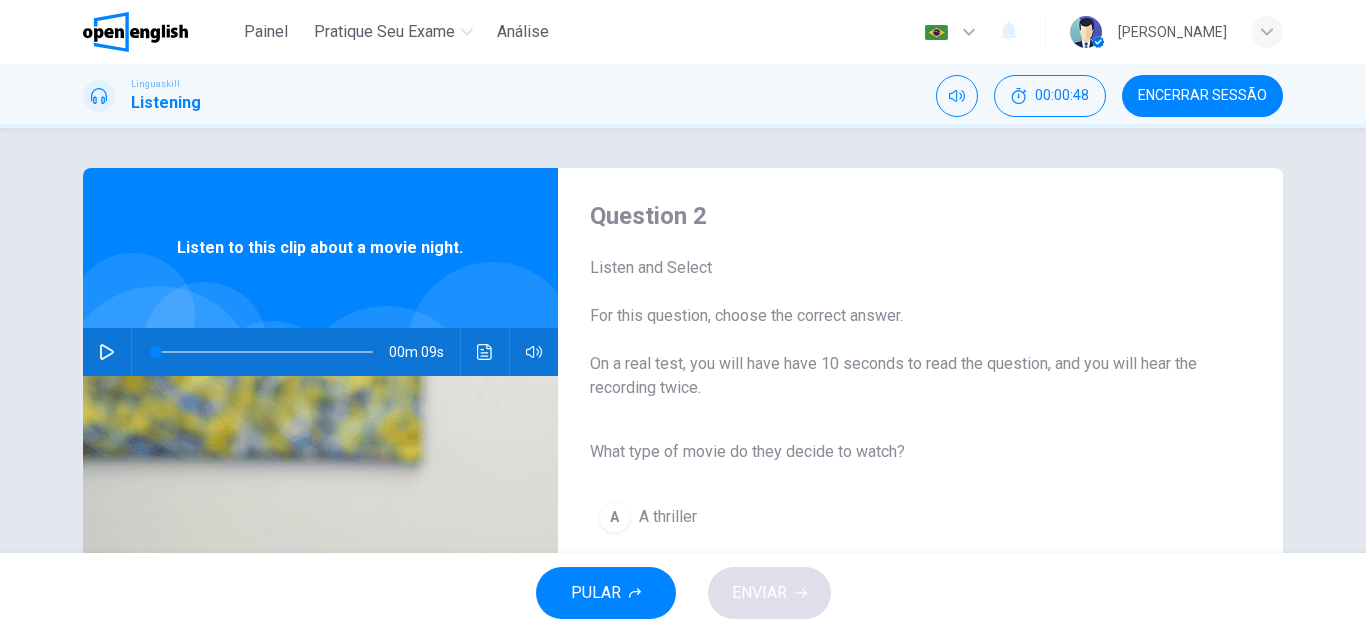click 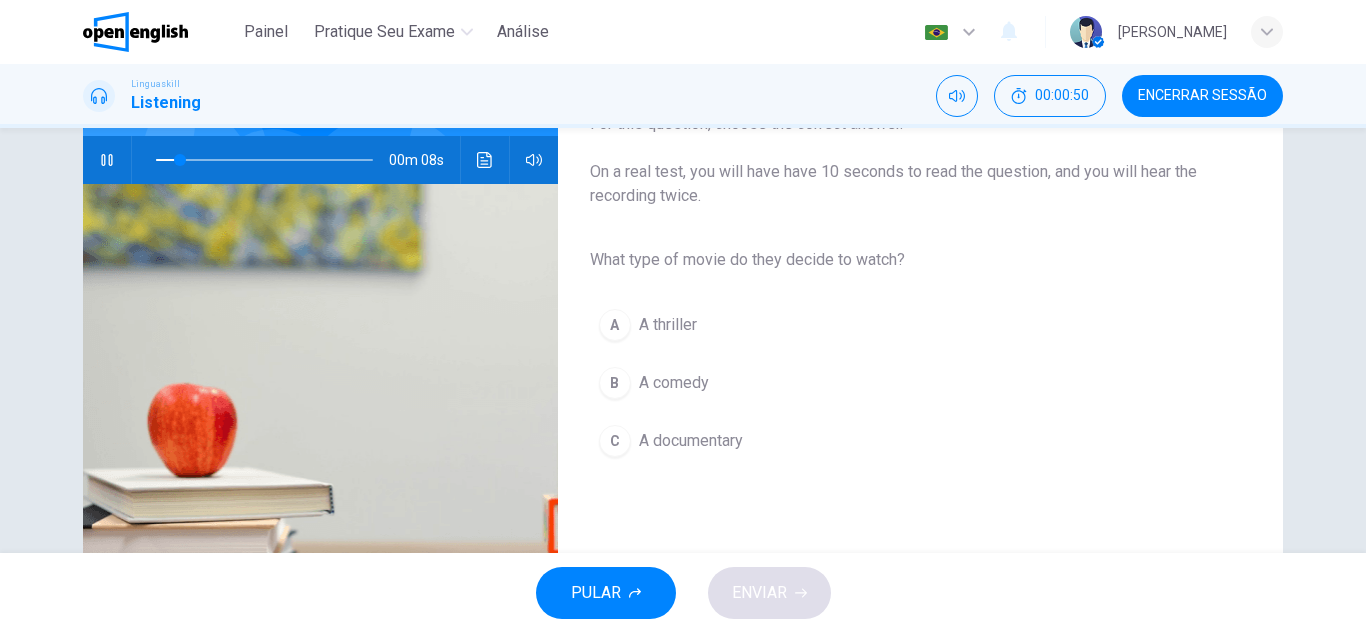 scroll, scrollTop: 200, scrollLeft: 0, axis: vertical 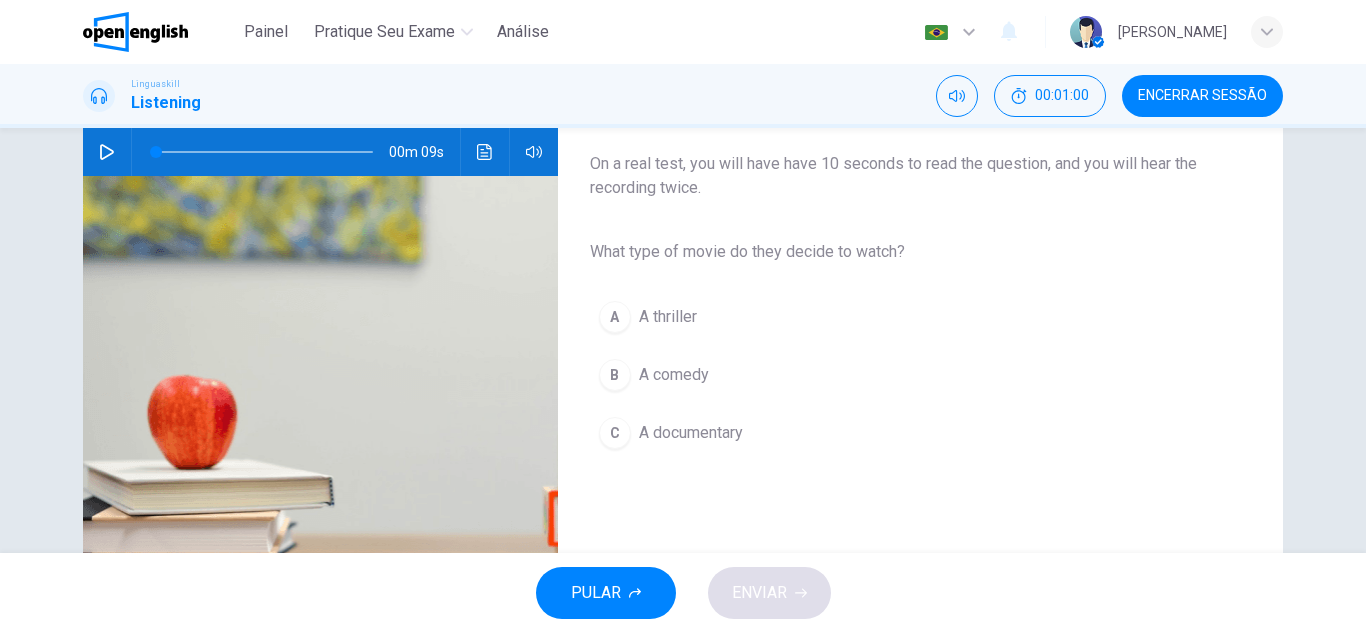 click 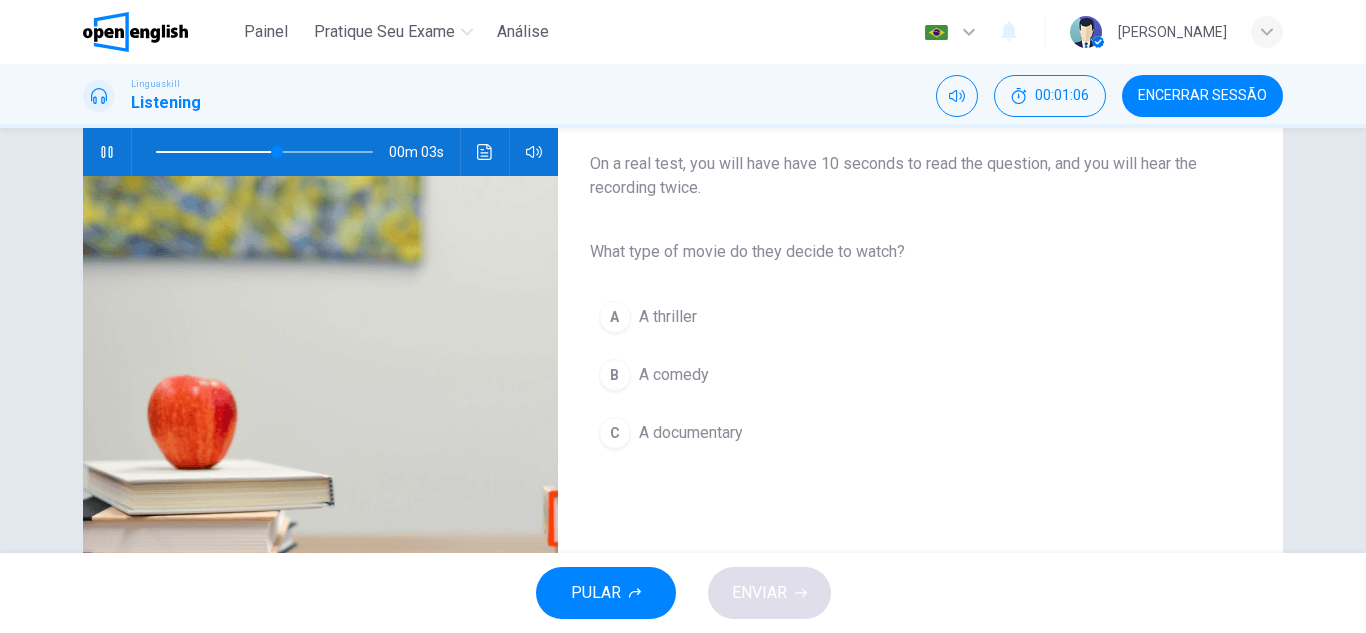 click on "A documentary" at bounding box center [691, 433] 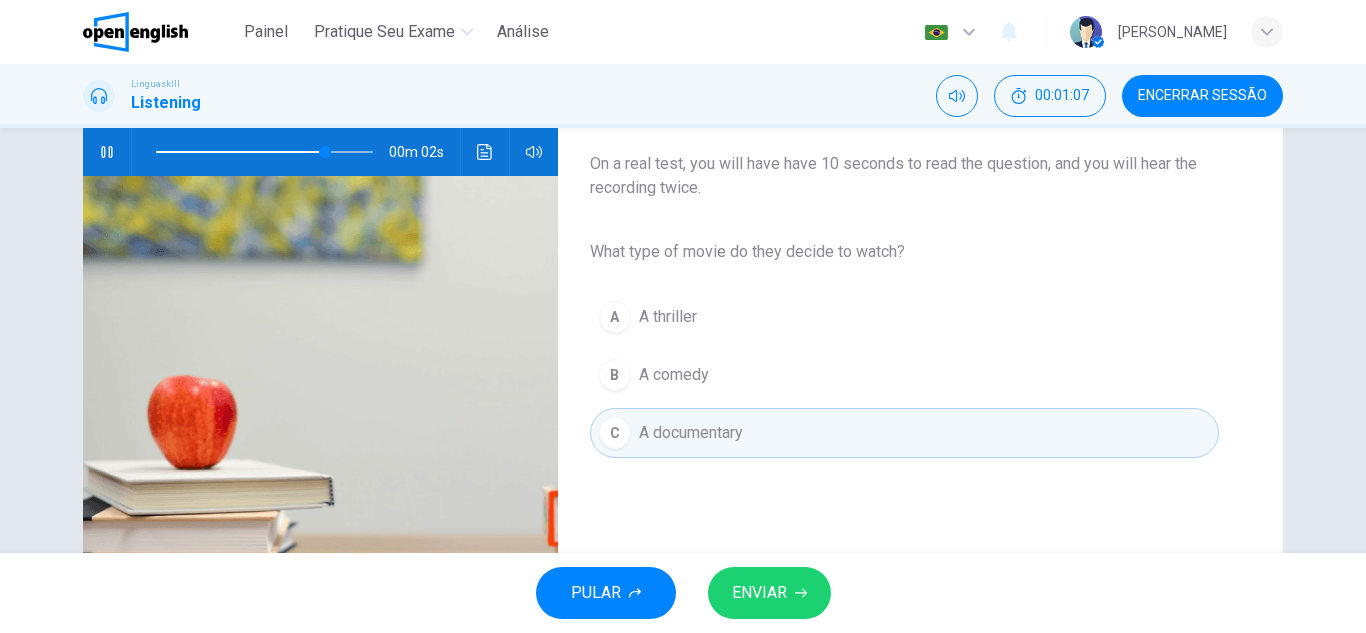 click on "ENVIAR" at bounding box center [759, 593] 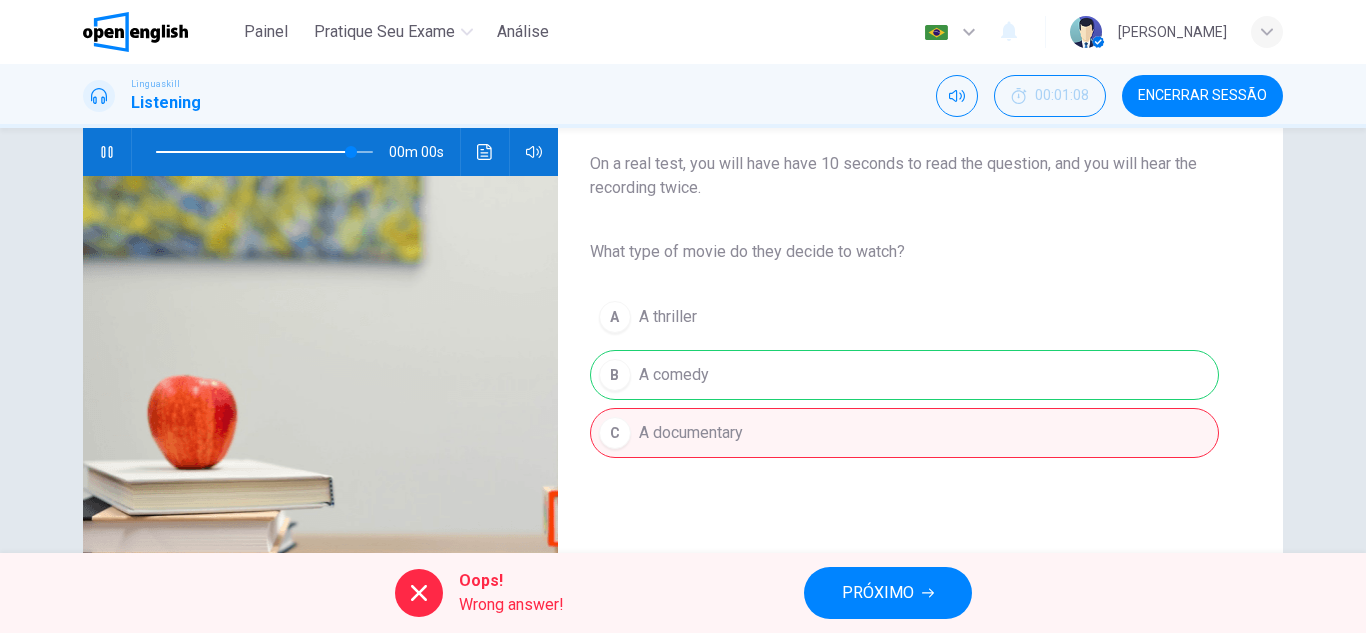 type on "*" 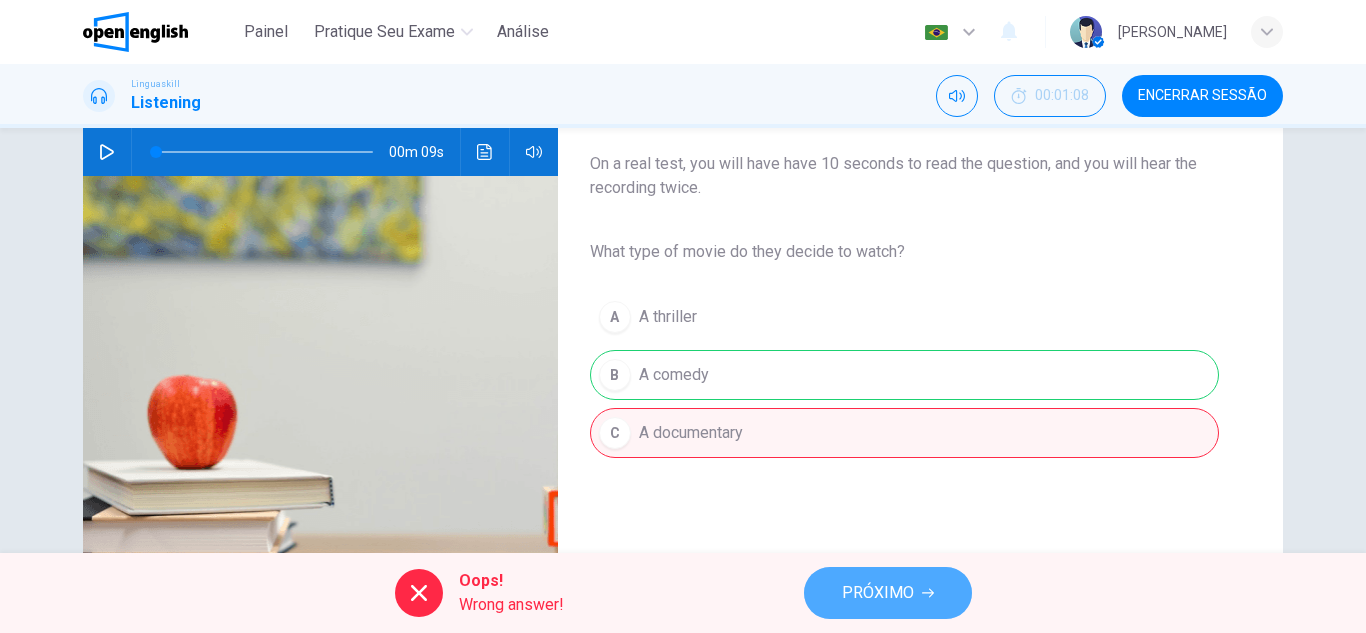 click on "PRÓXIMO" at bounding box center (878, 593) 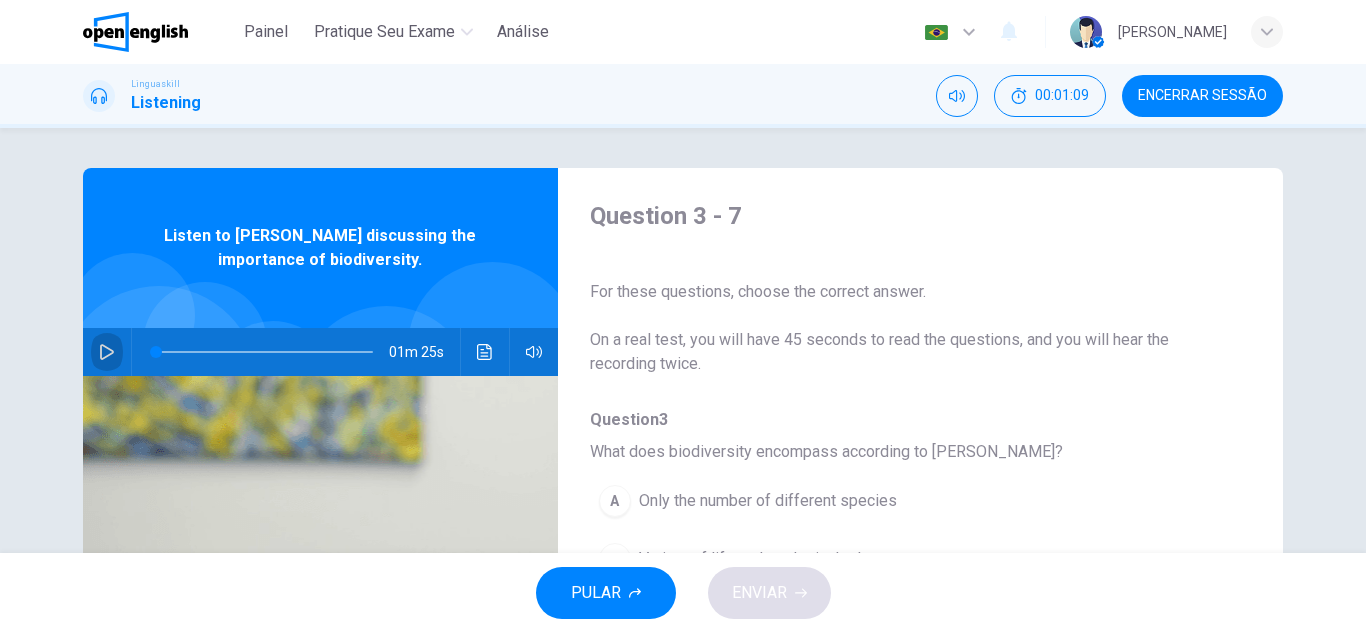 click at bounding box center [107, 352] 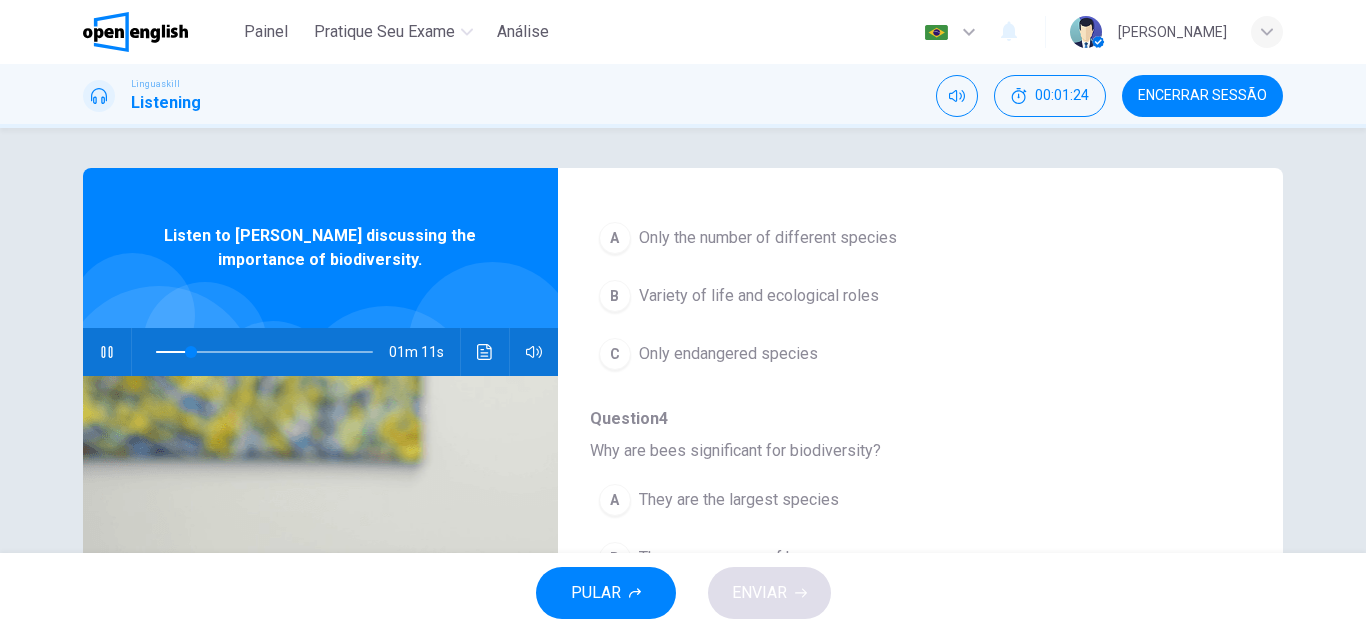 scroll, scrollTop: 163, scrollLeft: 0, axis: vertical 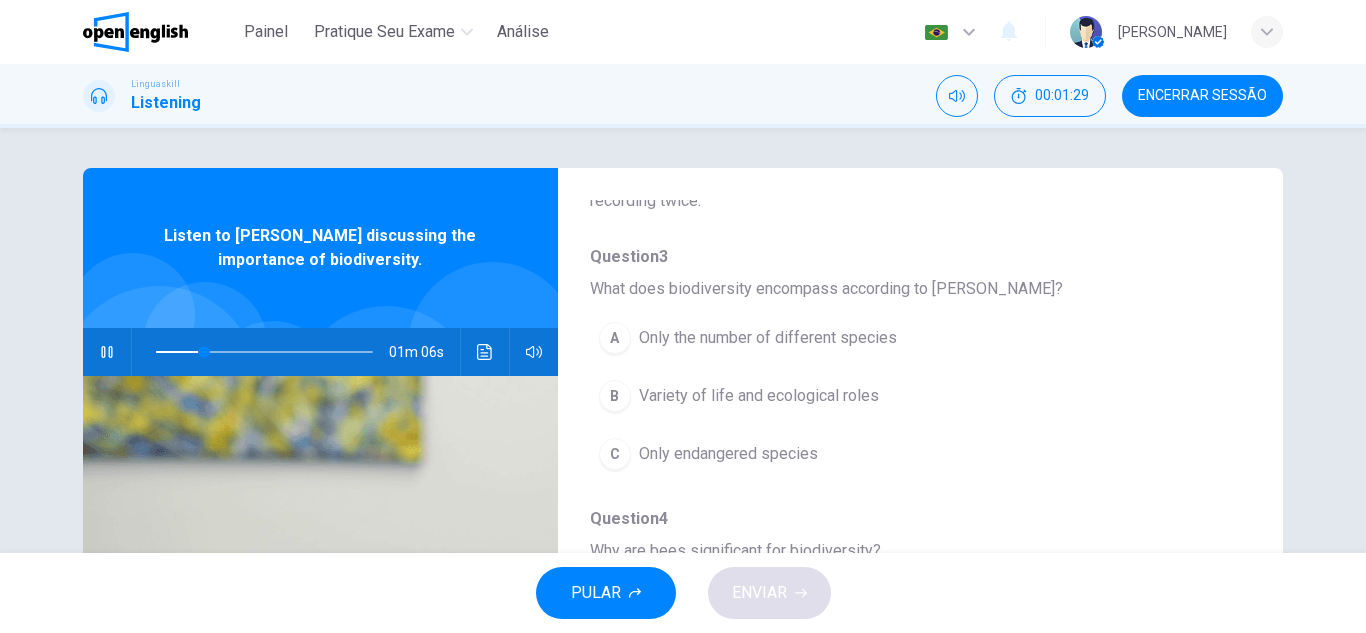 click 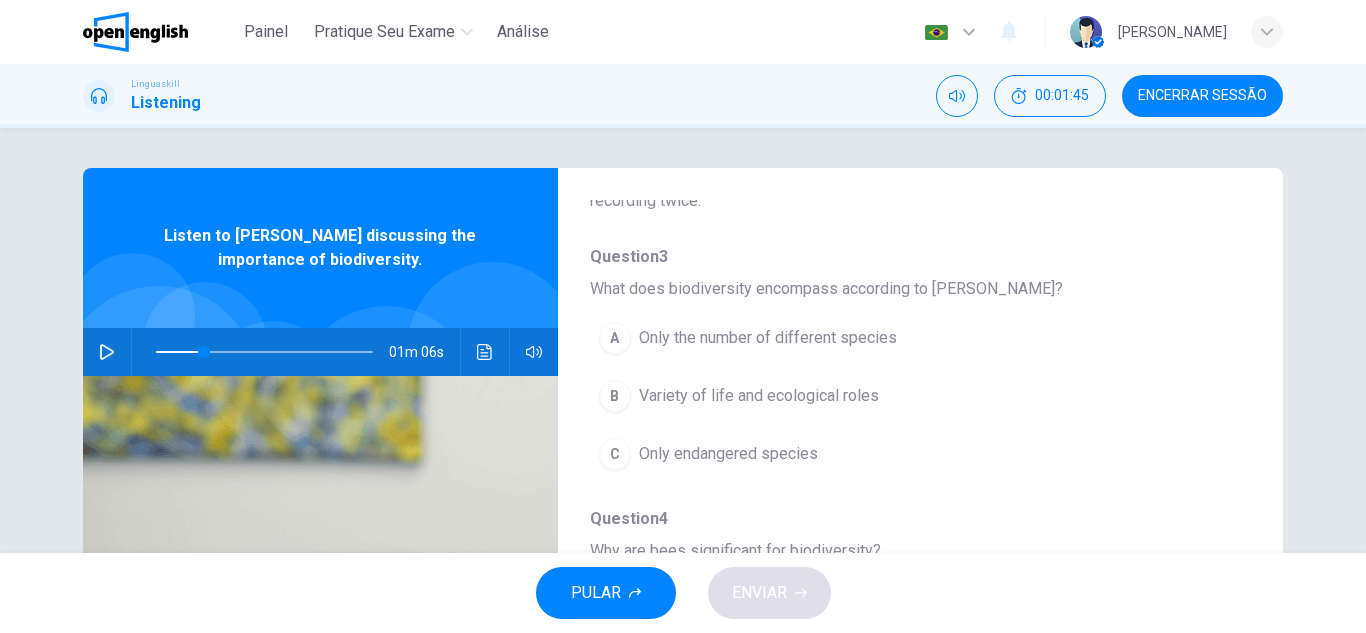 click on "B" at bounding box center [615, 396] 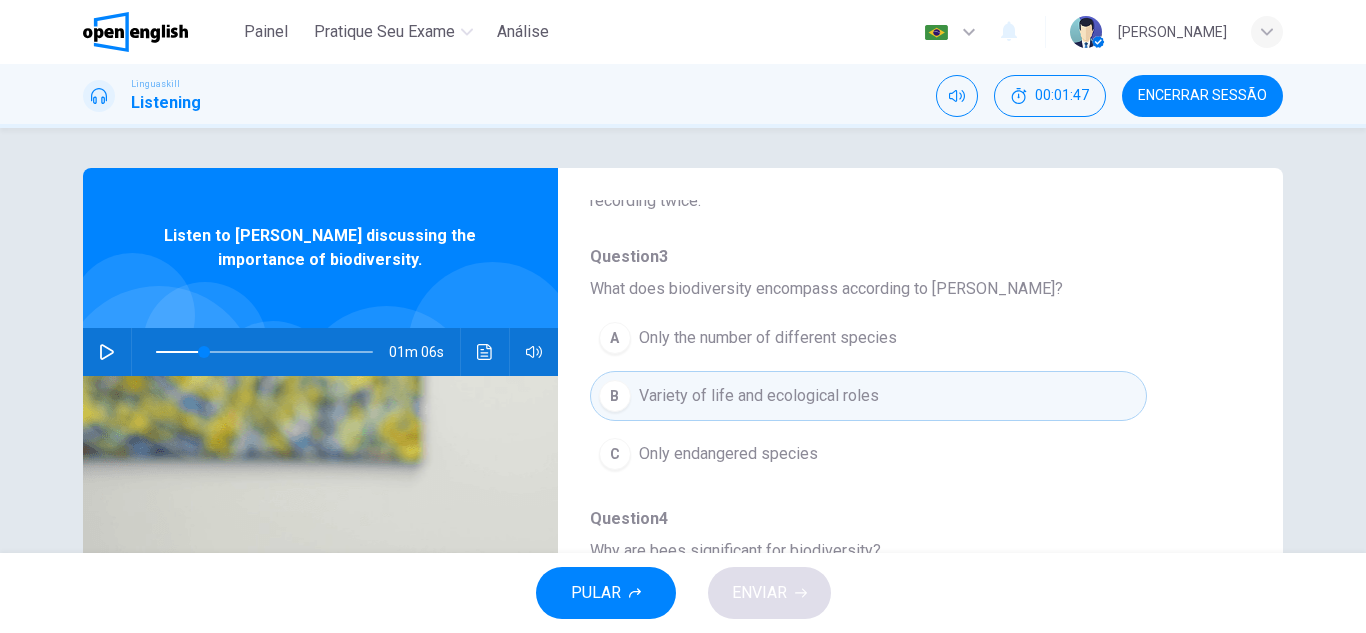 click 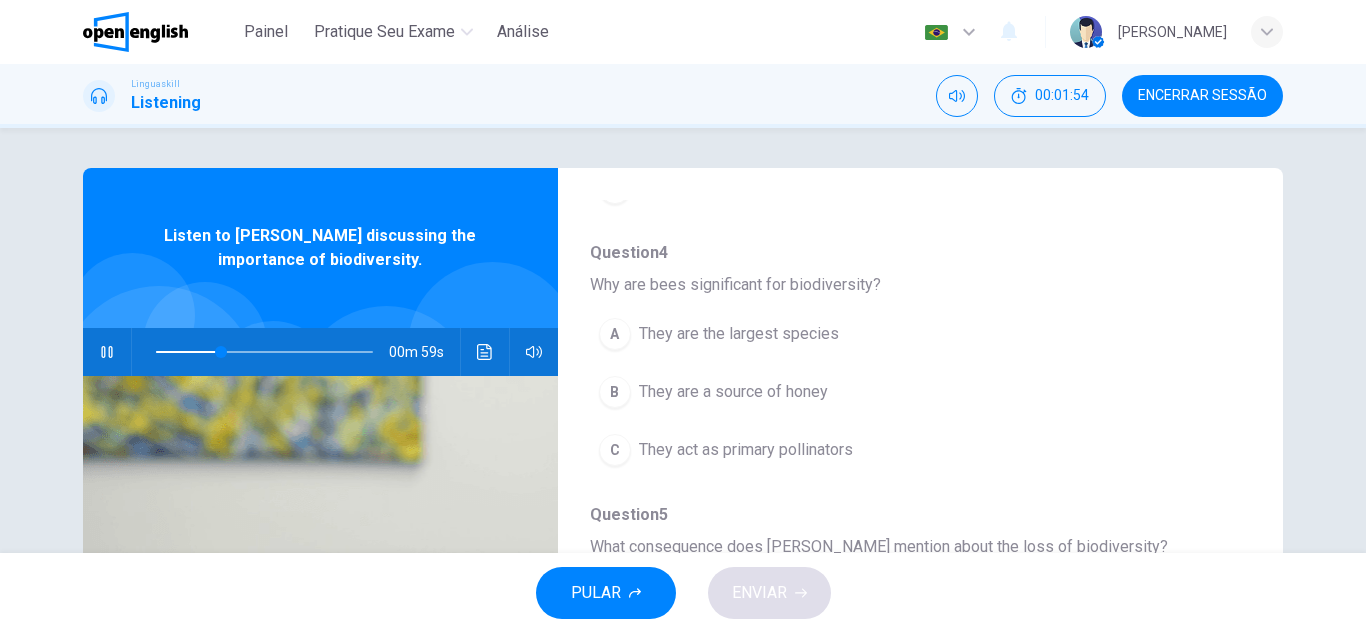 scroll, scrollTop: 463, scrollLeft: 0, axis: vertical 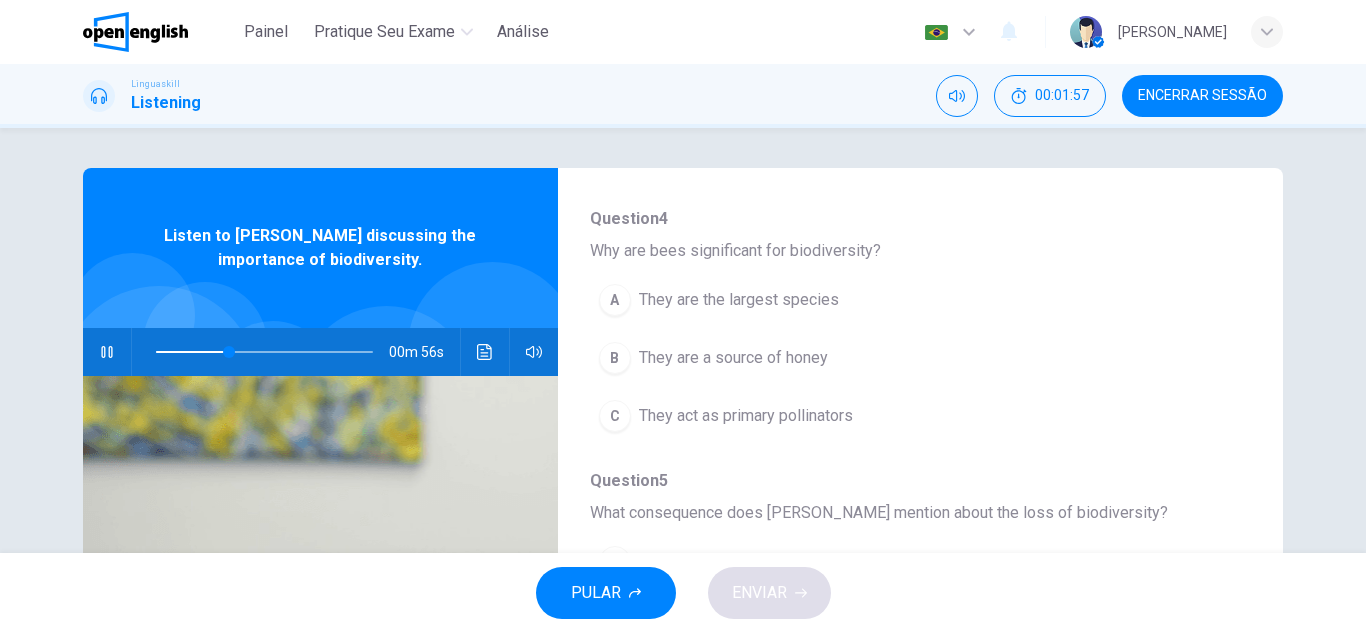 click on "They act as primary pollinators" at bounding box center (746, 416) 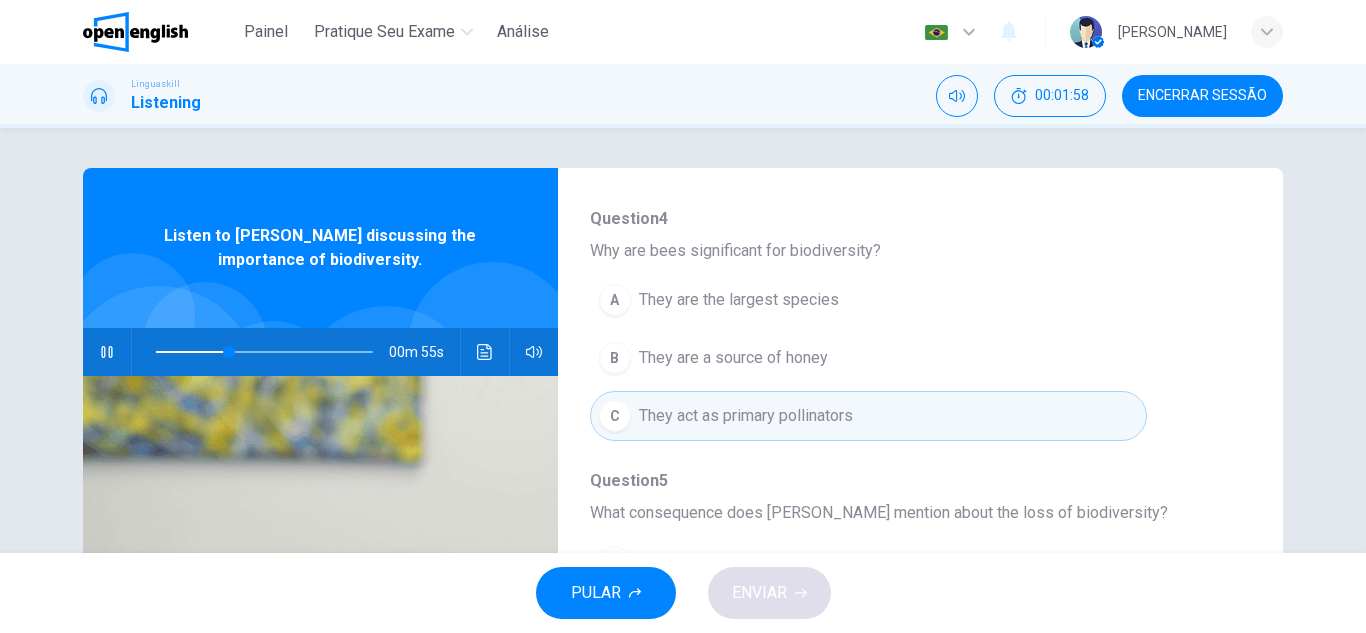 scroll, scrollTop: 663, scrollLeft: 0, axis: vertical 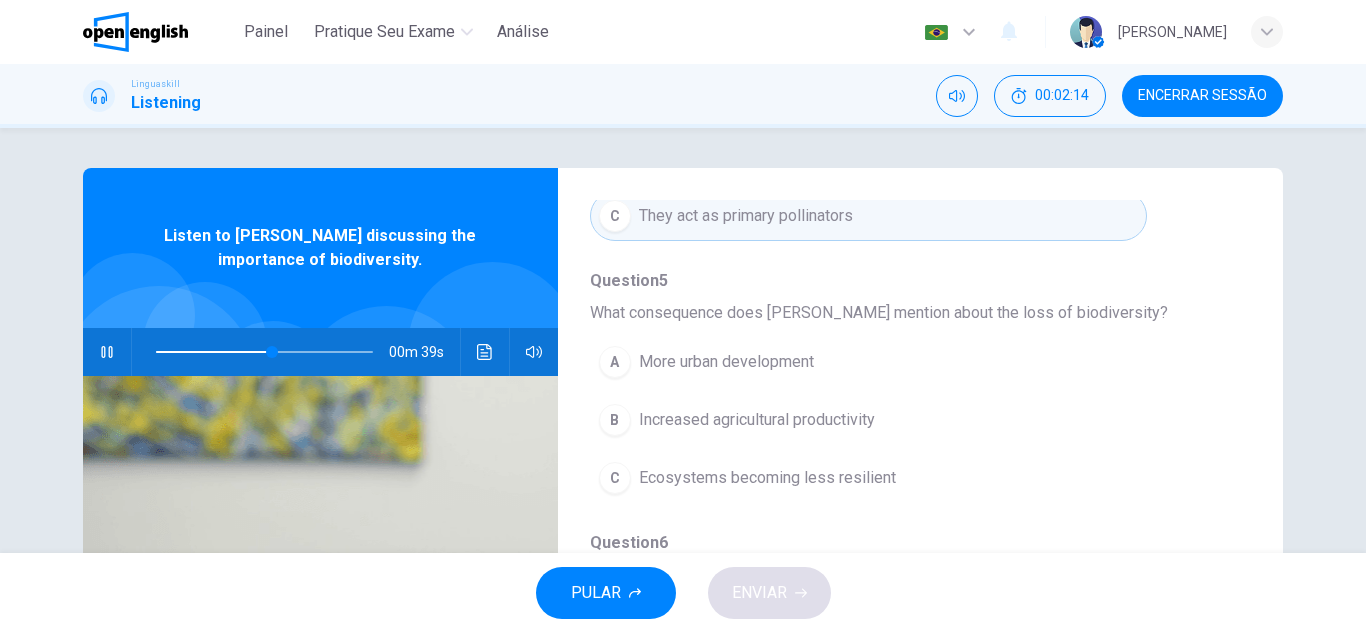 click on "More urban development" at bounding box center [726, 362] 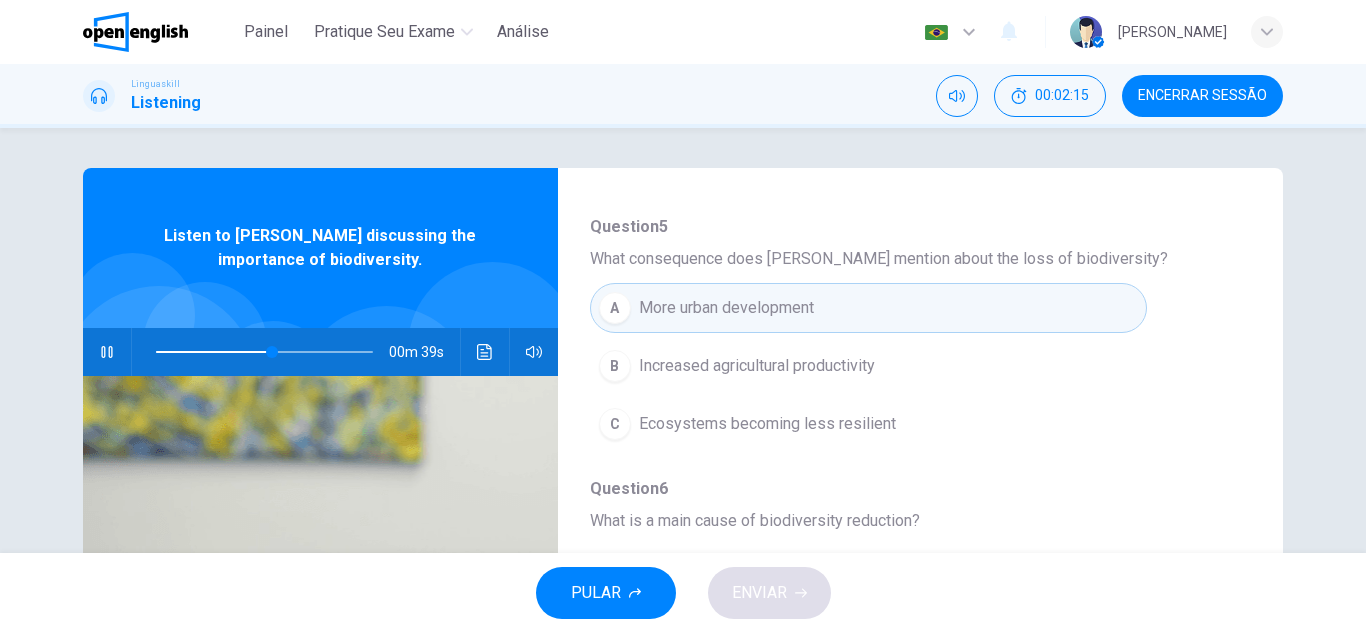 scroll, scrollTop: 863, scrollLeft: 0, axis: vertical 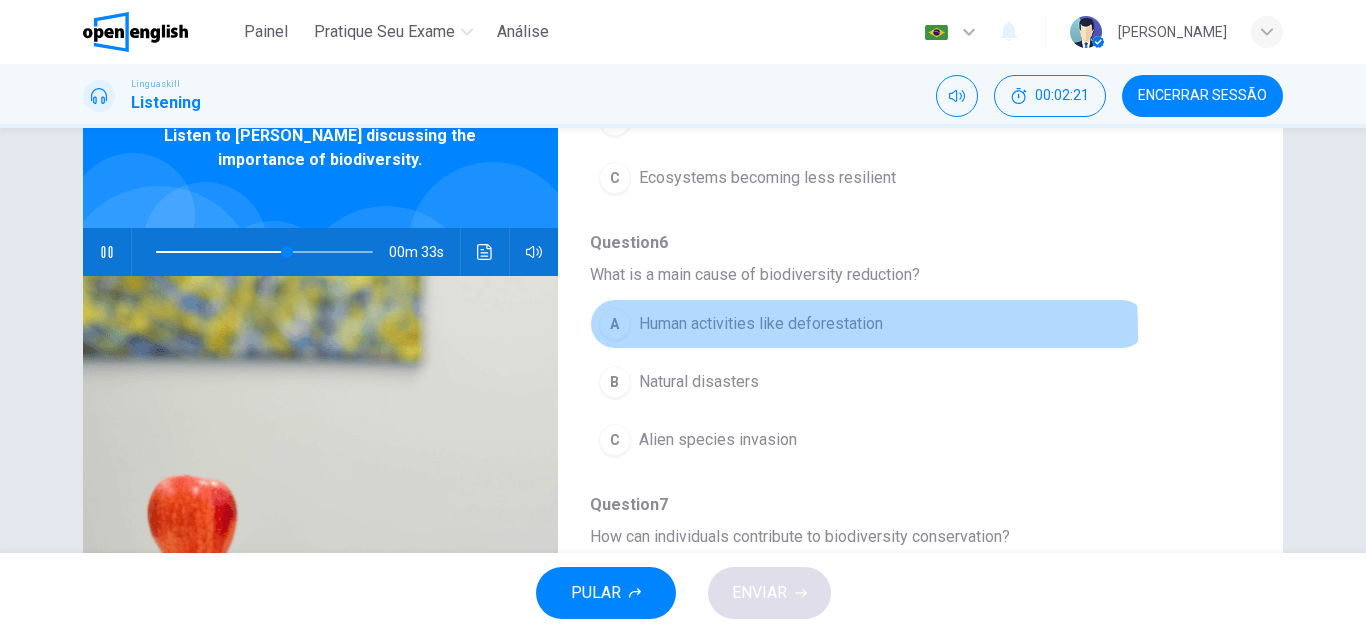 click on "Human activities like deforestation" at bounding box center (761, 324) 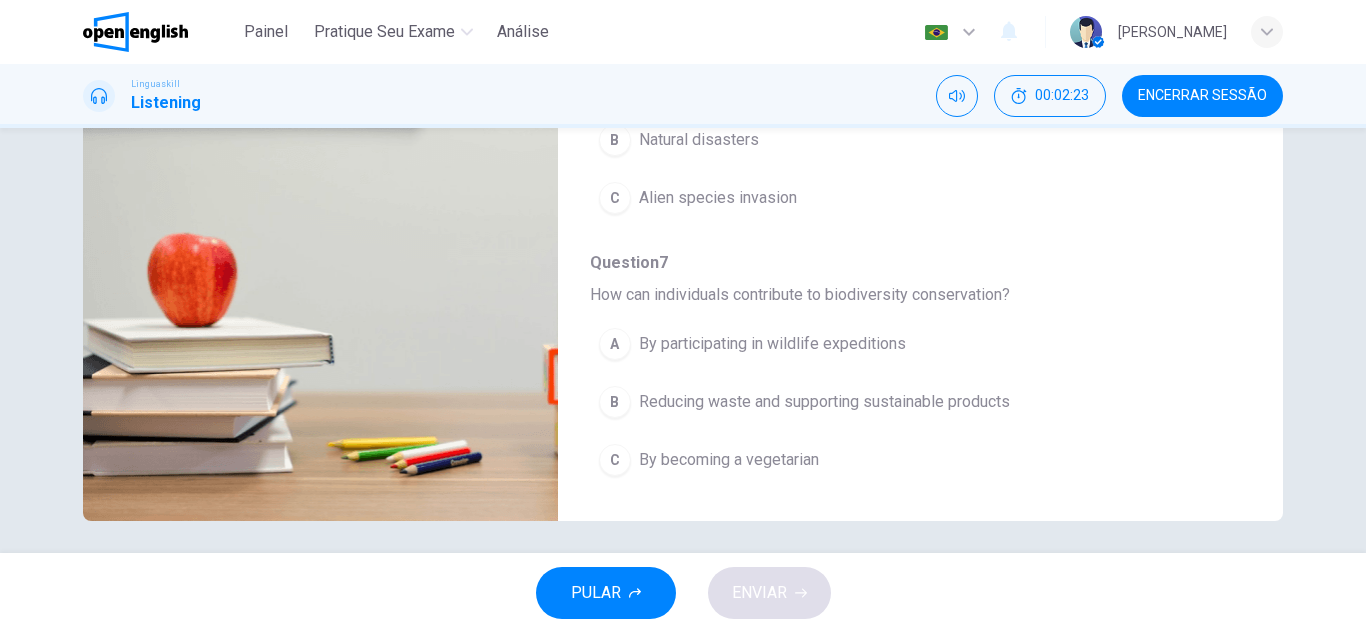scroll, scrollTop: 350, scrollLeft: 0, axis: vertical 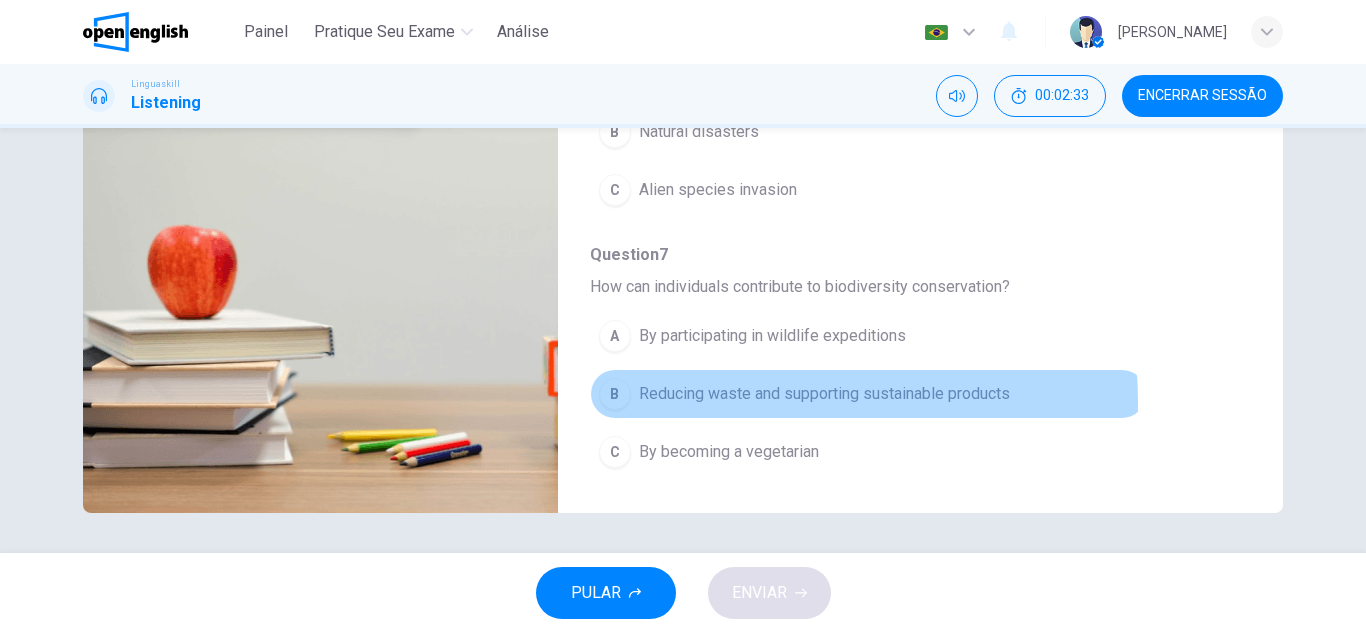 click on "Reducing waste and supporting sustainable products" at bounding box center (824, 394) 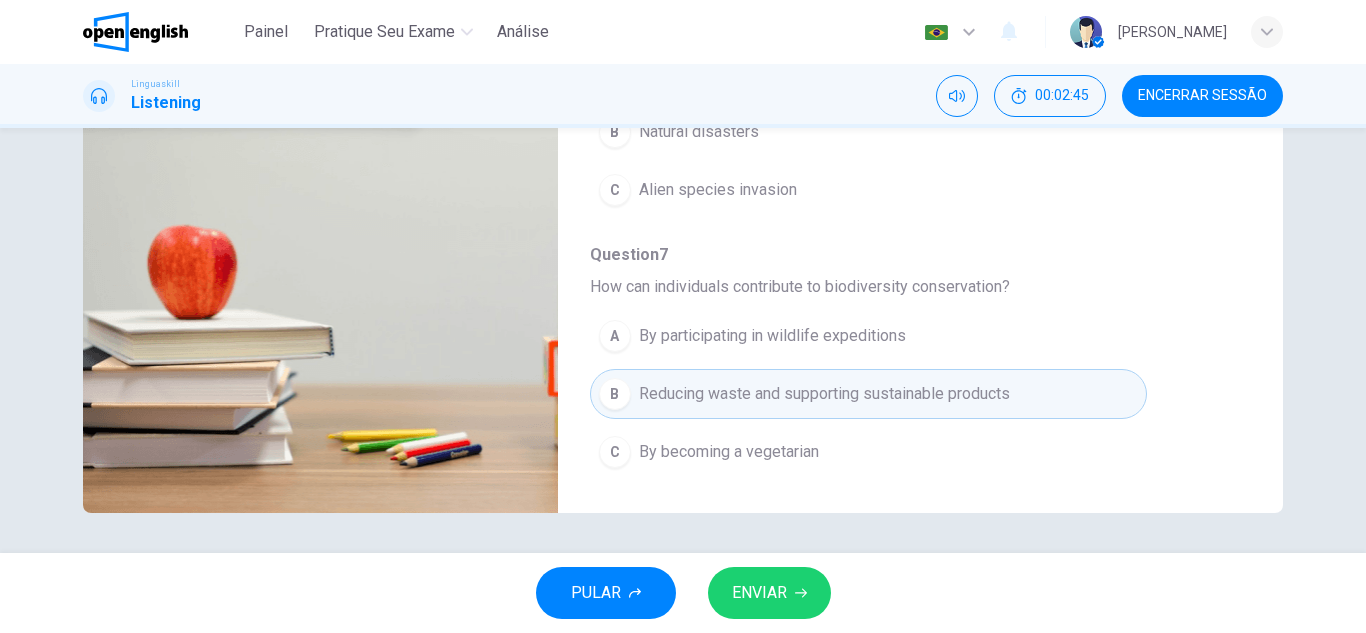 click 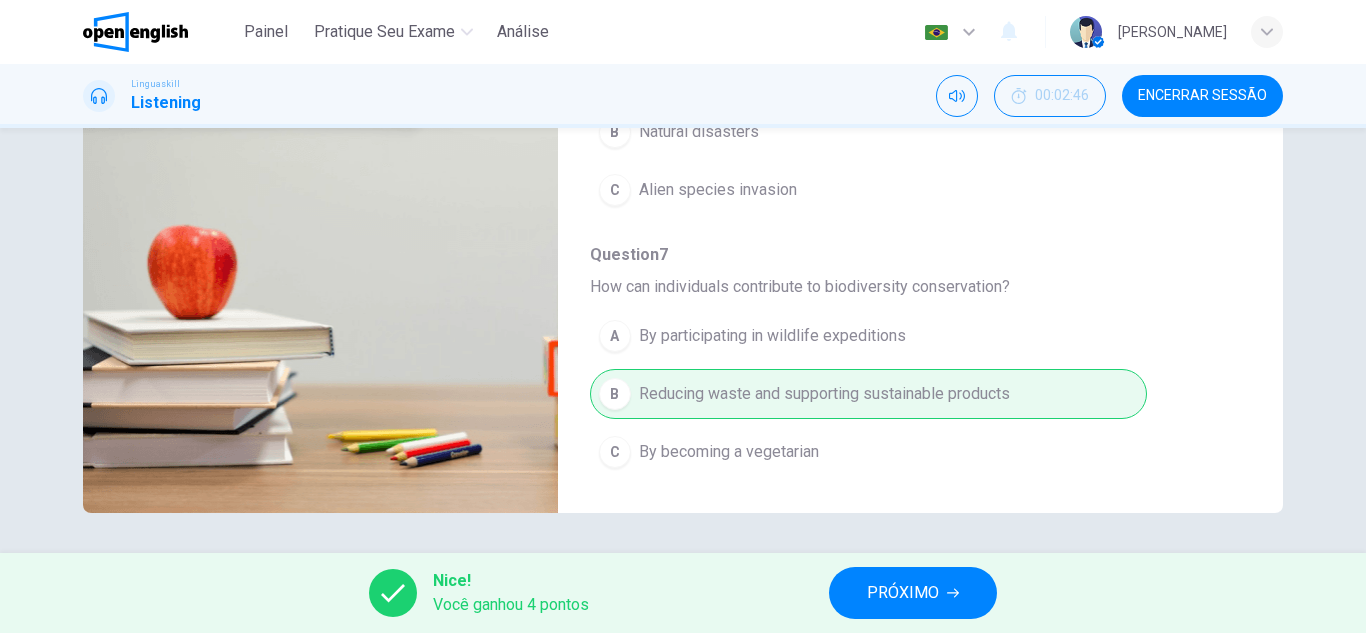 type on "**" 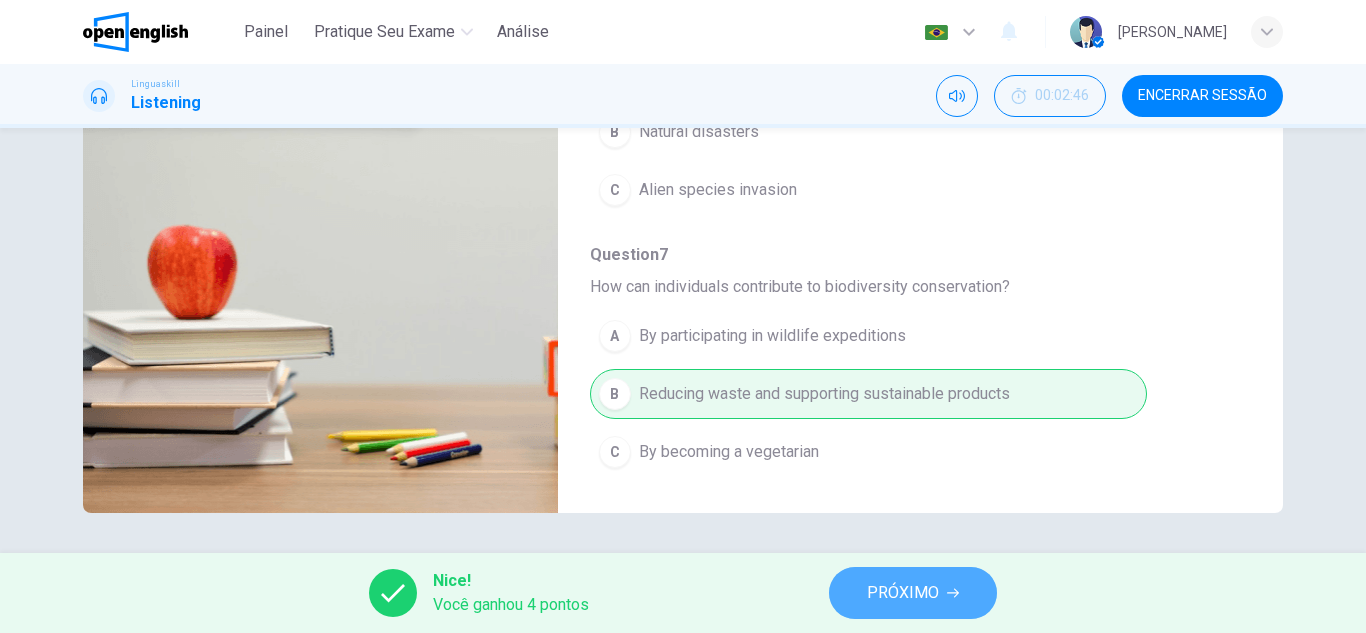click on "PRÓXIMO" at bounding box center [903, 593] 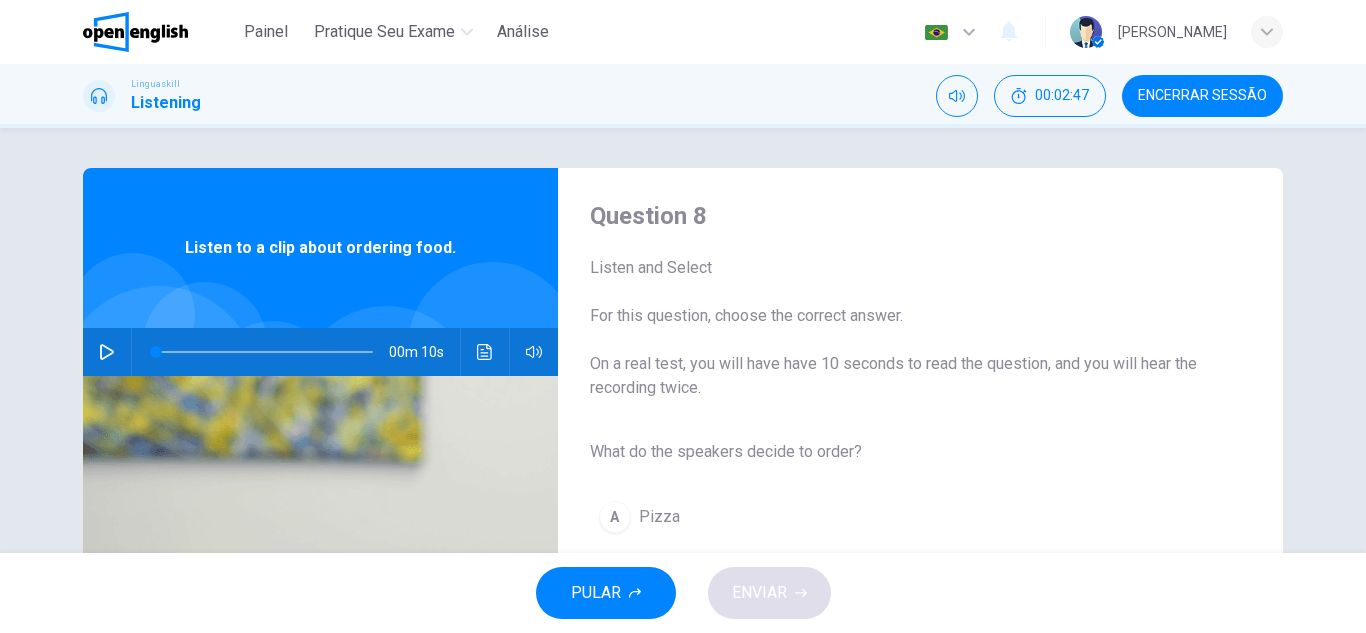click at bounding box center (107, 352) 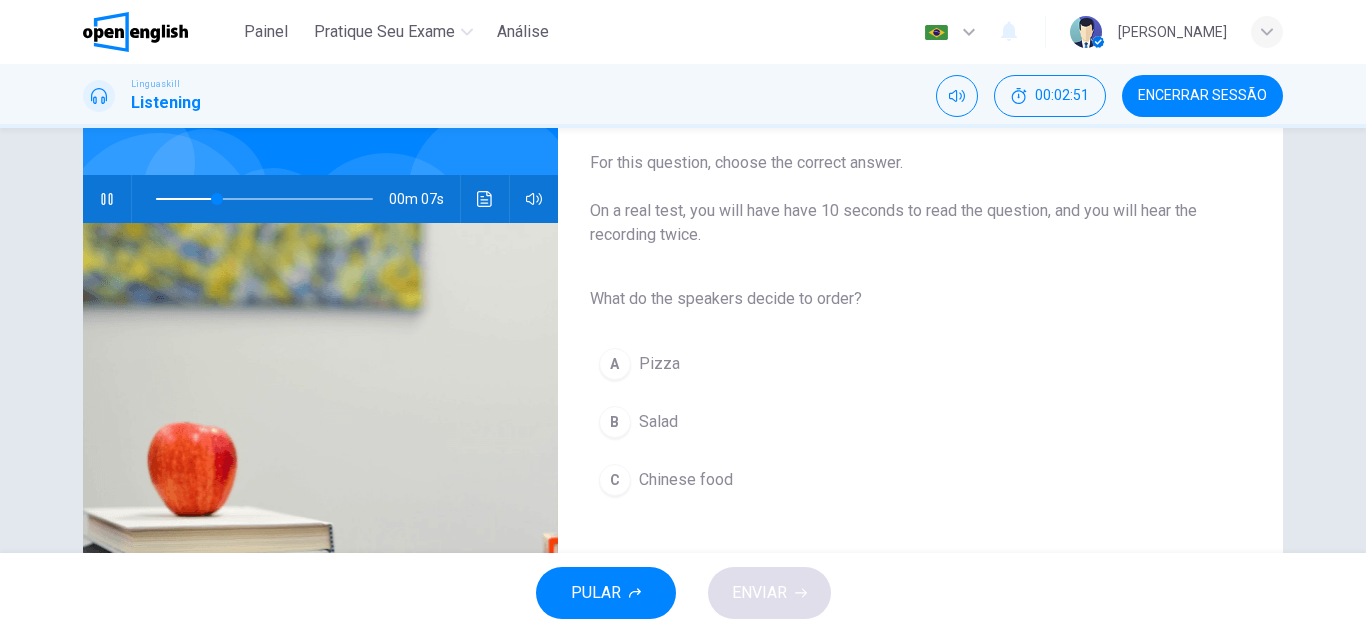 scroll, scrollTop: 200, scrollLeft: 0, axis: vertical 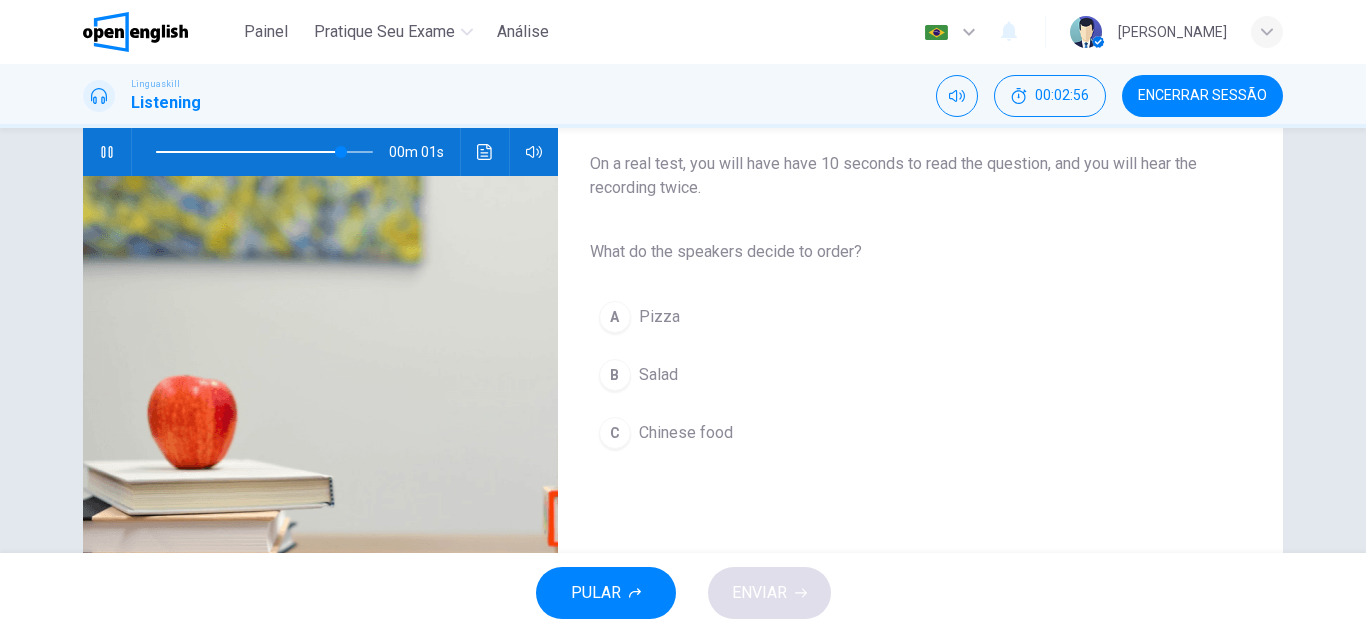 click on "Salad" at bounding box center [658, 375] 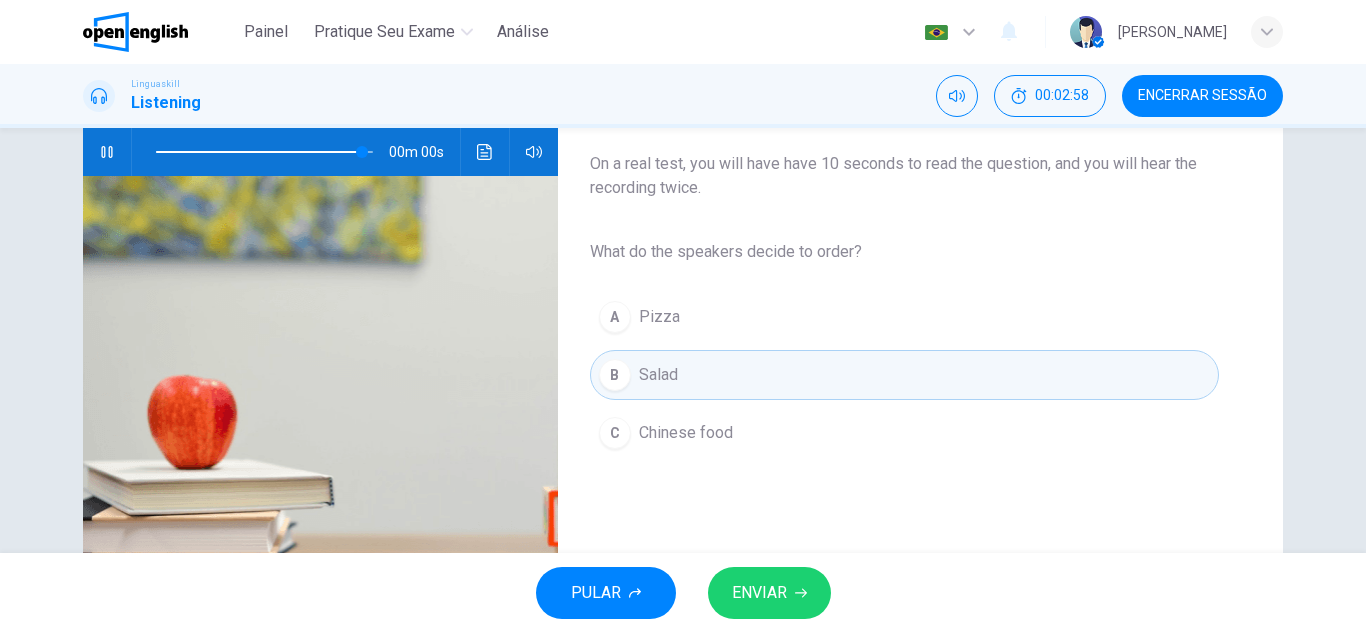 type on "*" 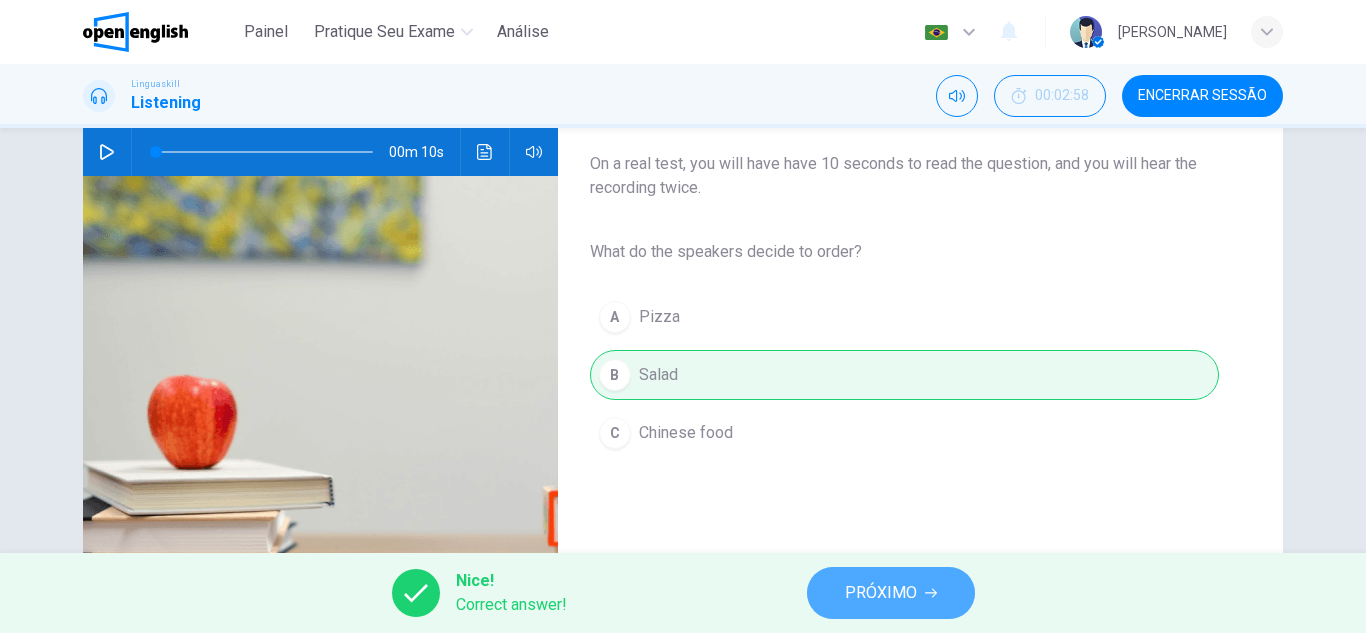 click on "PRÓXIMO" at bounding box center [891, 593] 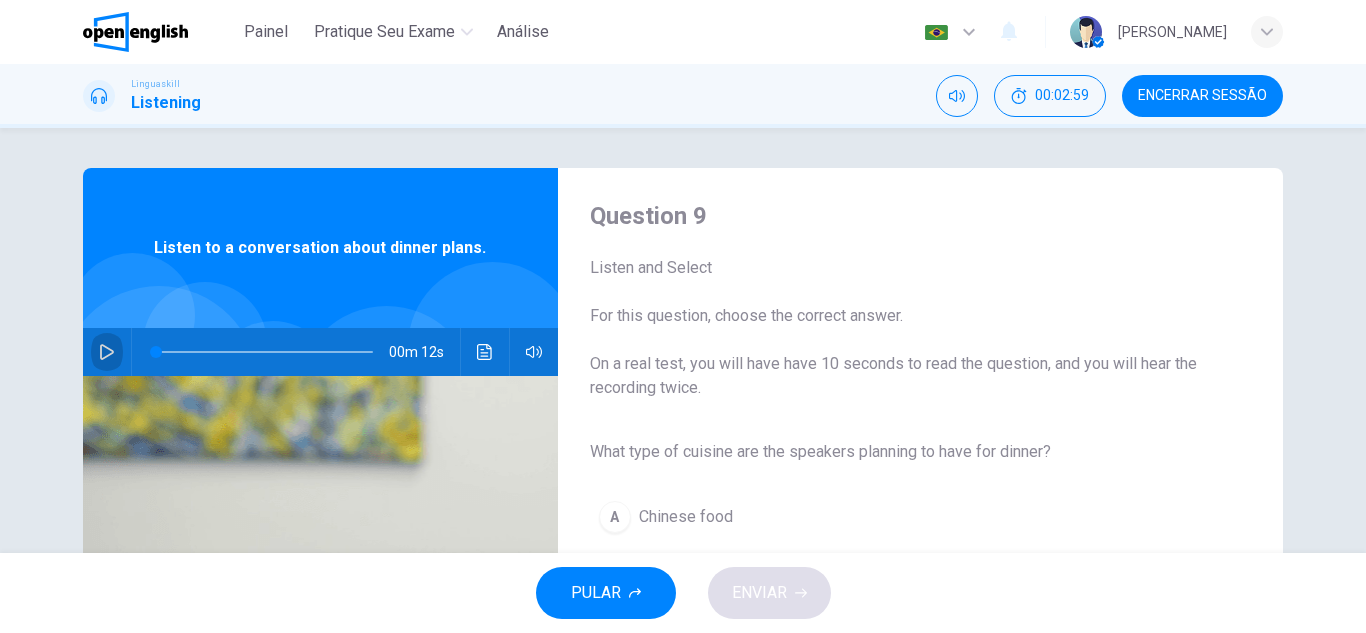 click at bounding box center [107, 352] 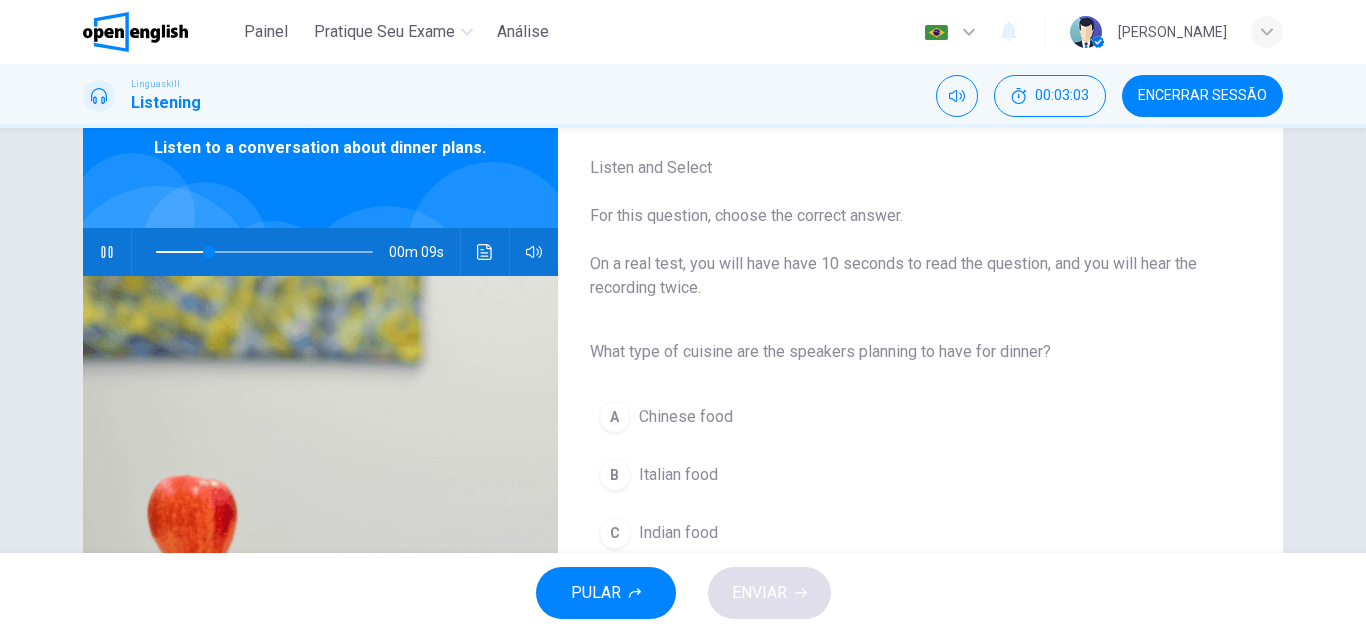 scroll, scrollTop: 200, scrollLeft: 0, axis: vertical 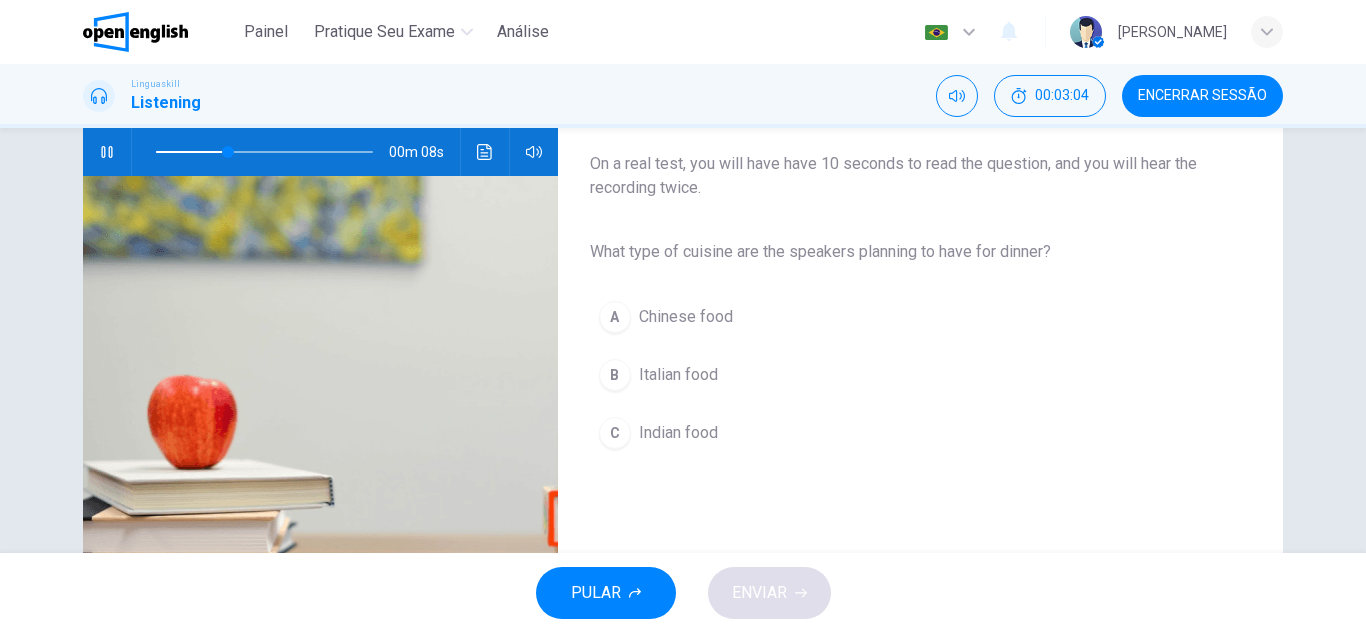 click on "Italian food" at bounding box center [678, 375] 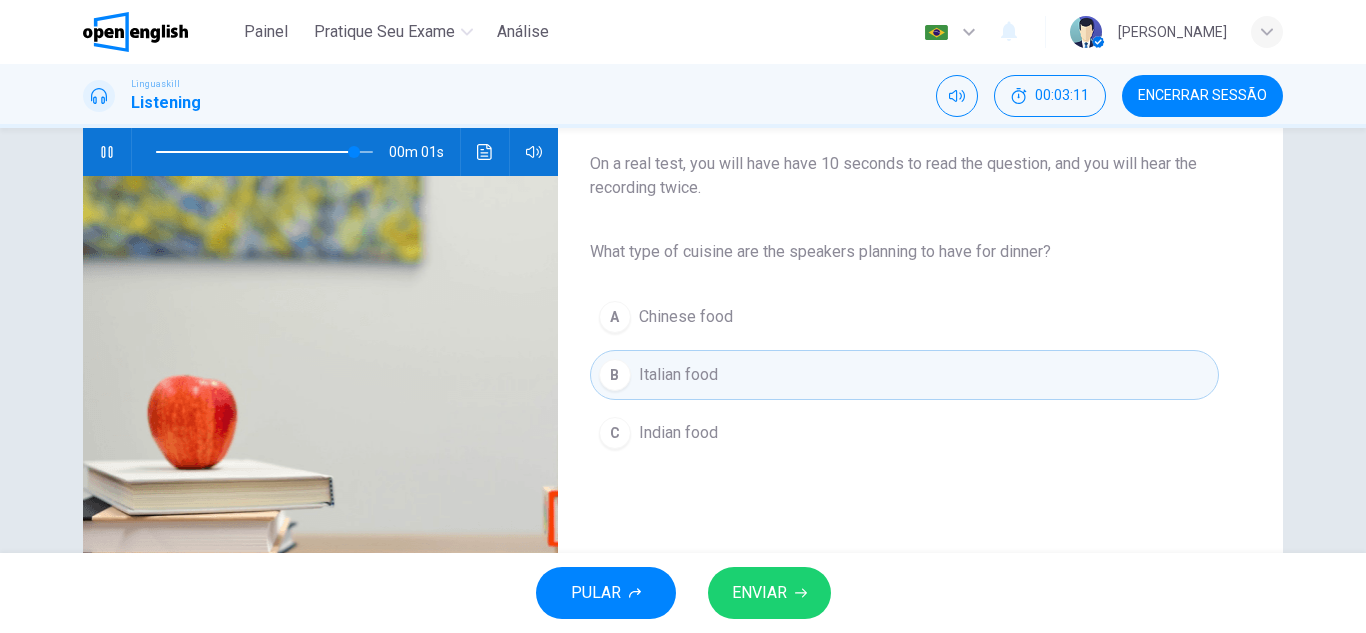 type on "*" 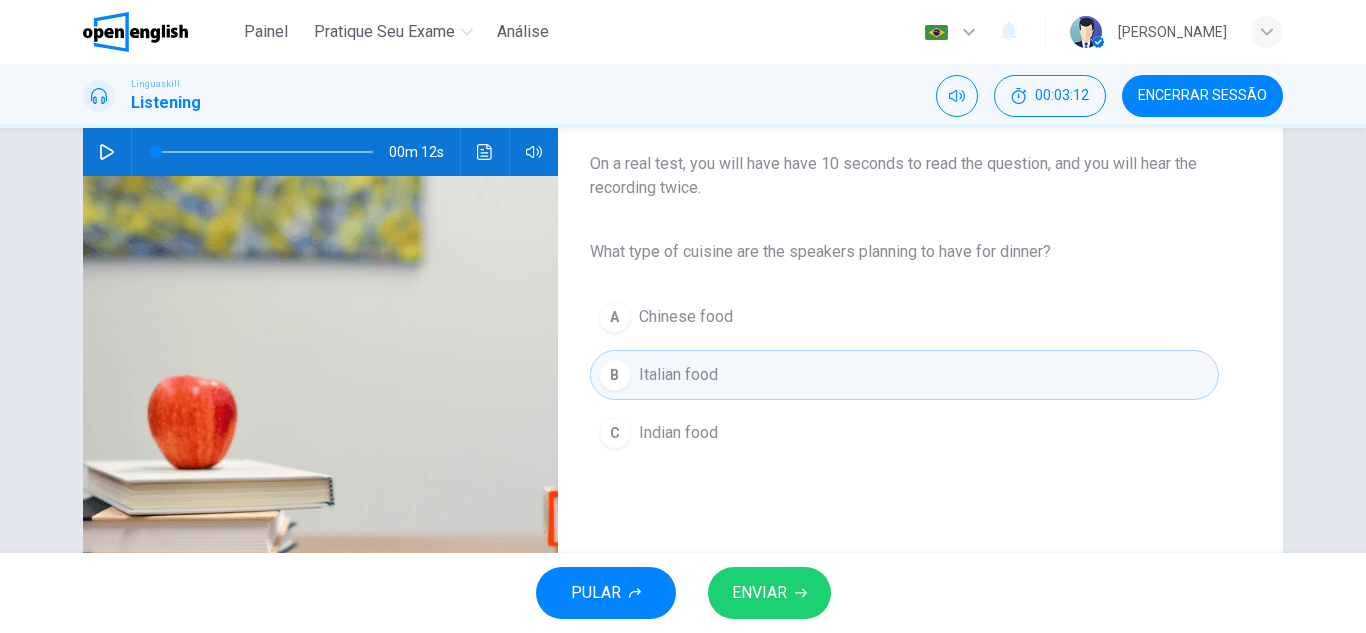 click on "ENVIAR" at bounding box center (759, 593) 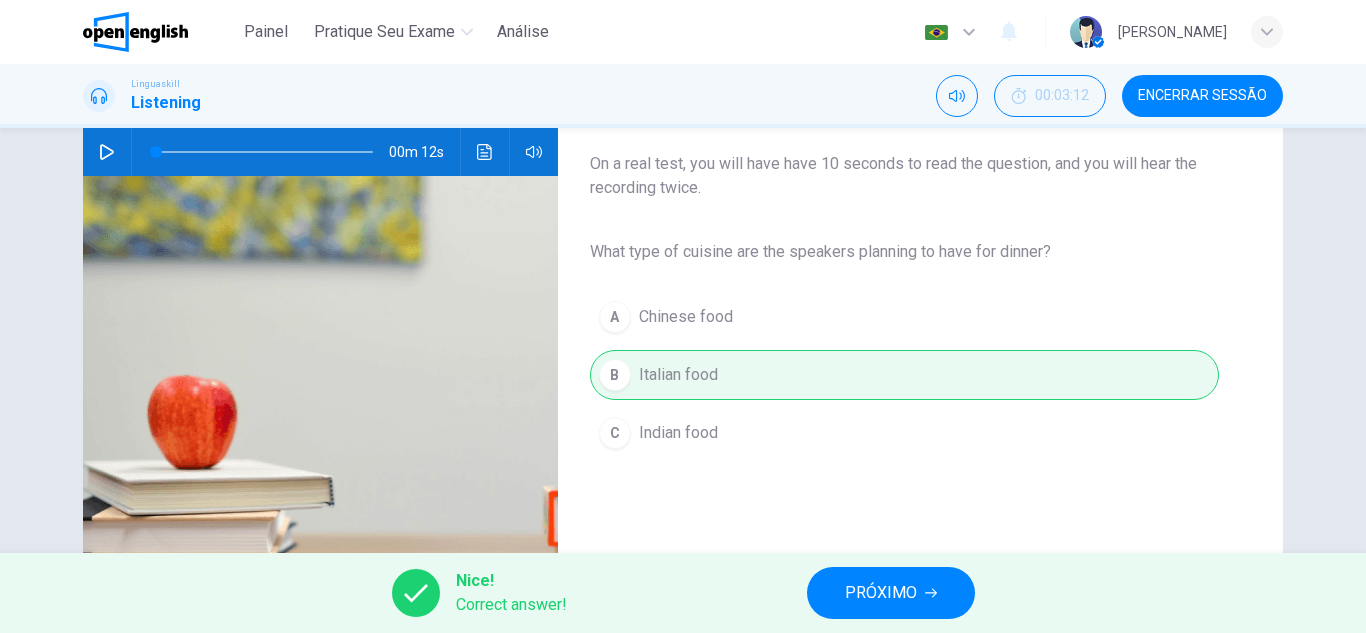 click on "PRÓXIMO" at bounding box center (881, 593) 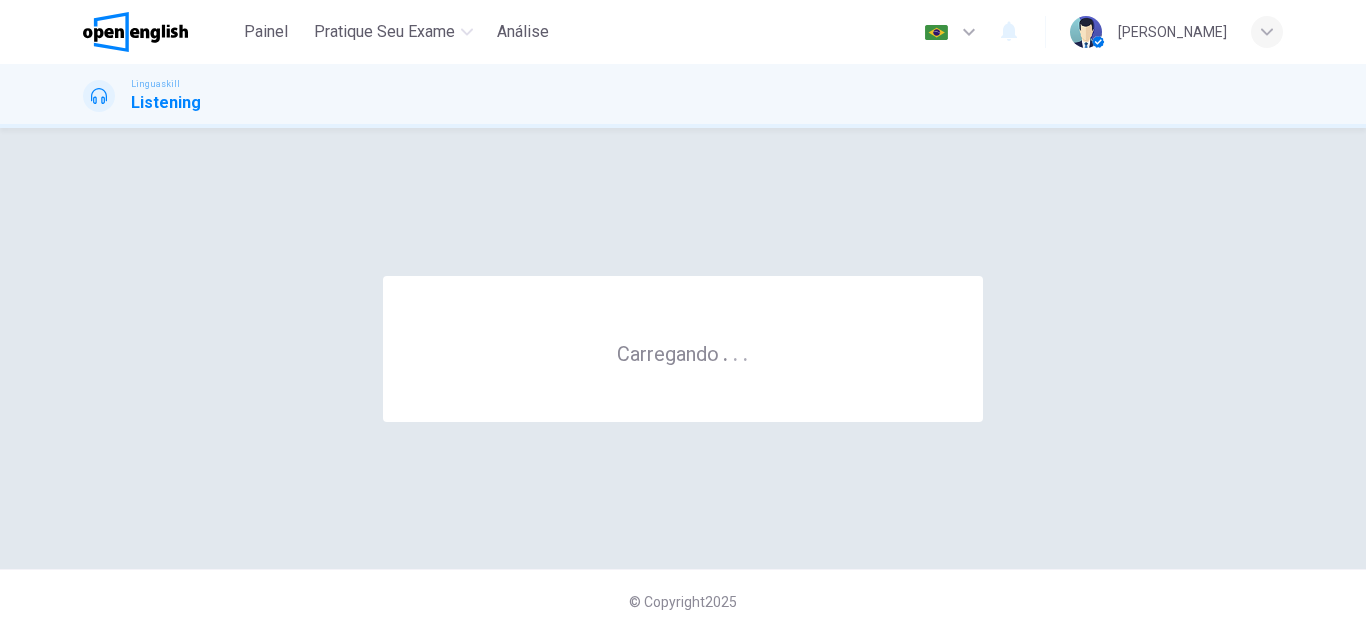scroll, scrollTop: 0, scrollLeft: 0, axis: both 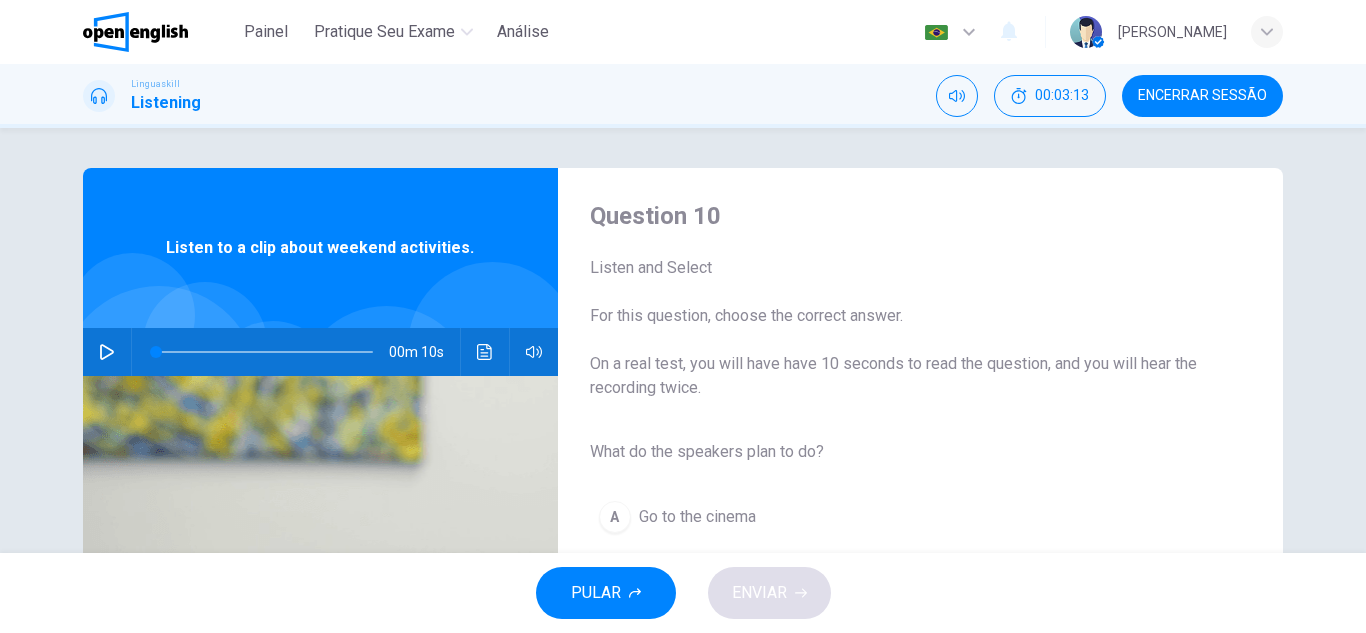 click at bounding box center (107, 352) 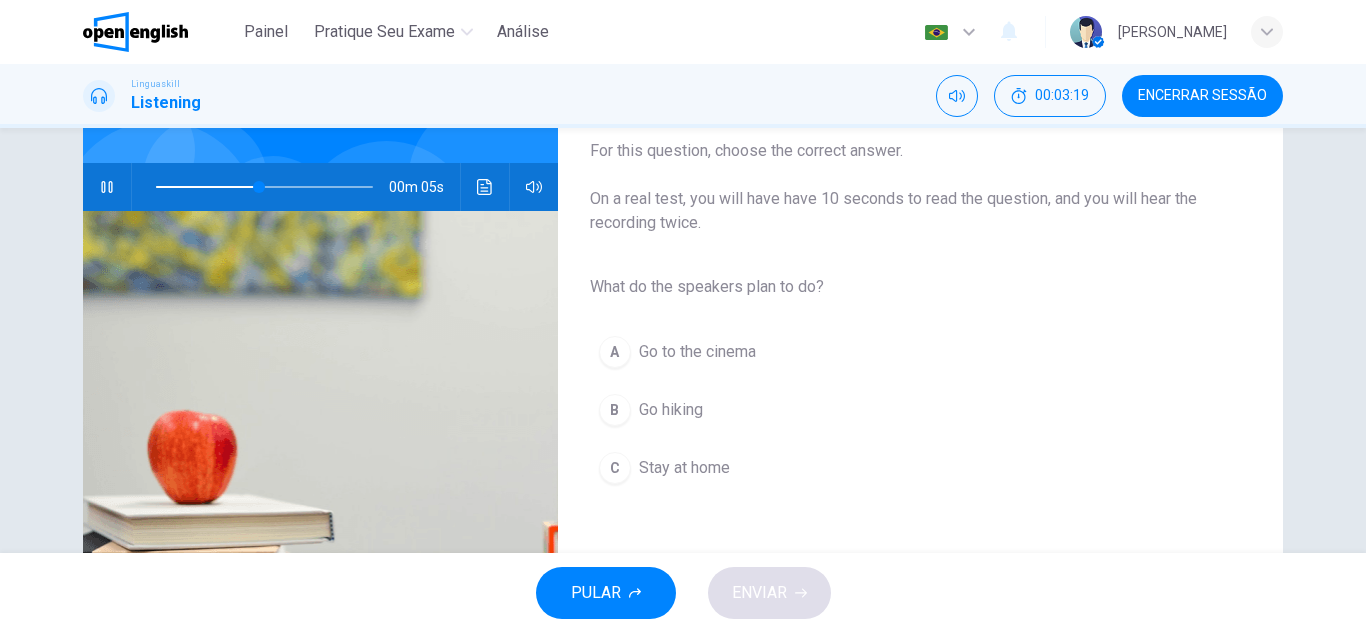 scroll, scrollTop: 200, scrollLeft: 0, axis: vertical 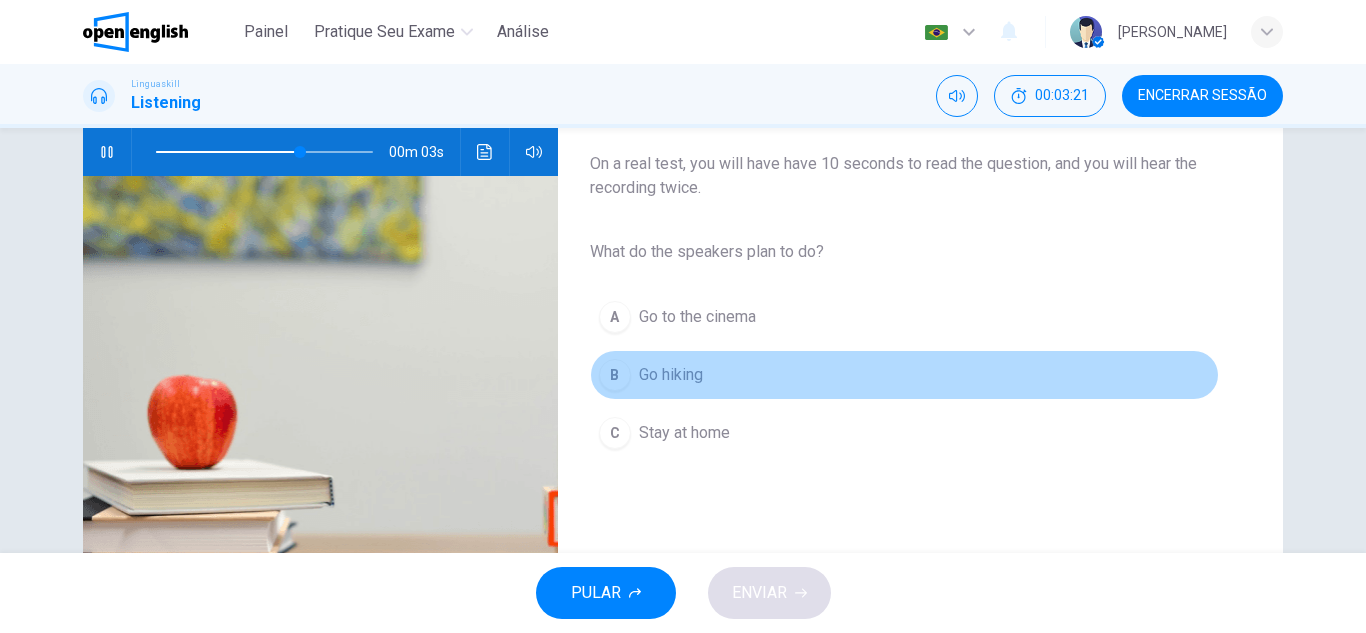 click on "Go hiking" at bounding box center (671, 375) 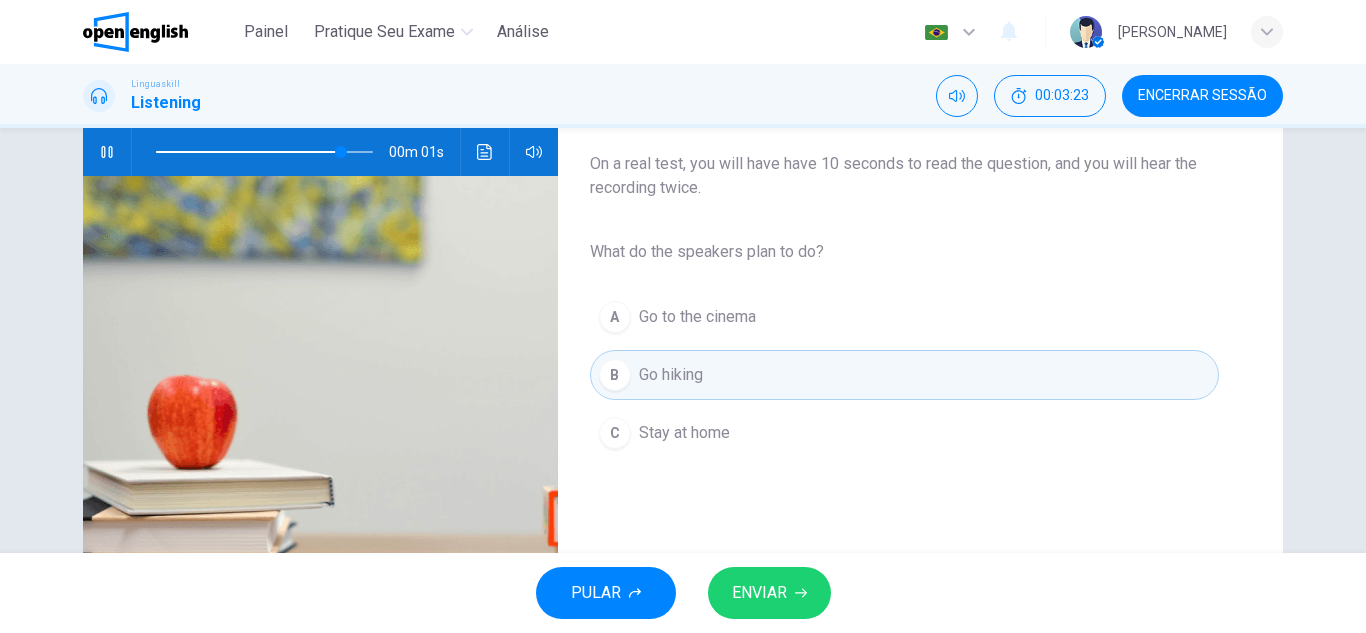 click on "ENVIAR" at bounding box center (759, 593) 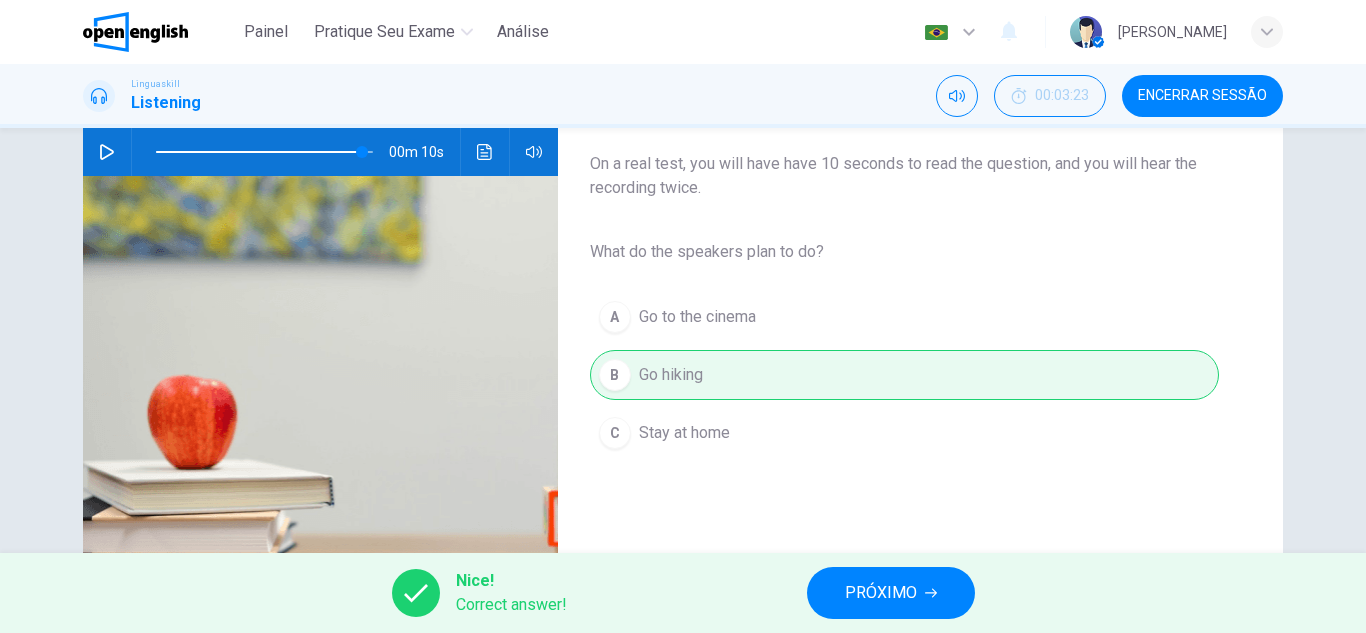 type on "*" 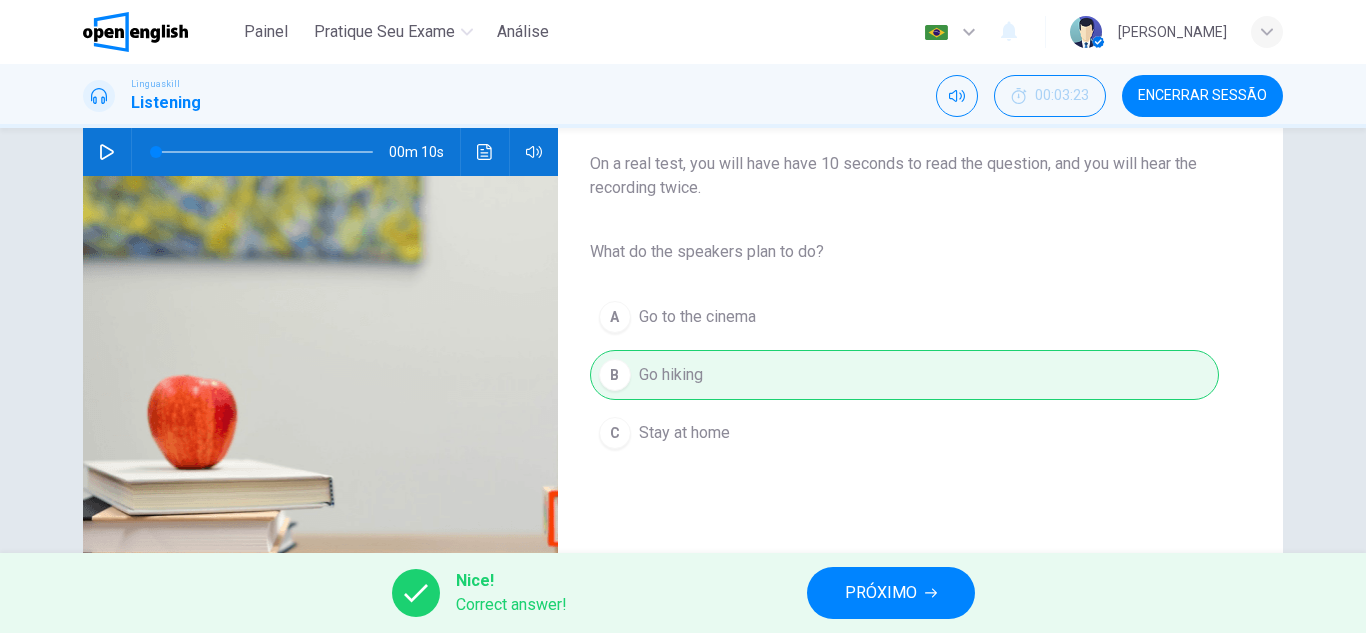 click on "PRÓXIMO" at bounding box center [881, 593] 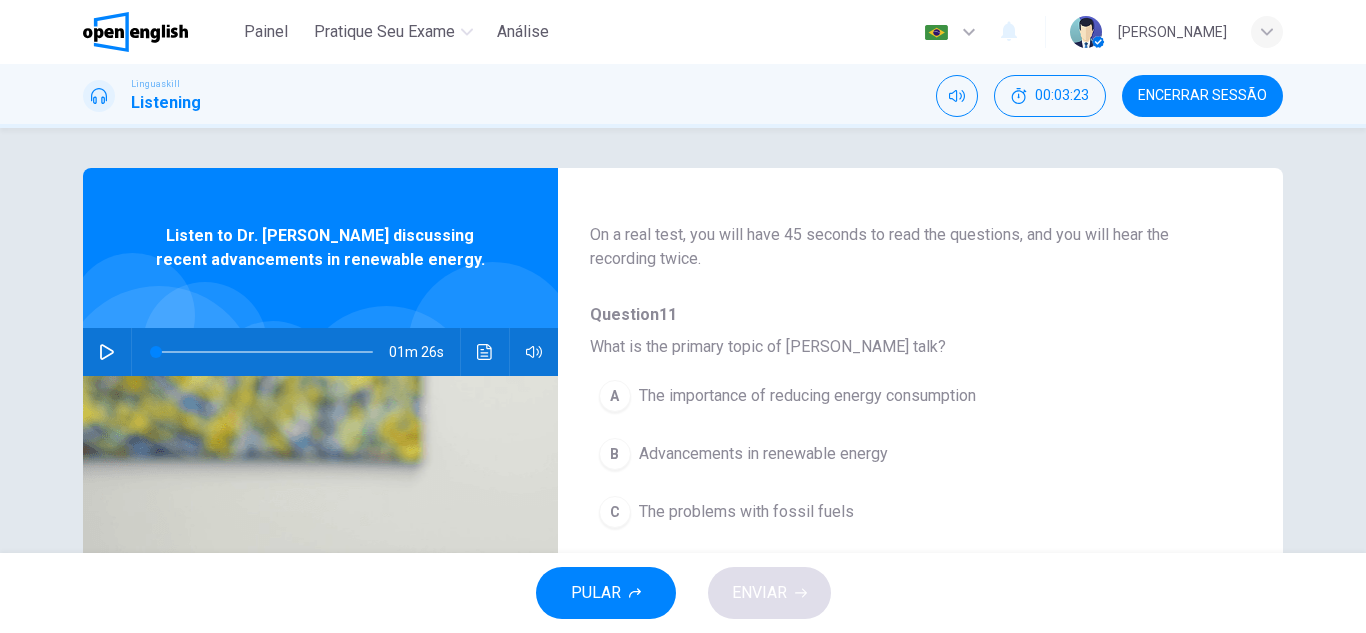 scroll, scrollTop: 200, scrollLeft: 0, axis: vertical 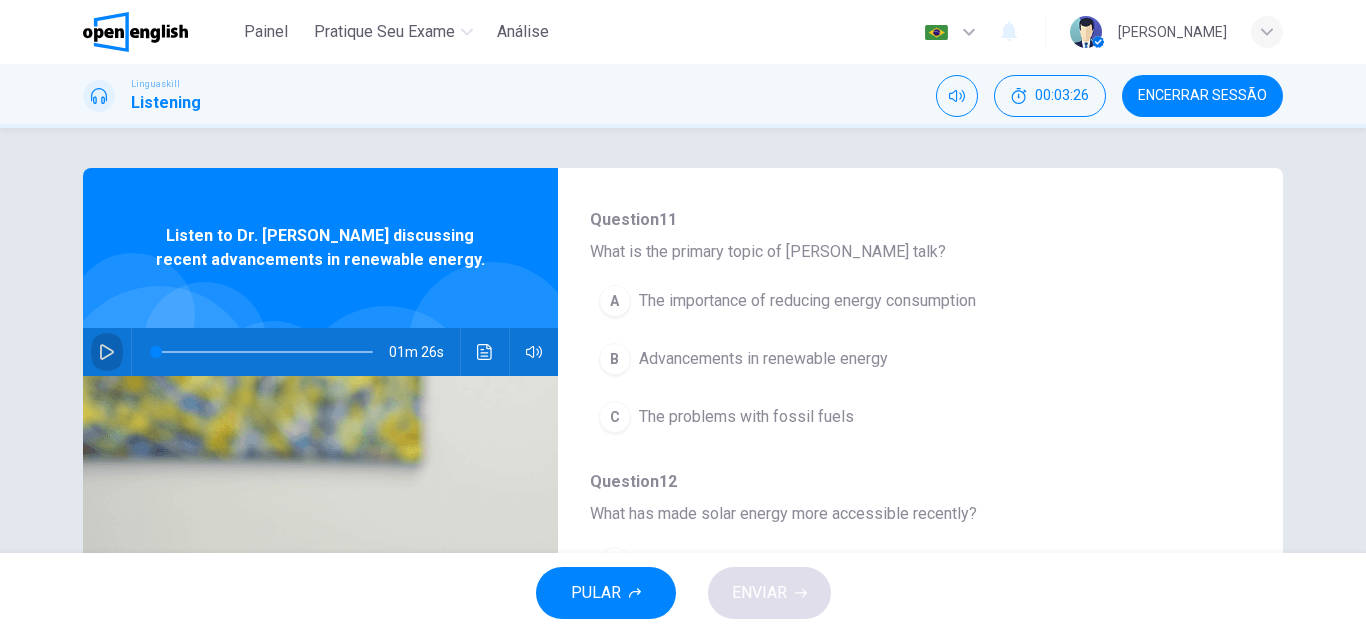 click at bounding box center (107, 352) 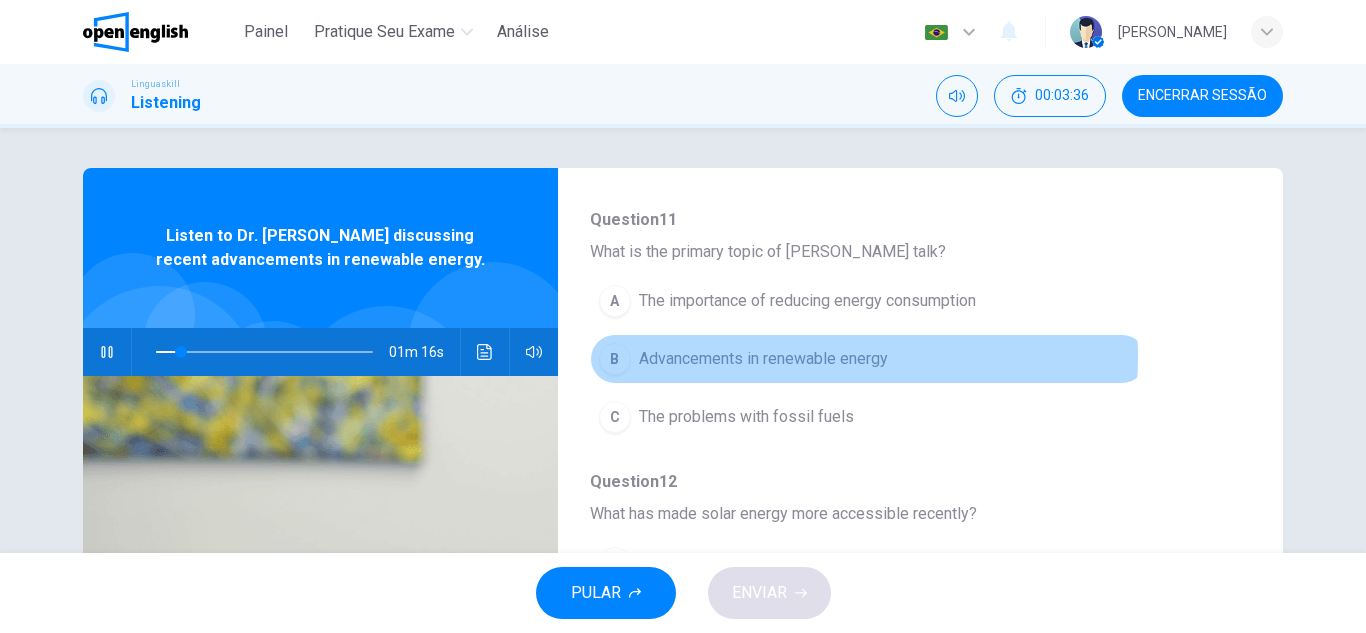 click on "Advancements in renewable energy" at bounding box center (763, 359) 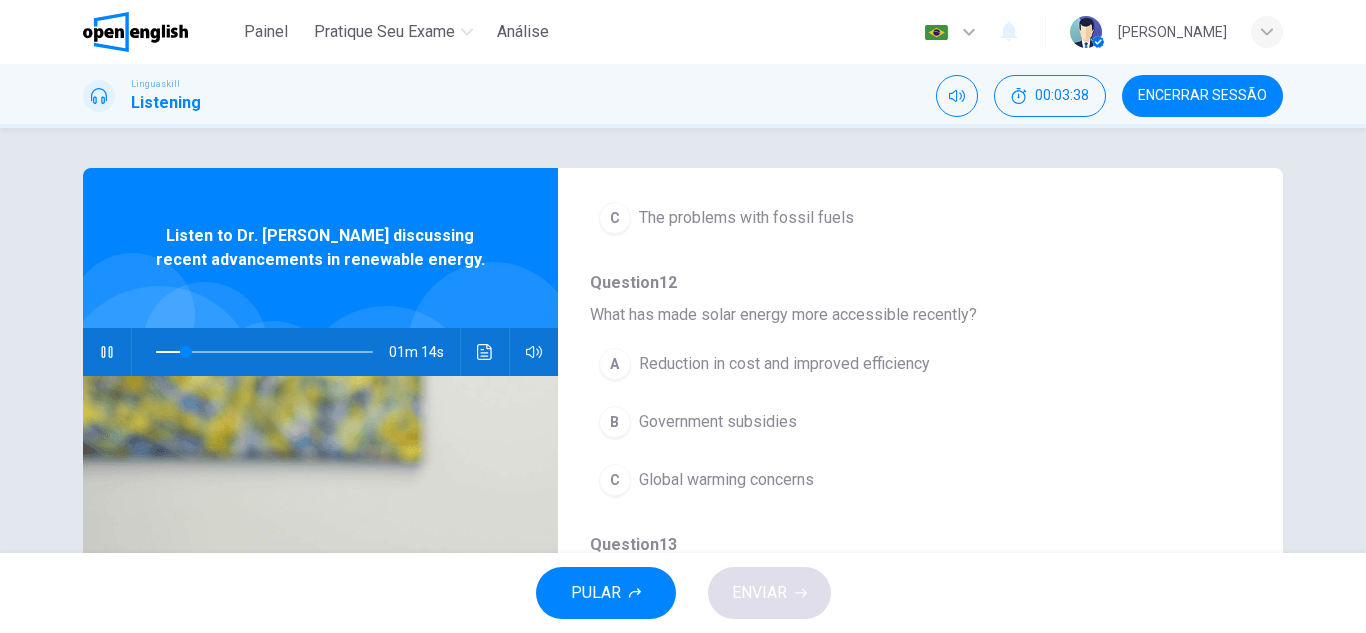 scroll, scrollTop: 400, scrollLeft: 0, axis: vertical 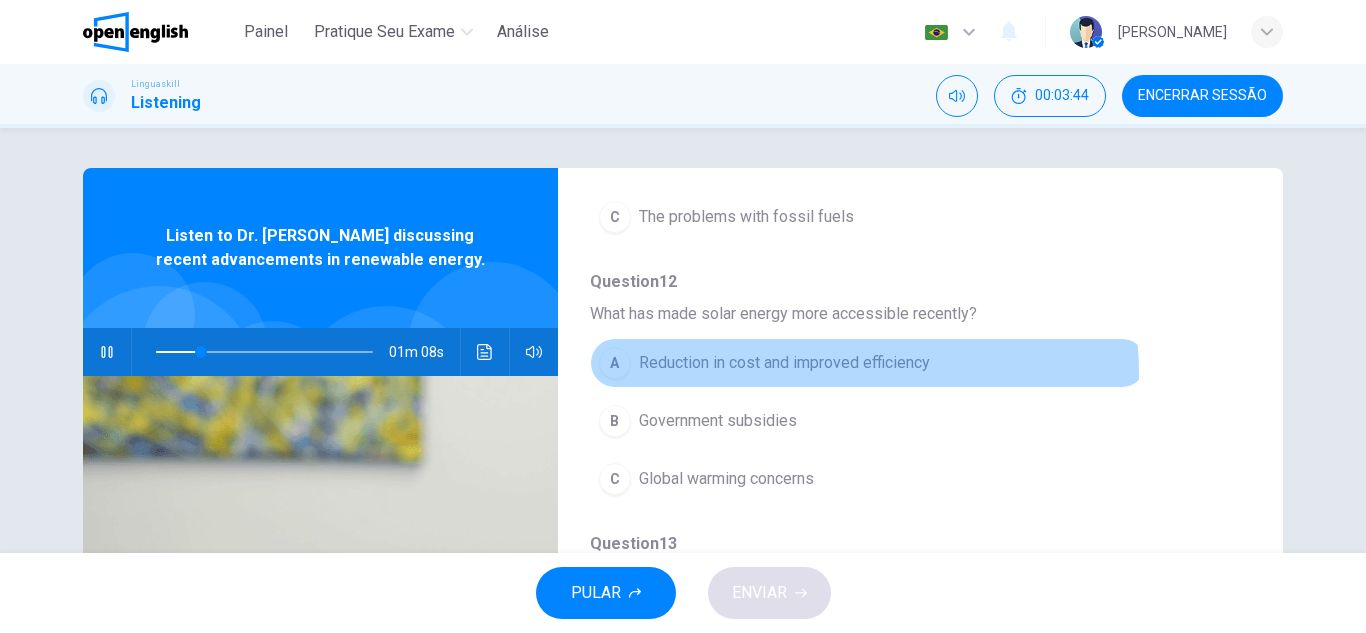 click on "Reduction in cost and improved efficiency" at bounding box center (784, 363) 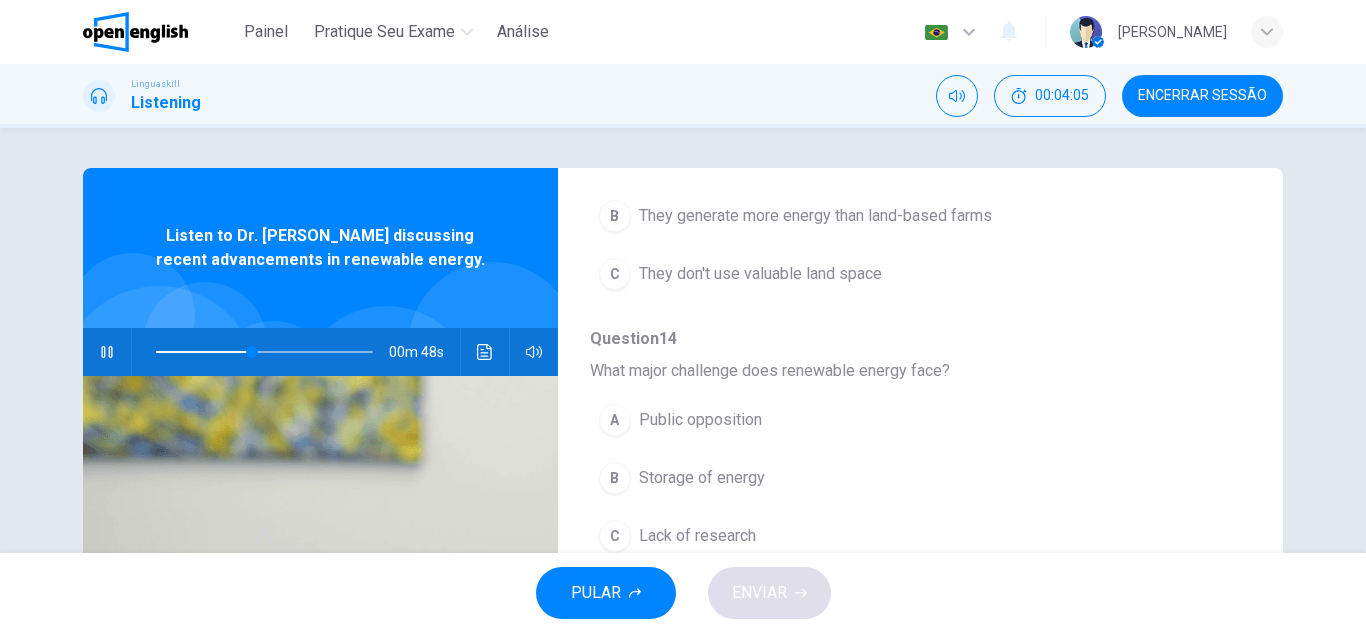 scroll, scrollTop: 887, scrollLeft: 0, axis: vertical 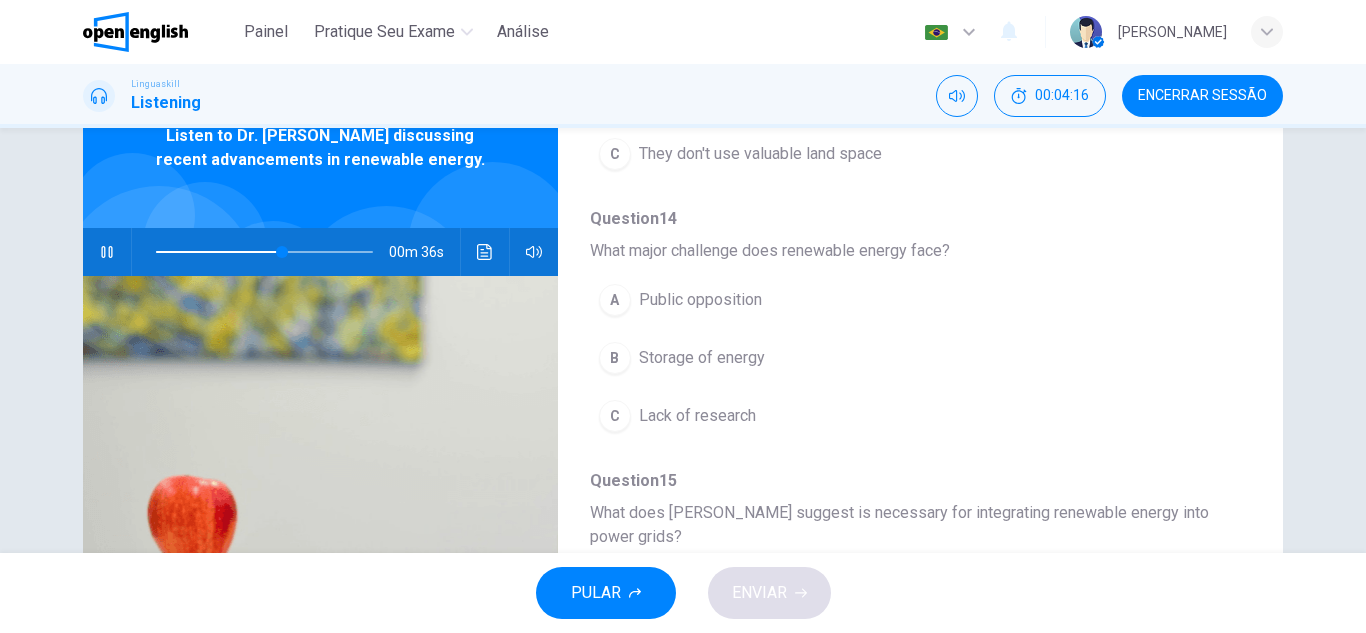 click on "Storage of energy" at bounding box center [702, 358] 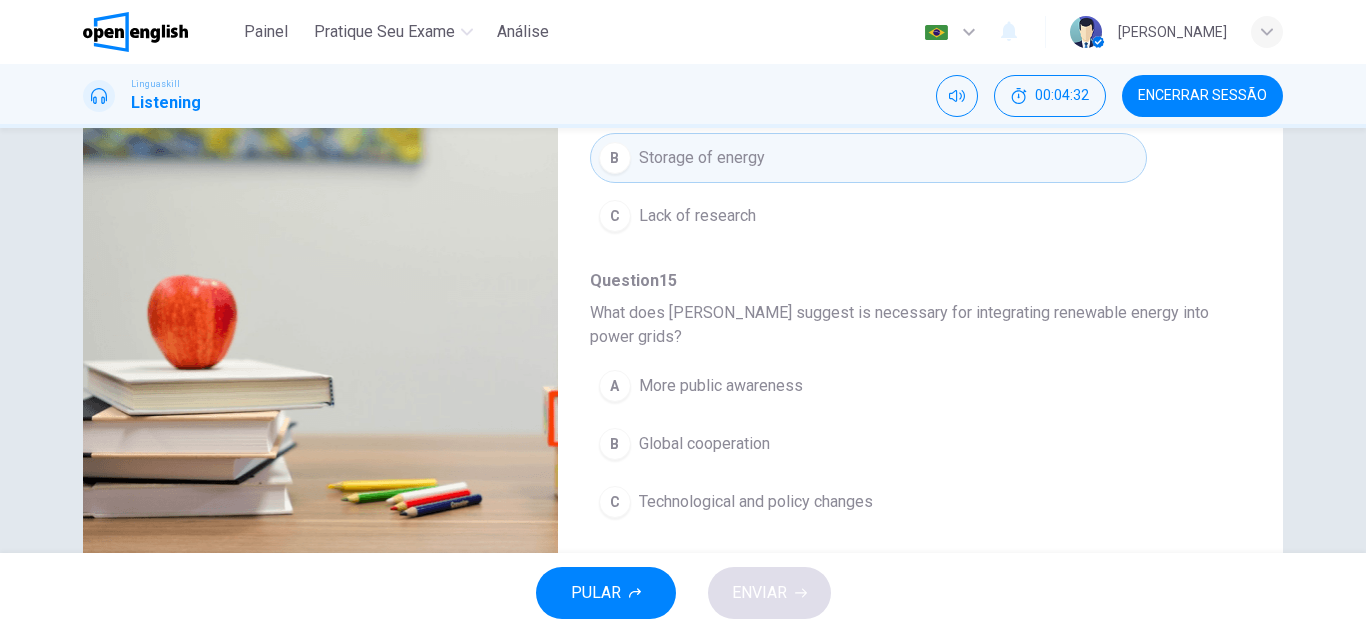 scroll, scrollTop: 350, scrollLeft: 0, axis: vertical 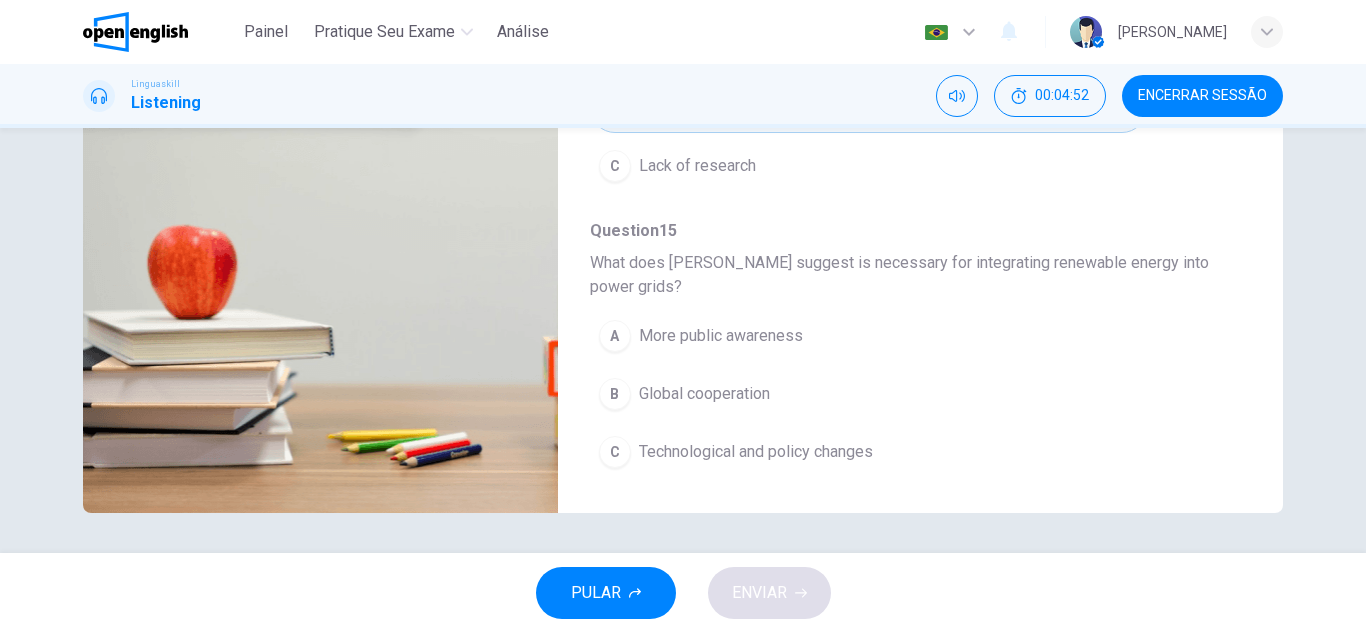 type on "*" 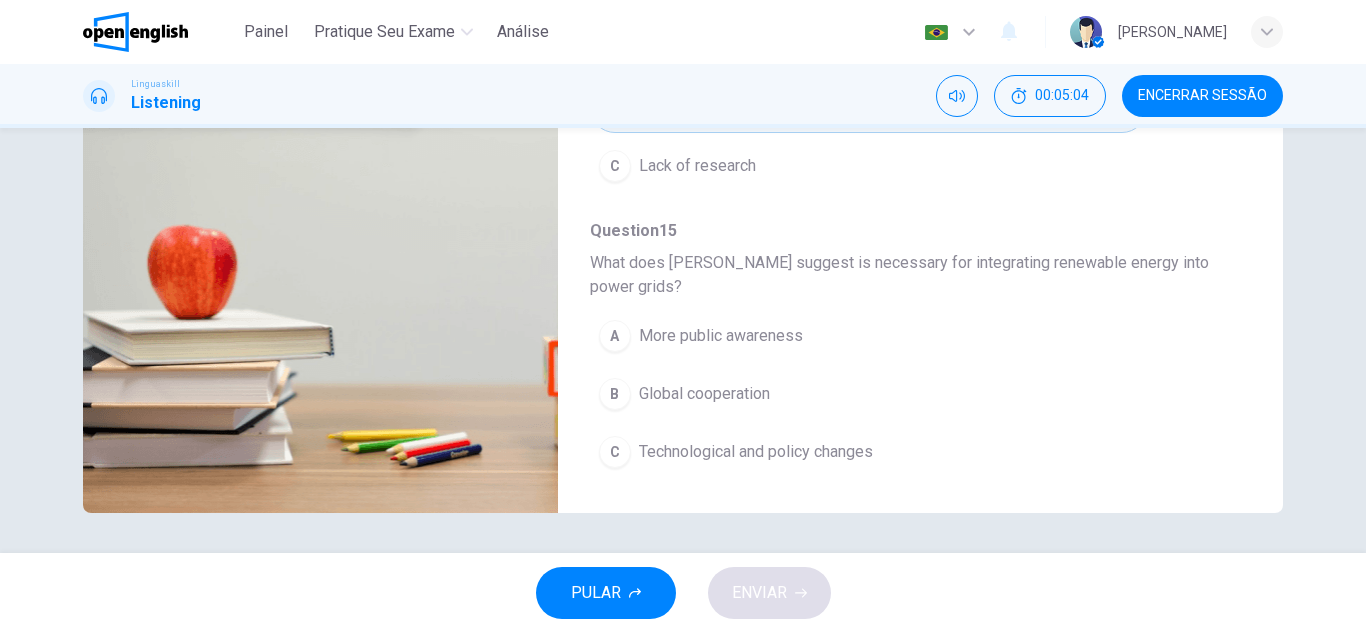 click on "C Technological and policy changes" at bounding box center [868, 452] 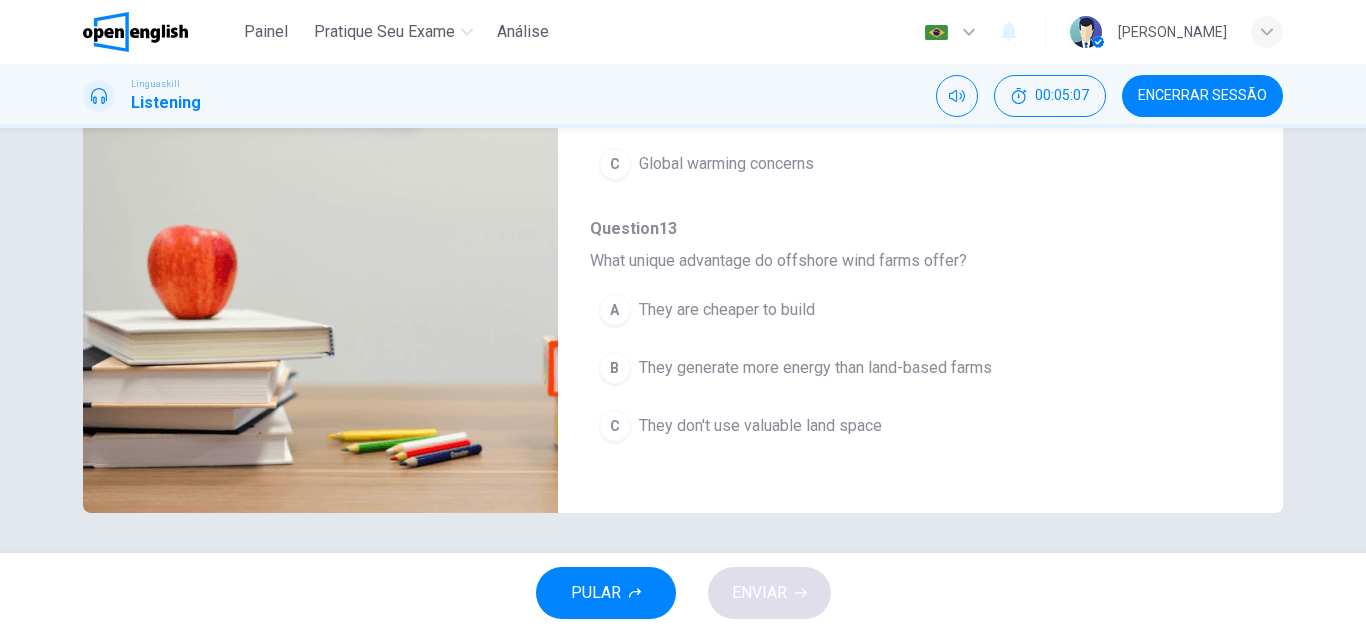 scroll, scrollTop: 387, scrollLeft: 0, axis: vertical 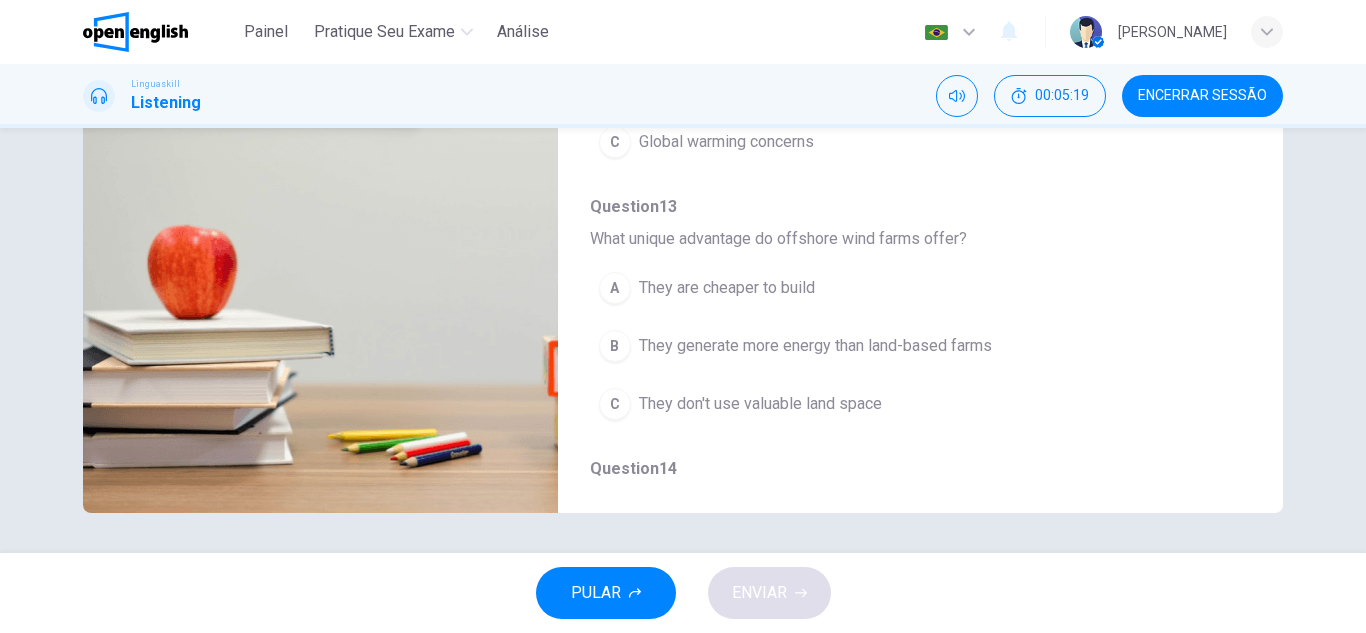 click on "They generate more energy than land-based farms" at bounding box center (815, 346) 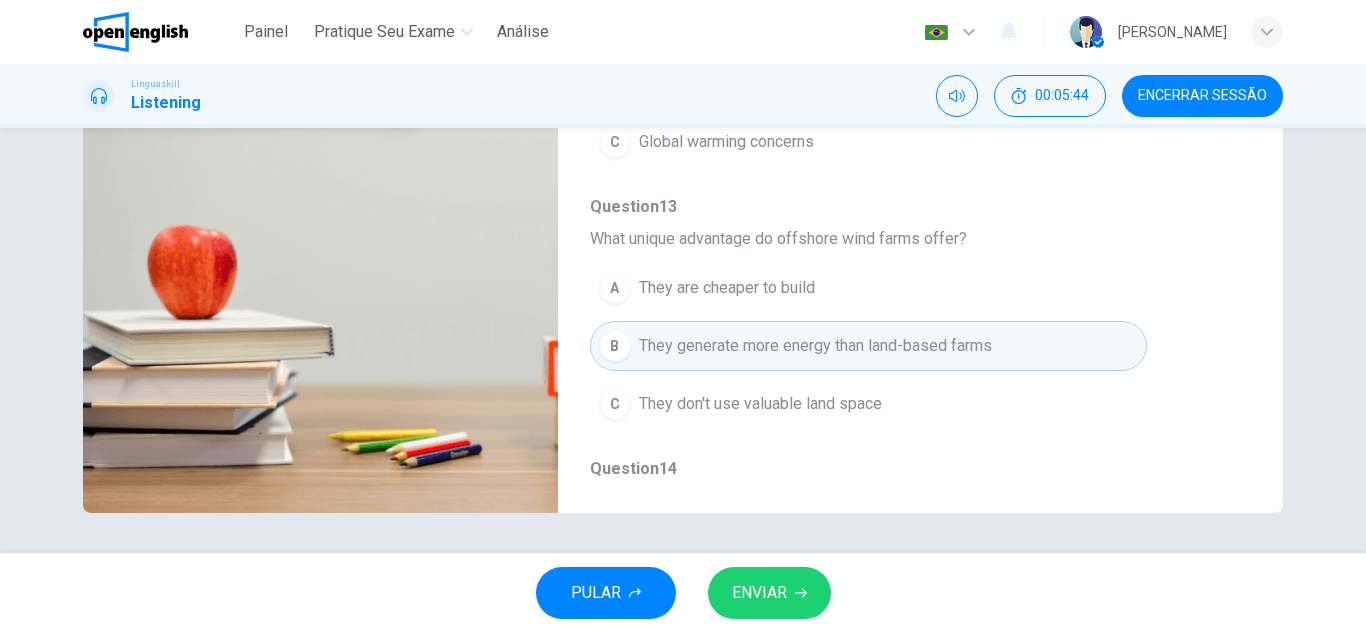 drag, startPoint x: 779, startPoint y: 238, endPoint x: 808, endPoint y: 239, distance: 29.017237 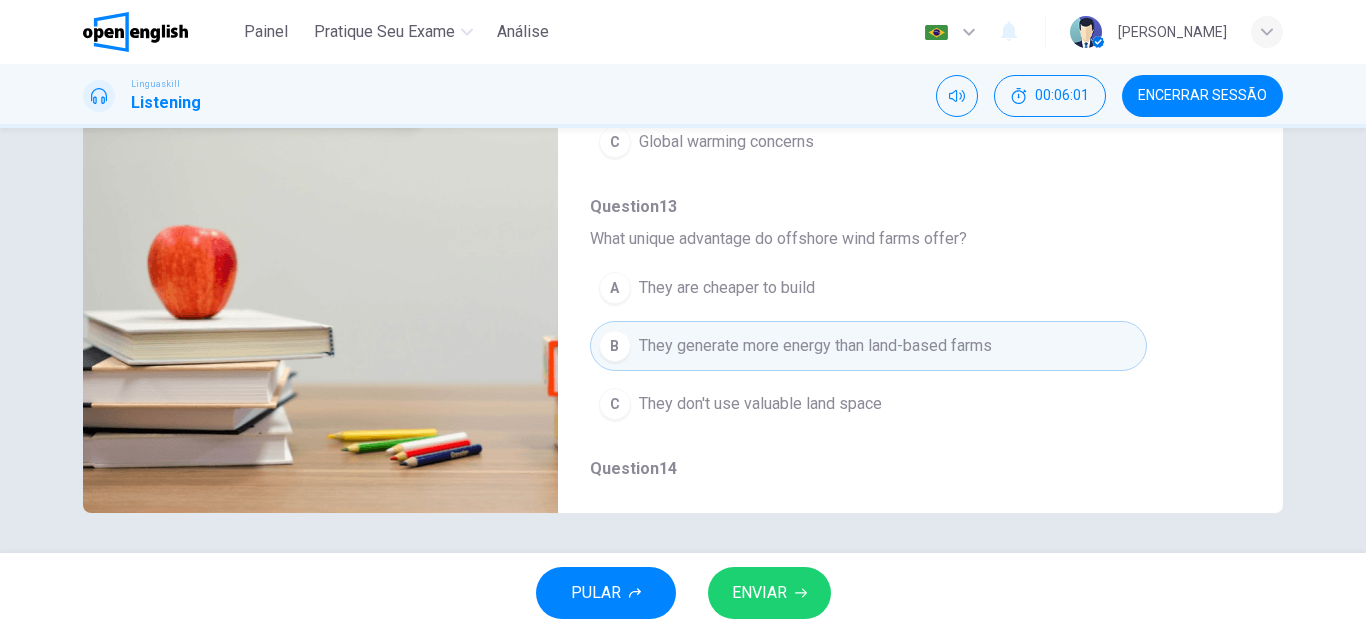 click on "ENVIAR" at bounding box center (759, 593) 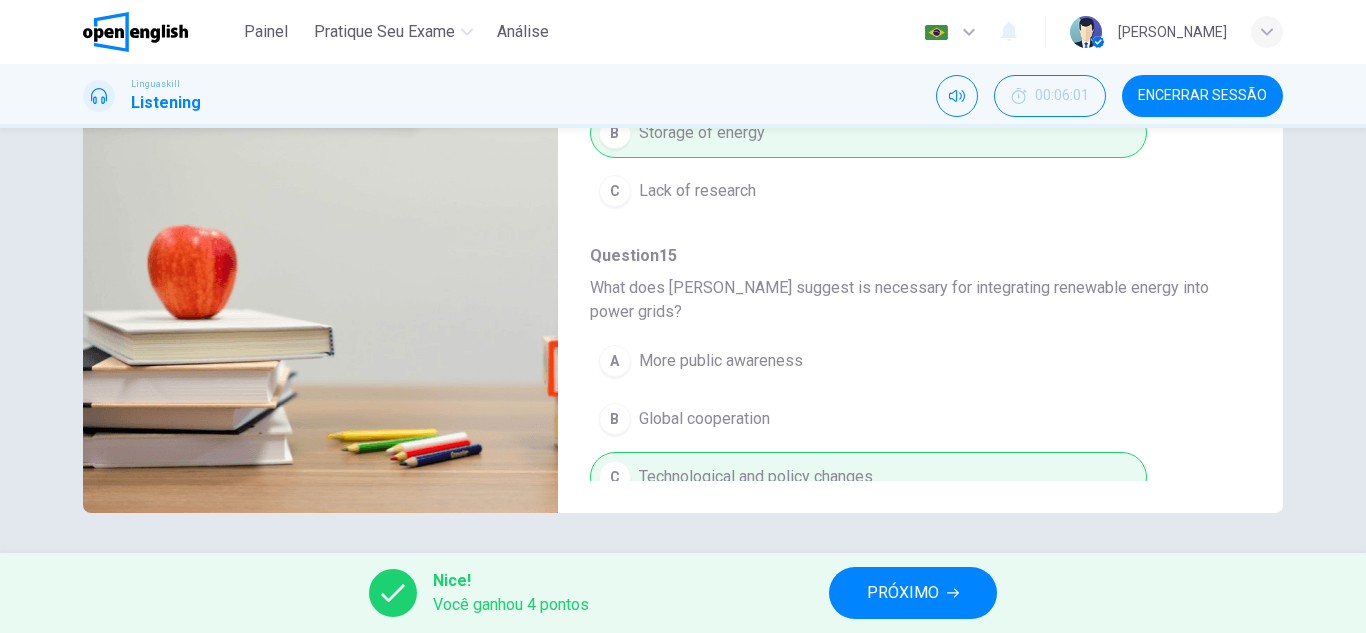 scroll, scrollTop: 887, scrollLeft: 0, axis: vertical 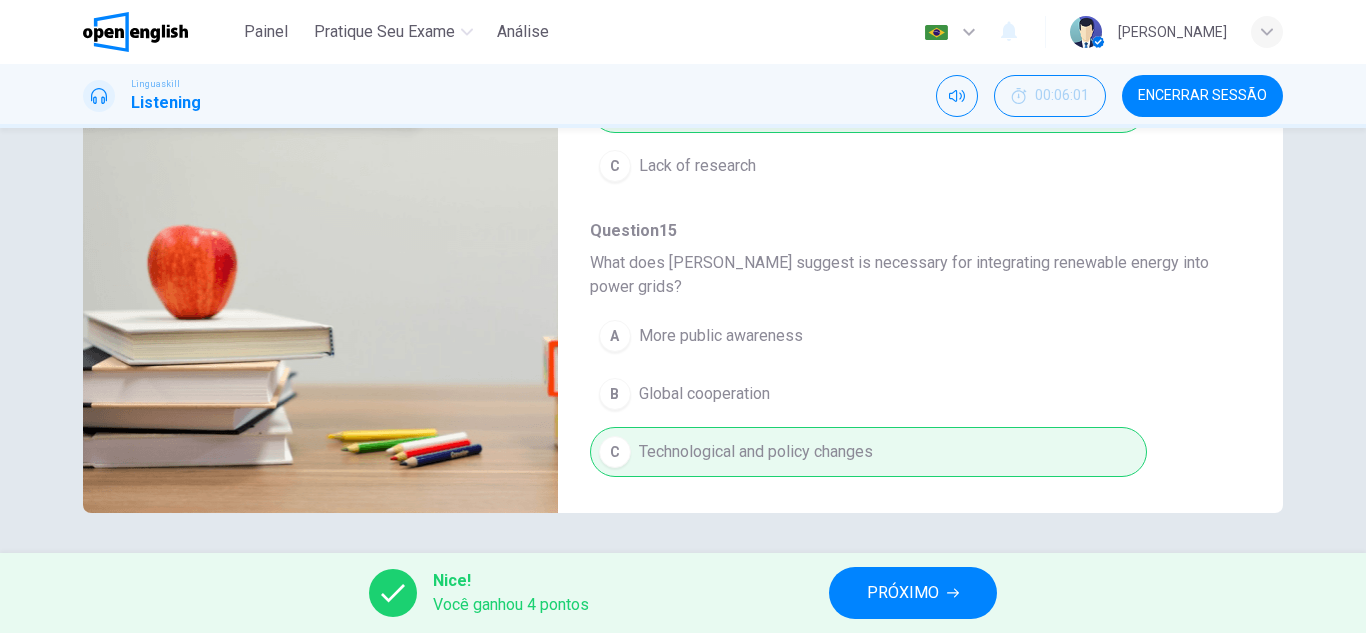 click on "PRÓXIMO" at bounding box center (903, 593) 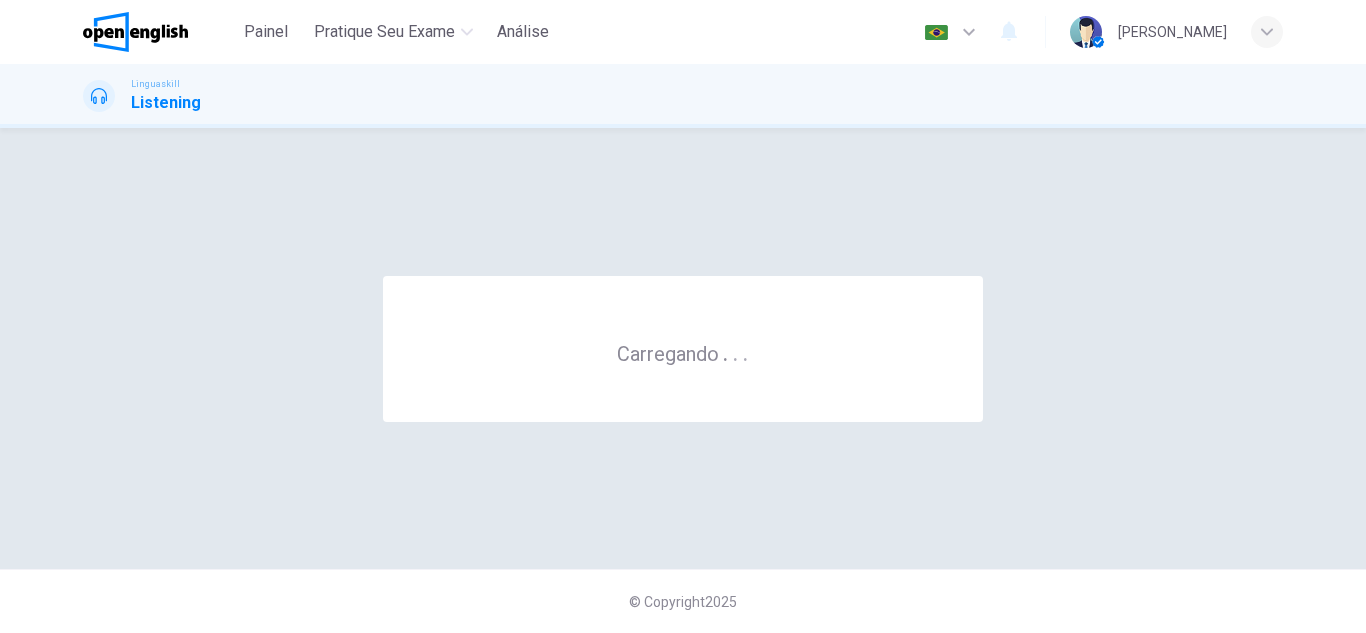scroll, scrollTop: 0, scrollLeft: 0, axis: both 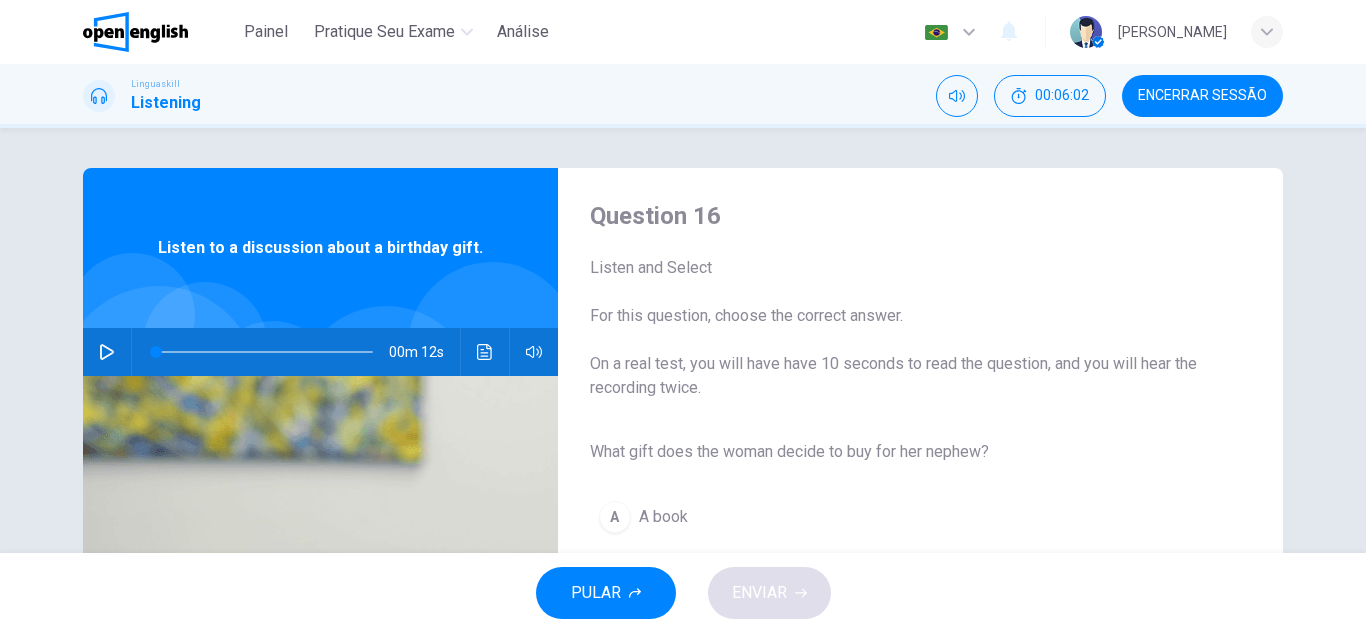 click 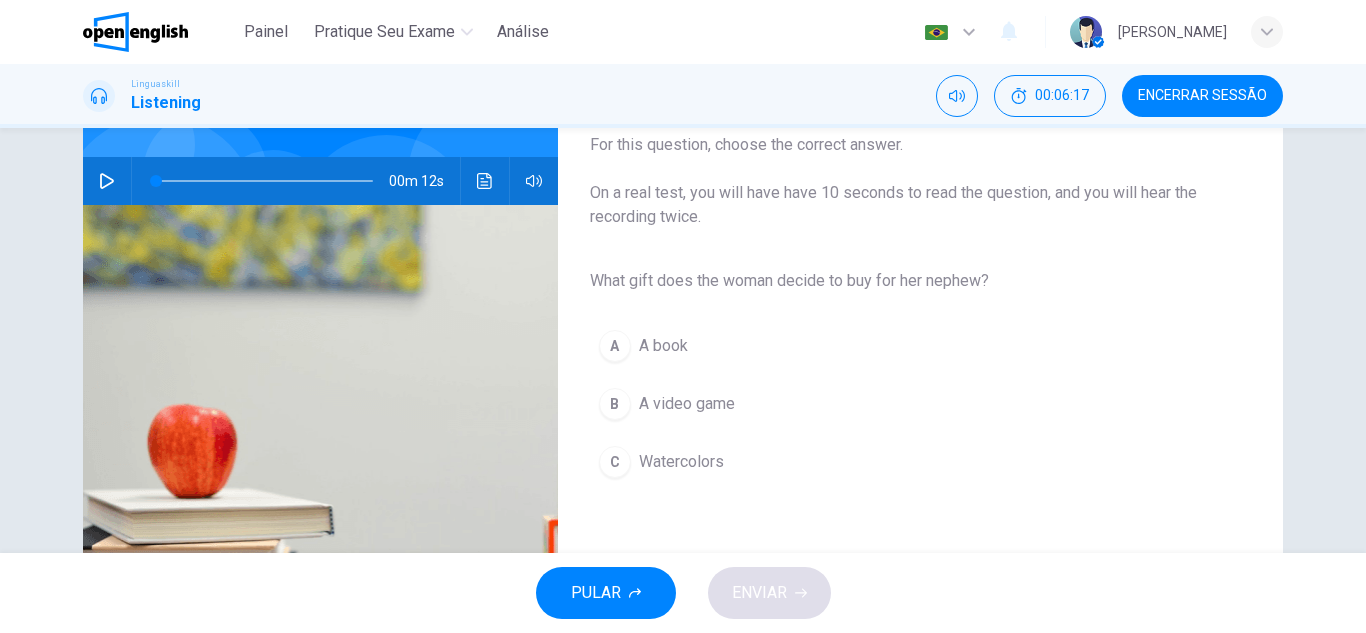scroll, scrollTop: 200, scrollLeft: 0, axis: vertical 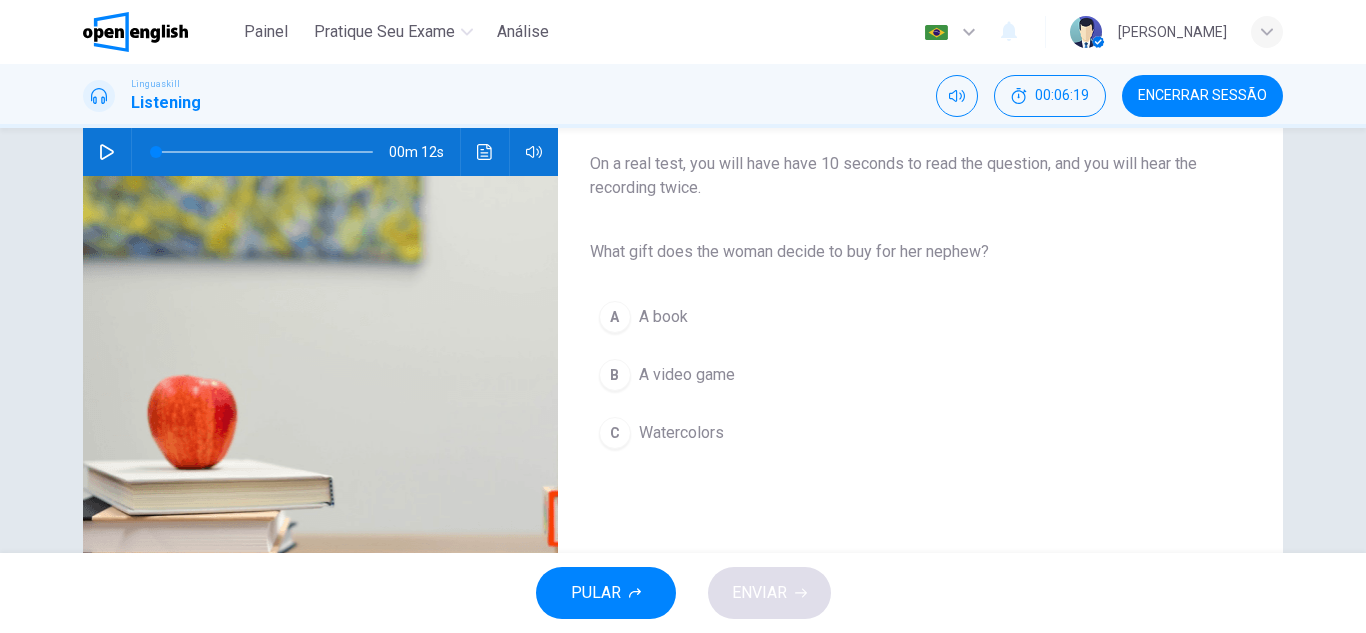 click 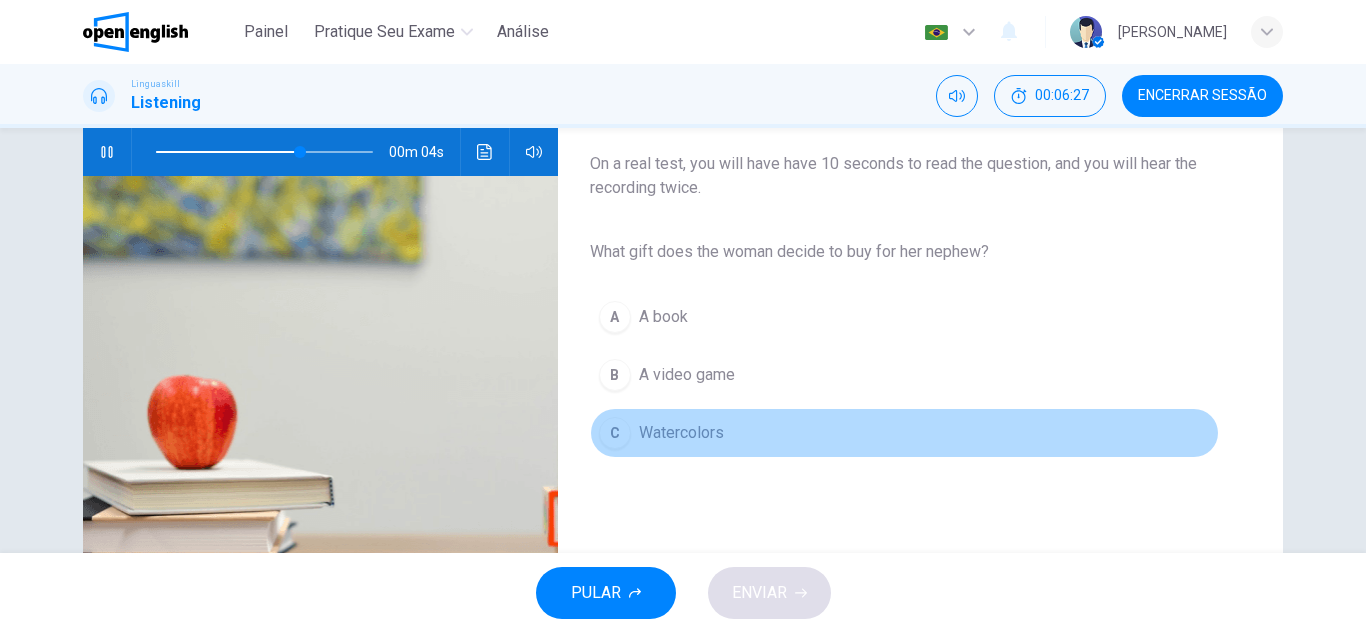 click on "Watercolors" at bounding box center (681, 433) 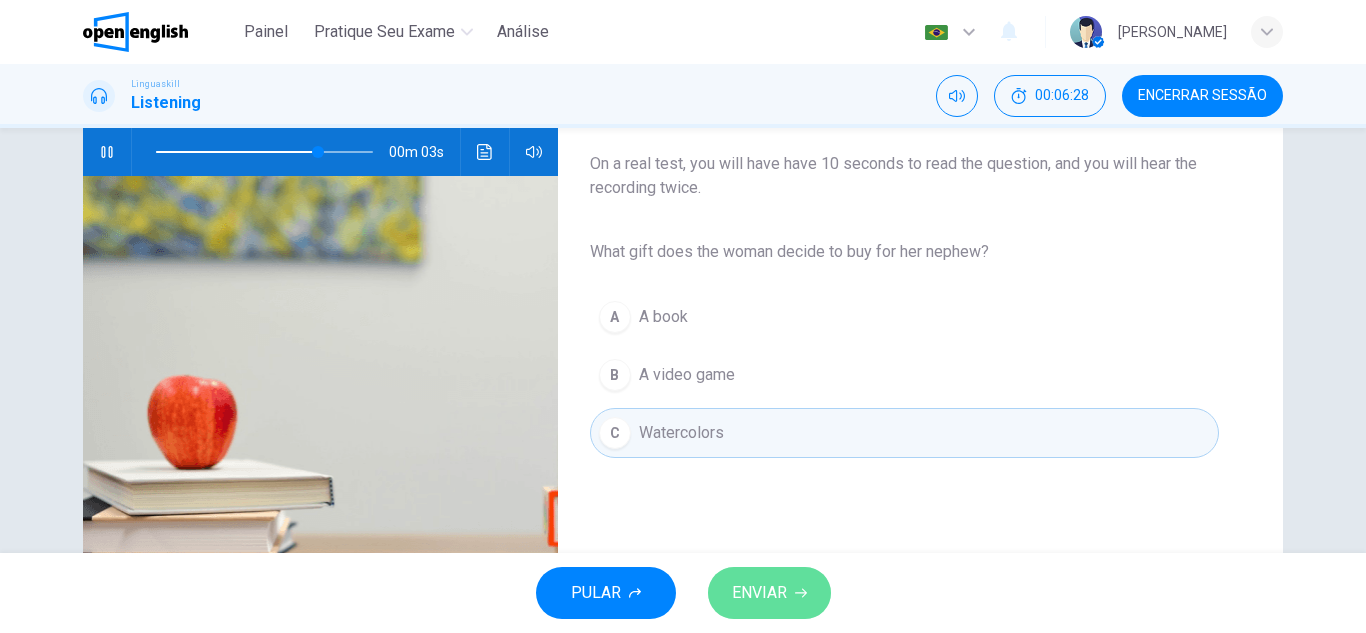 click on "ENVIAR" at bounding box center (759, 593) 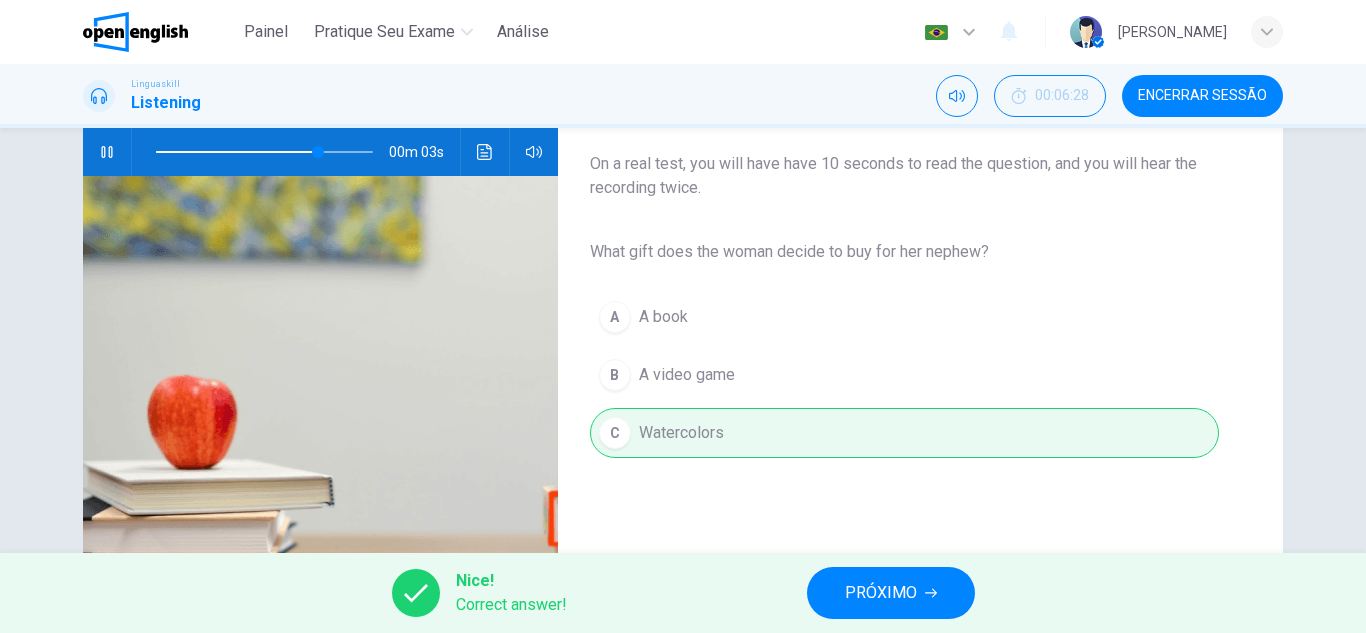 type on "**" 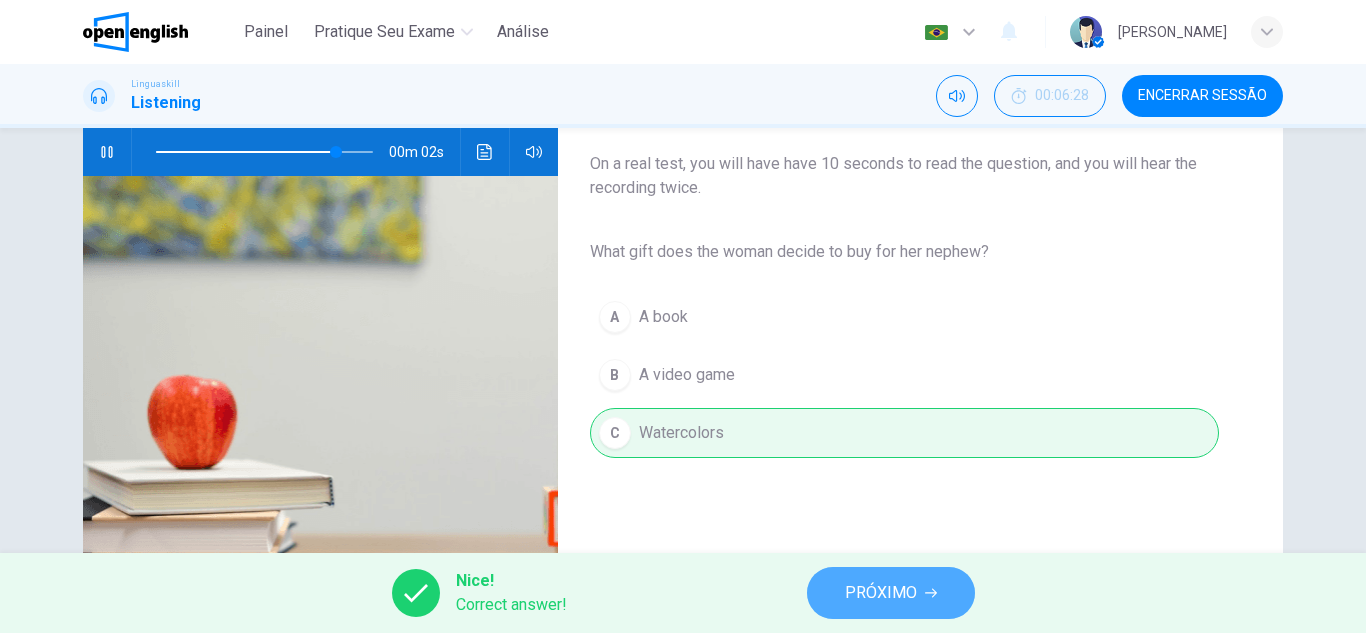 click on "PRÓXIMO" at bounding box center (891, 593) 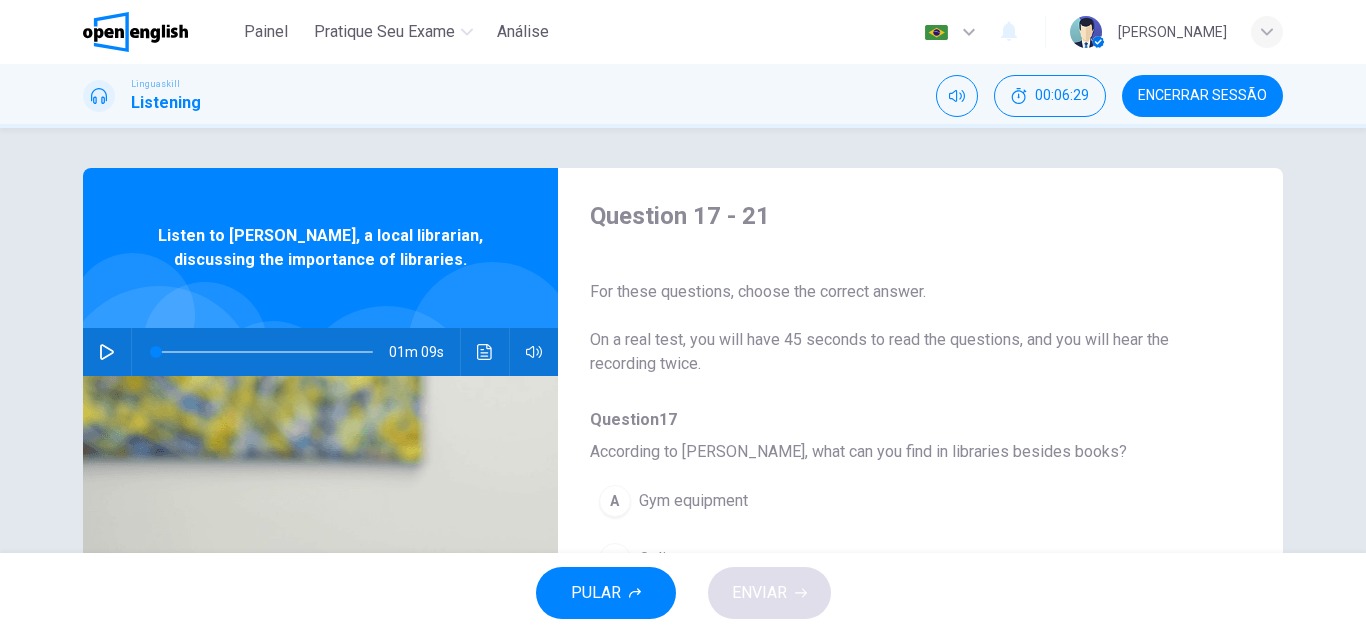 click 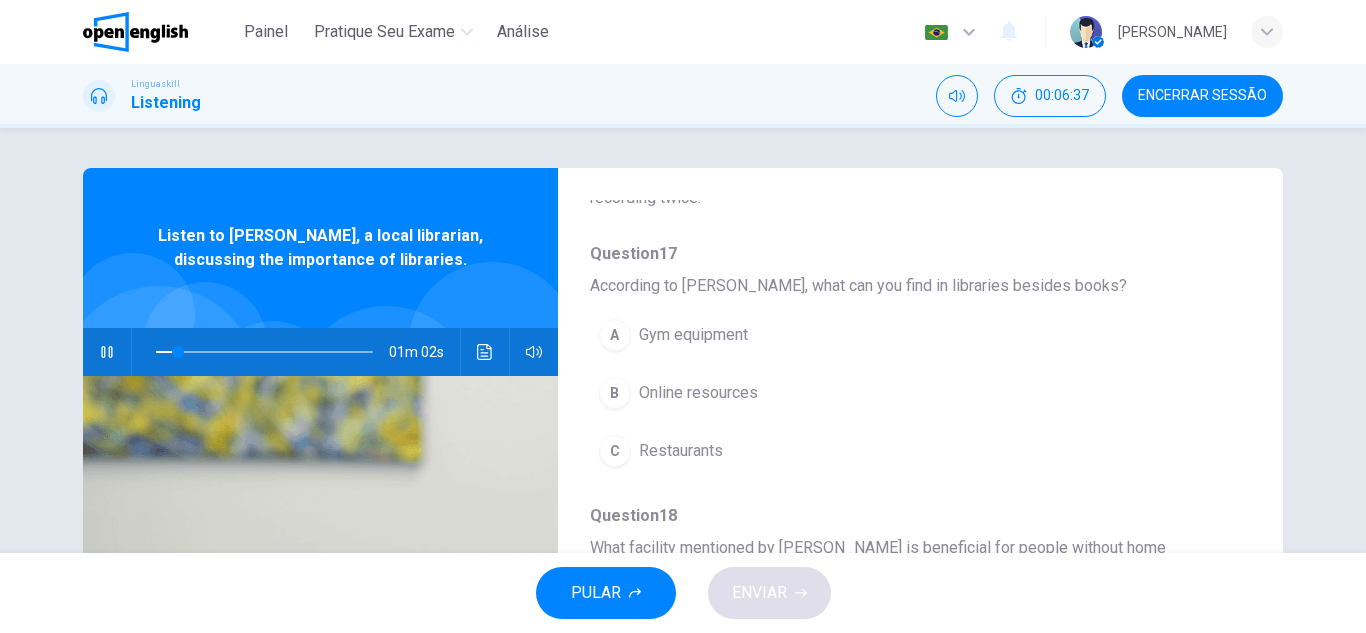 scroll, scrollTop: 200, scrollLeft: 0, axis: vertical 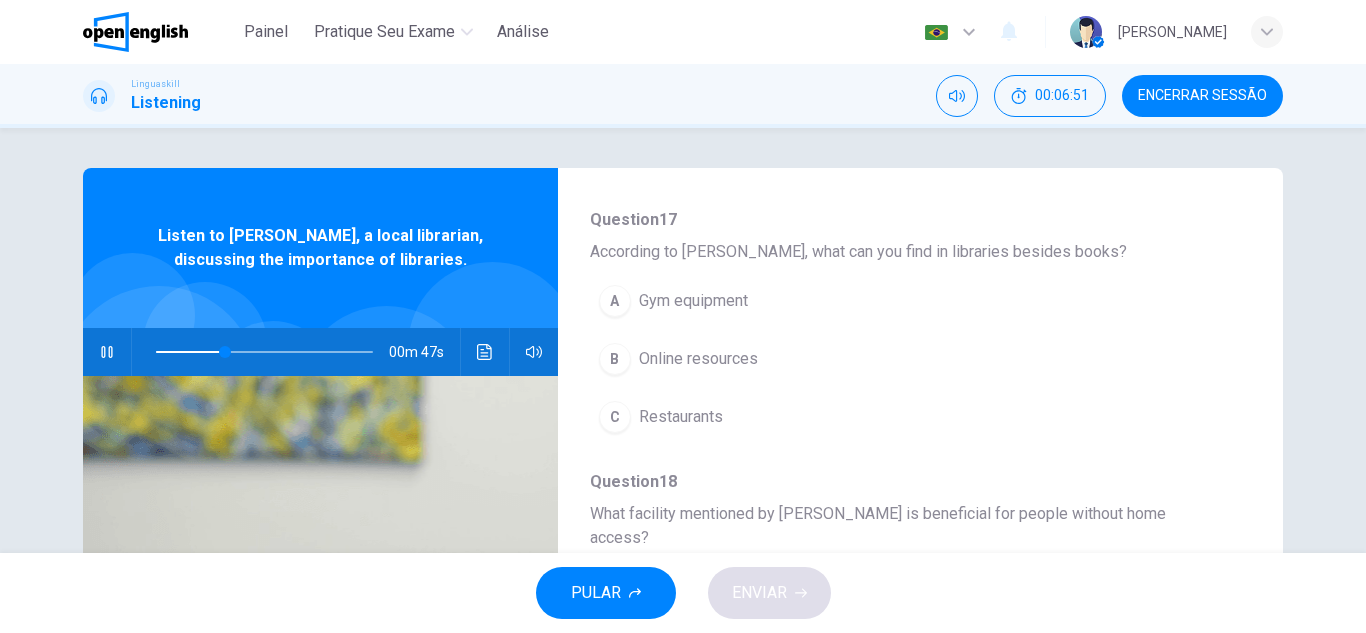 click on "Online resources" at bounding box center (698, 359) 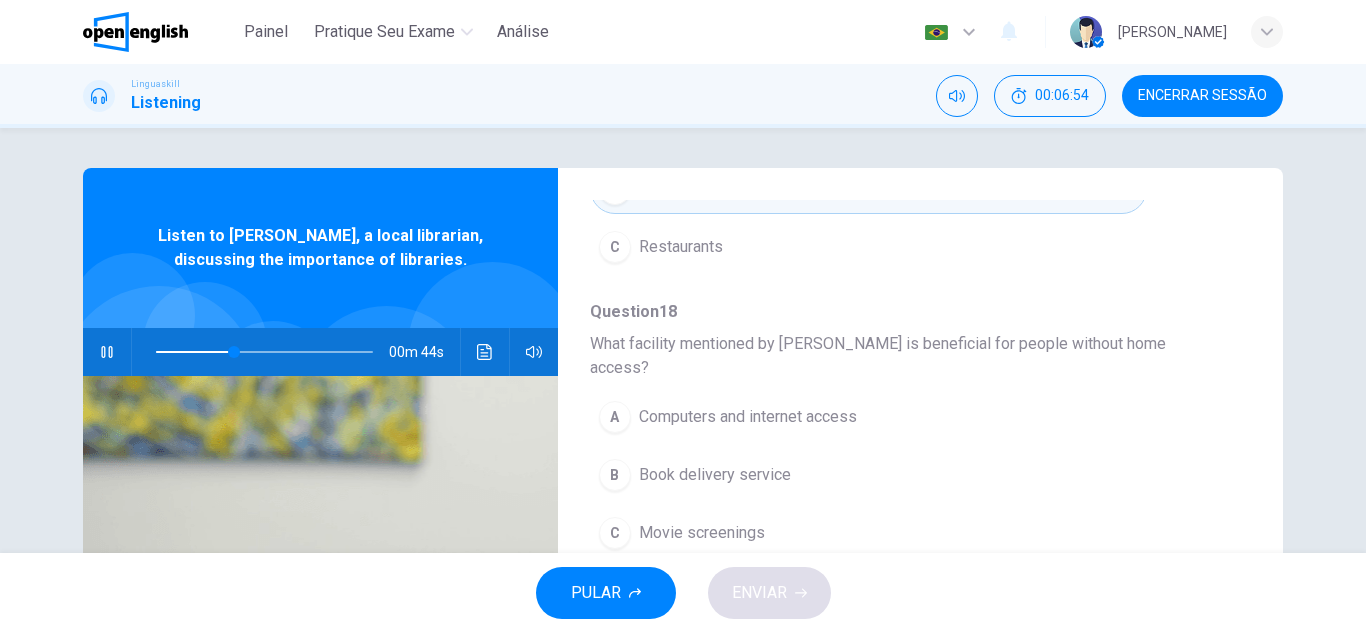 scroll, scrollTop: 400, scrollLeft: 0, axis: vertical 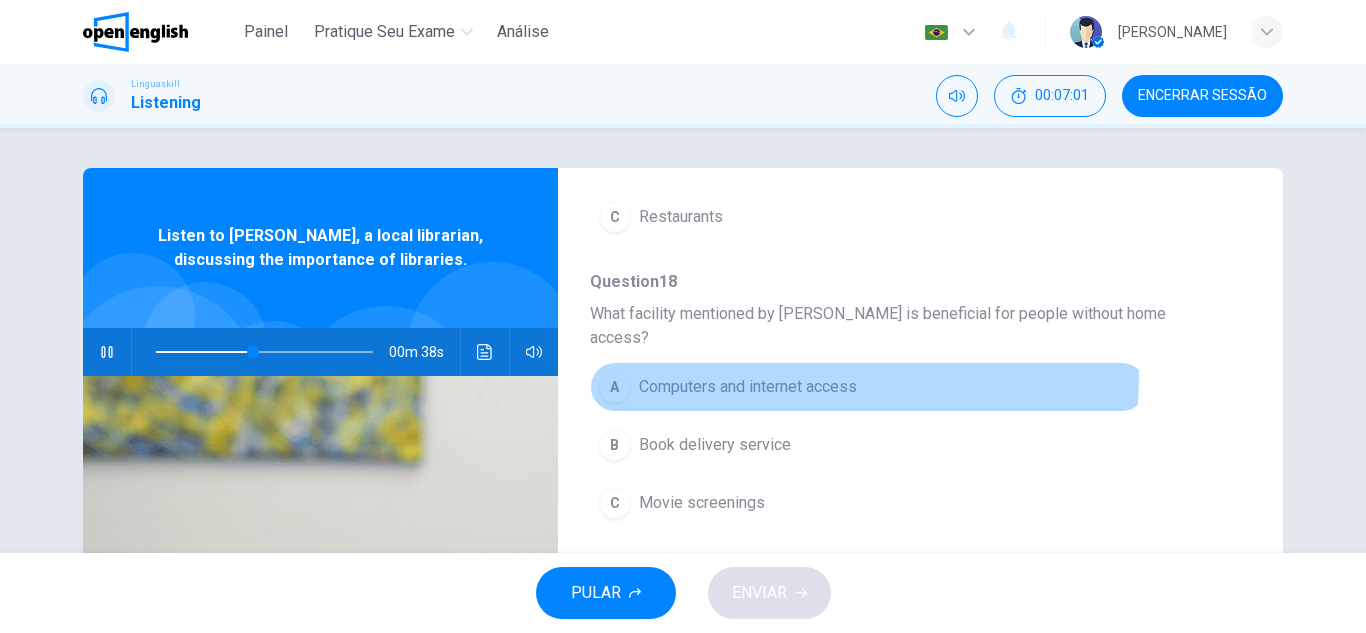 click on "Computers and internet access" at bounding box center [748, 387] 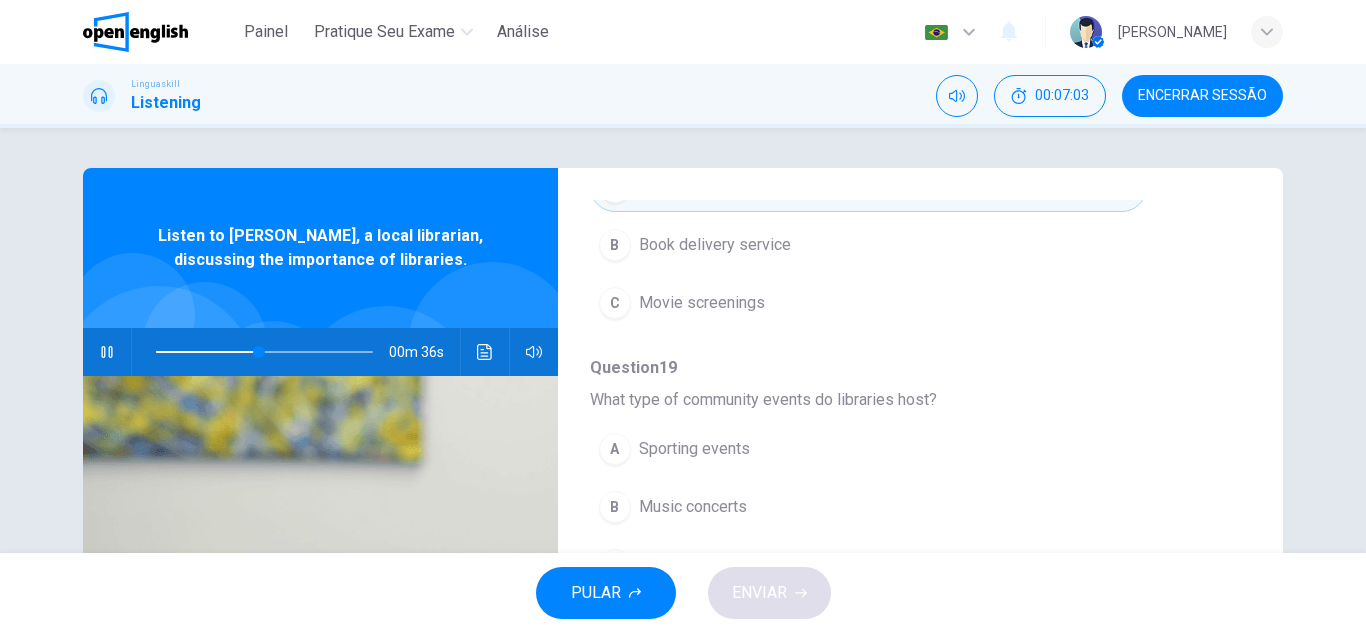 scroll, scrollTop: 700, scrollLeft: 0, axis: vertical 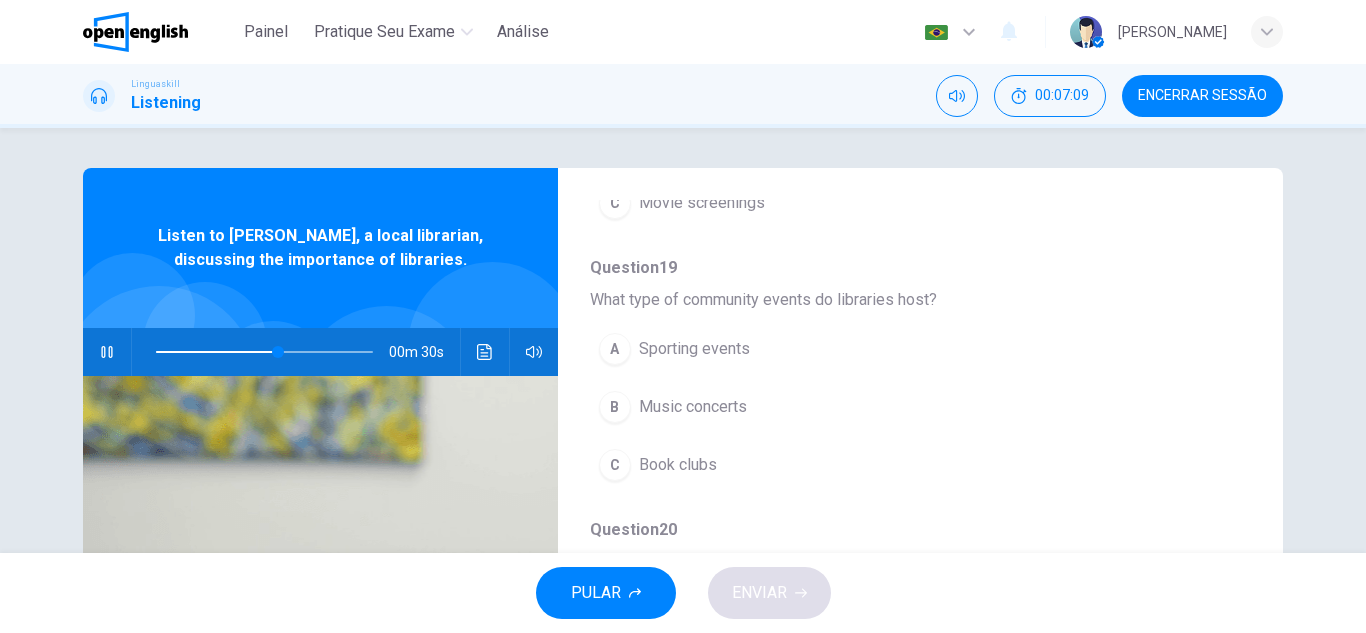 click on "C Book clubs" at bounding box center (868, 465) 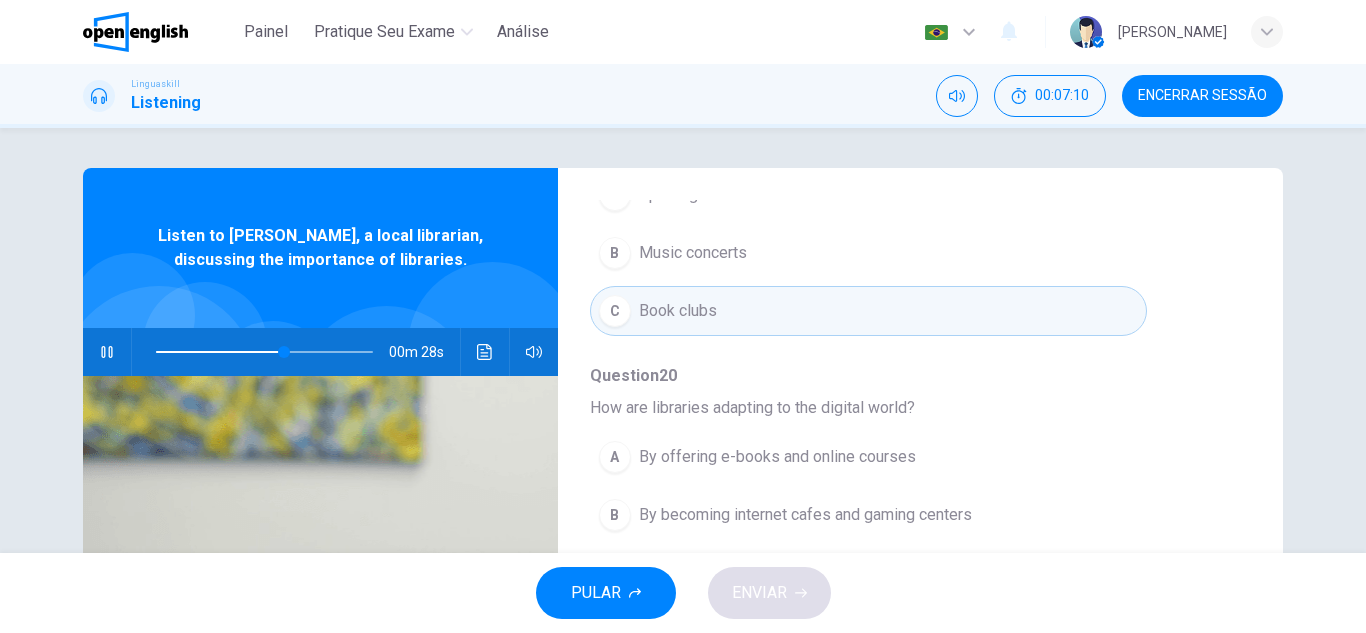 scroll, scrollTop: 863, scrollLeft: 0, axis: vertical 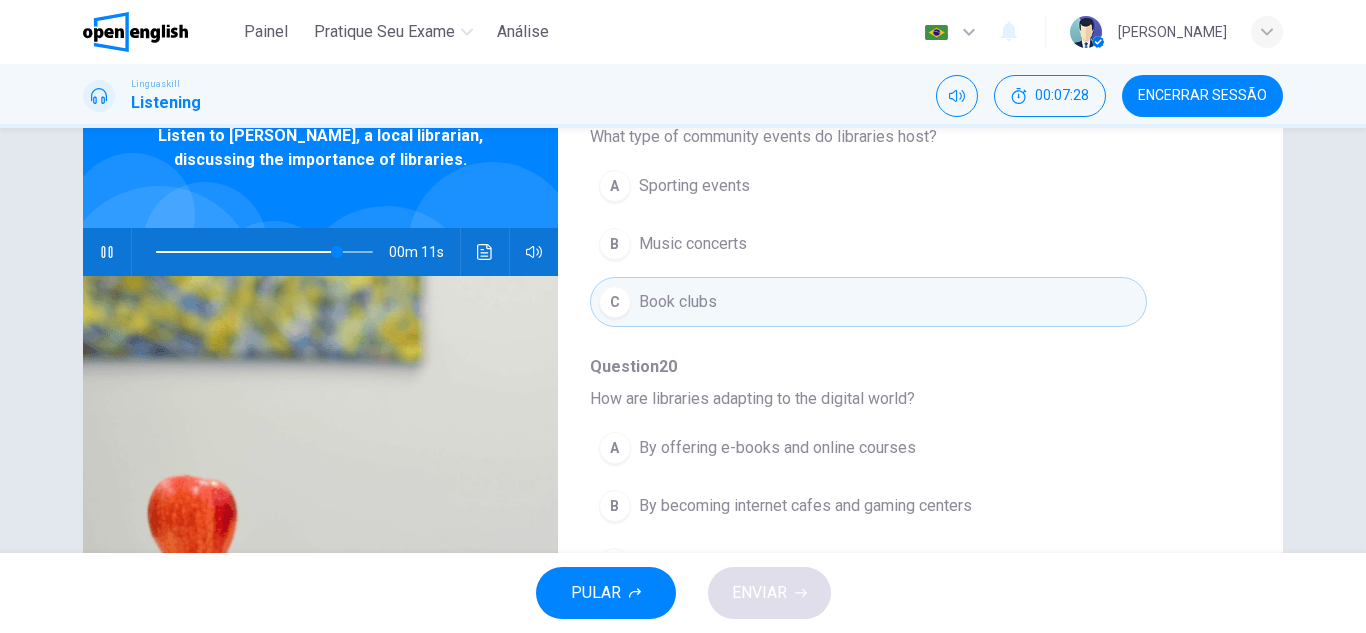 click on "By offering e-books and online courses" at bounding box center [777, 448] 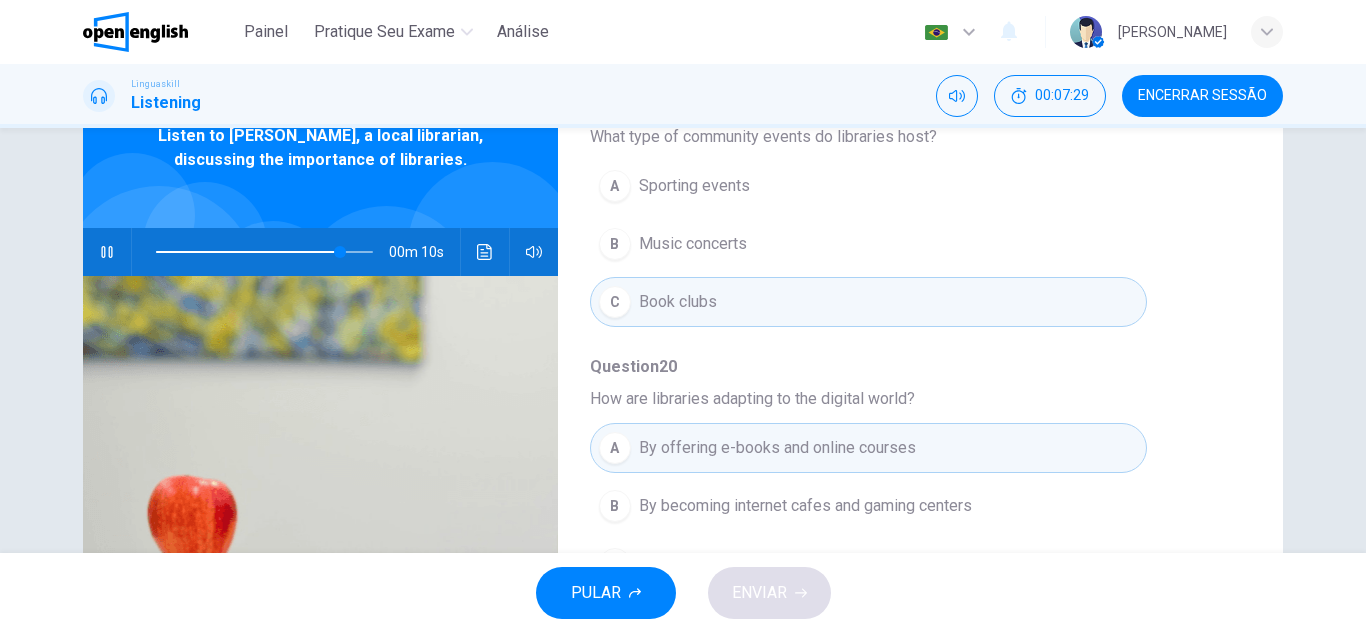 scroll, scrollTop: 863, scrollLeft: 0, axis: vertical 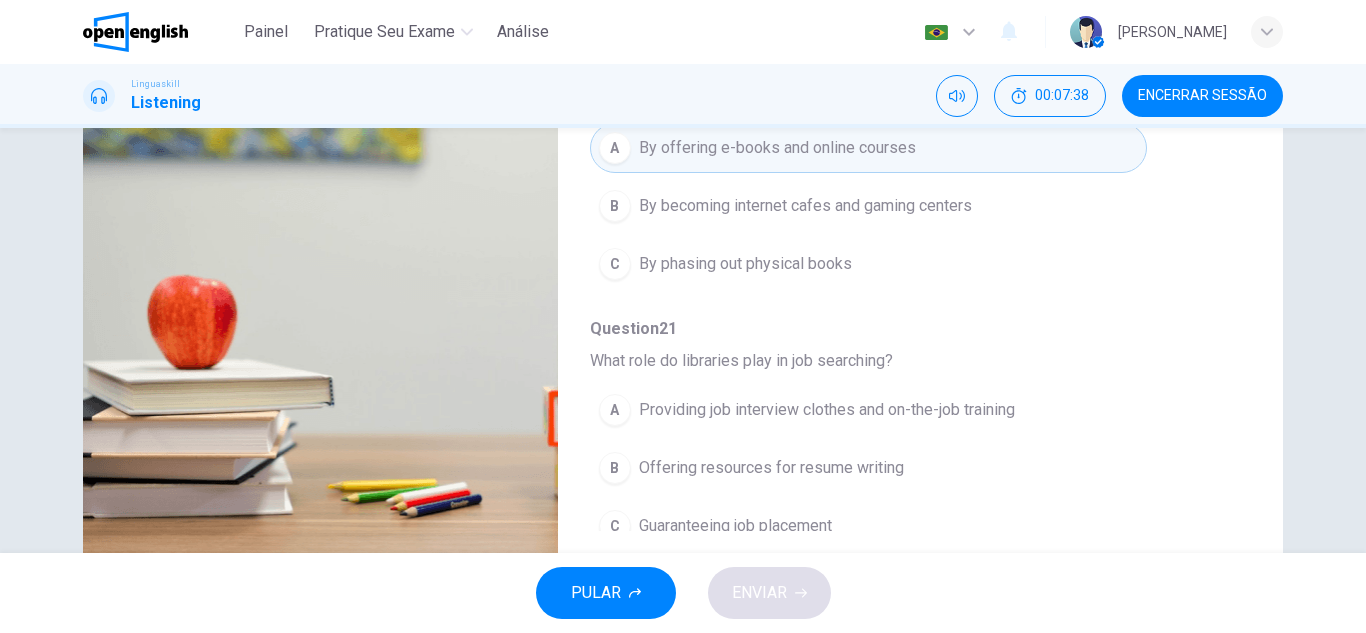 type on "*" 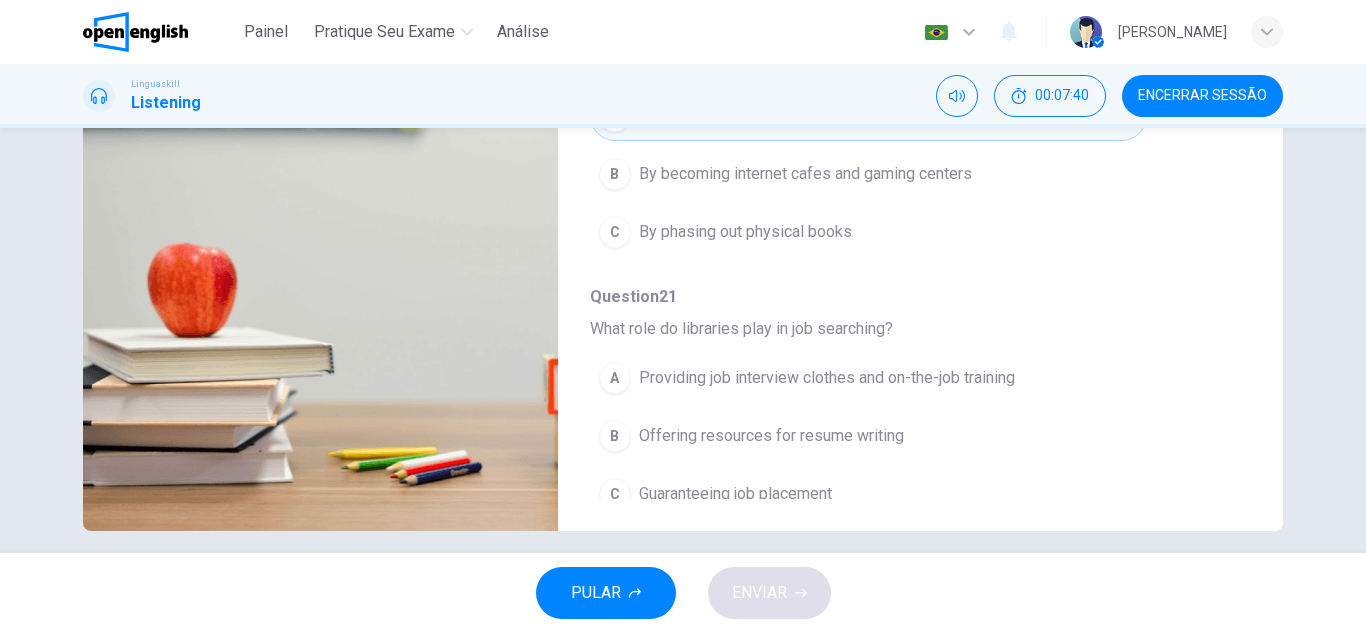 scroll, scrollTop: 350, scrollLeft: 0, axis: vertical 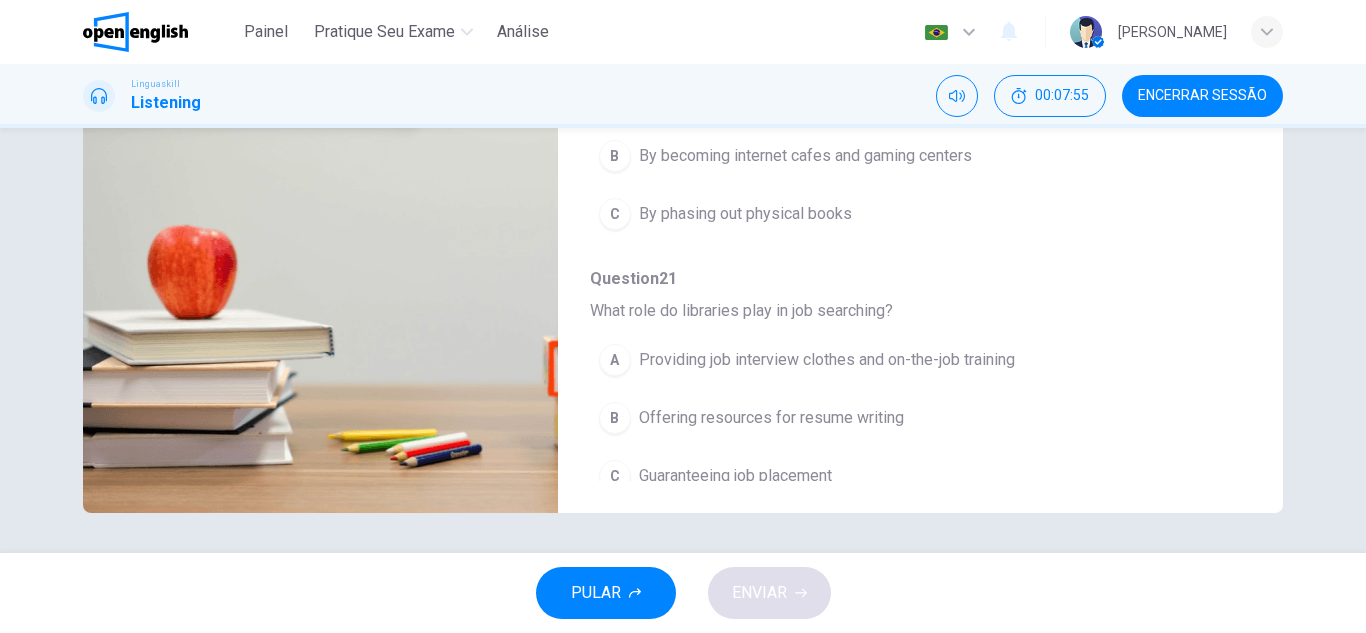 click on "Offering resources for resume writing" at bounding box center [771, 418] 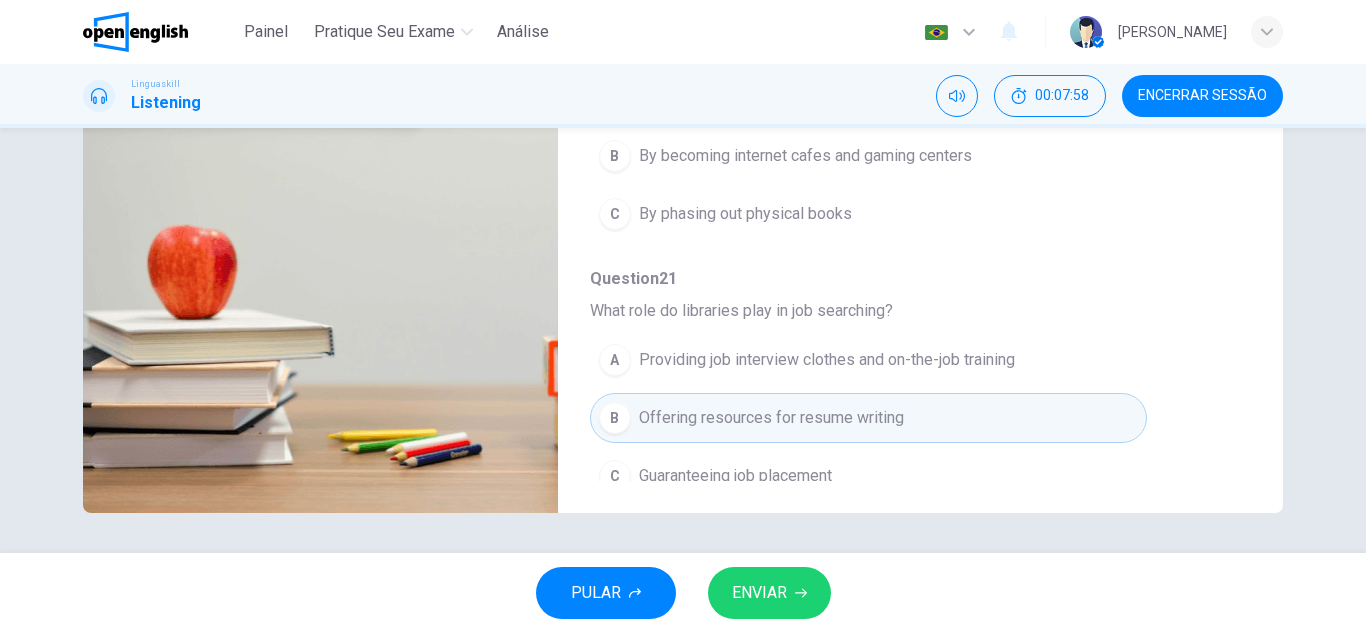 click on "ENVIAR" at bounding box center (769, 593) 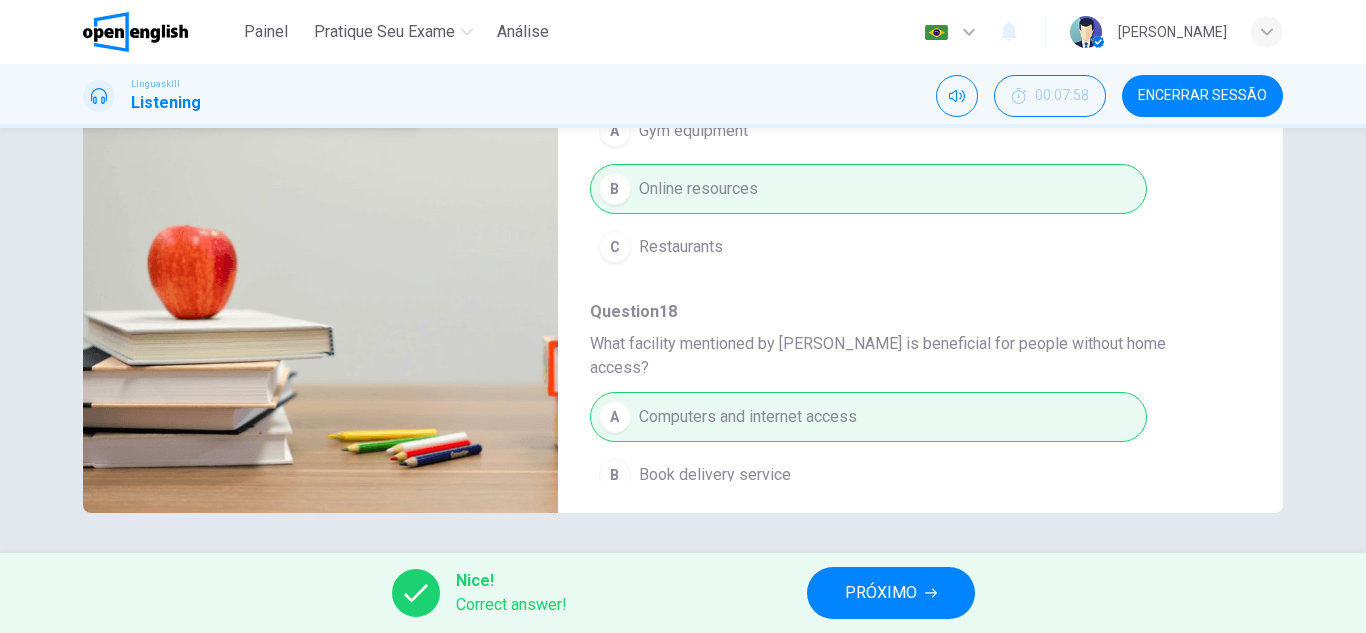 scroll, scrollTop: 0, scrollLeft: 0, axis: both 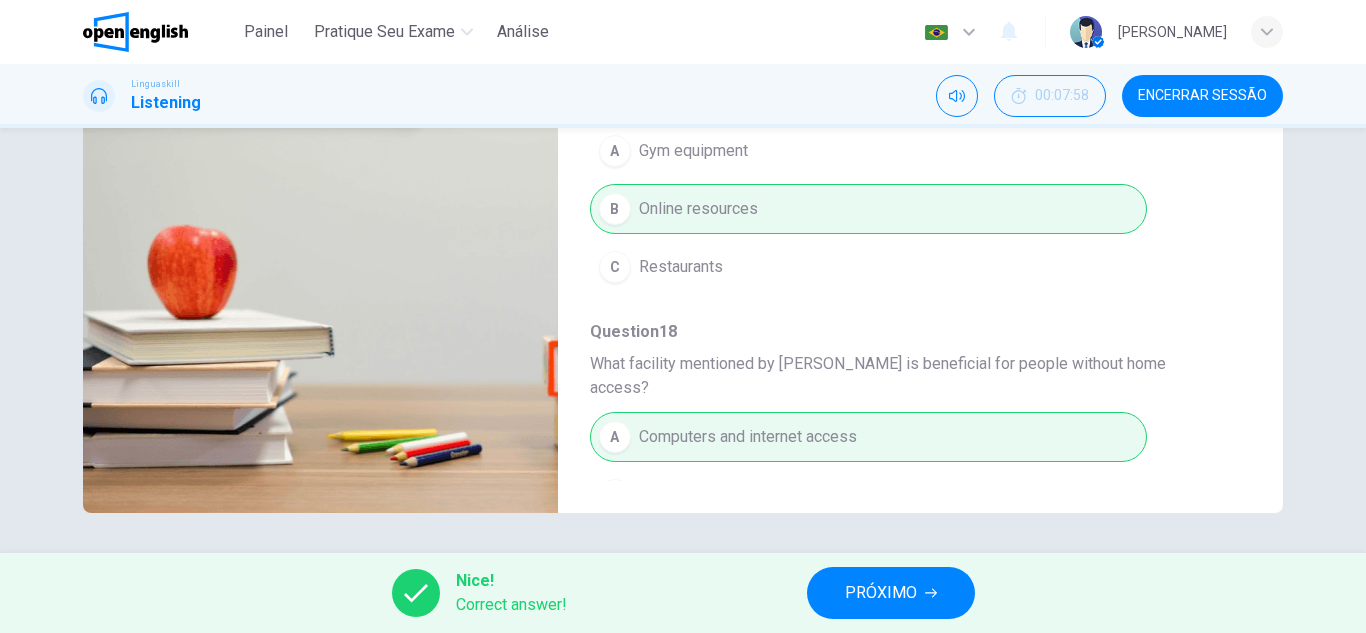 click on "PRÓXIMO" at bounding box center [881, 593] 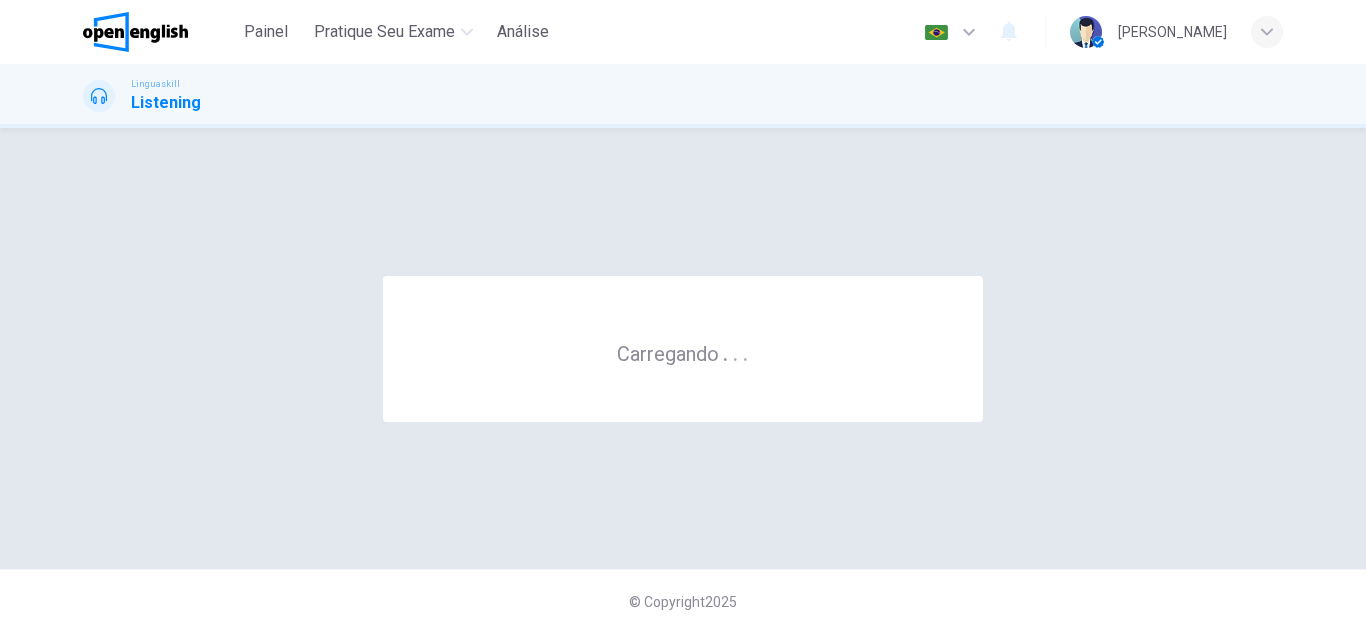 scroll, scrollTop: 0, scrollLeft: 0, axis: both 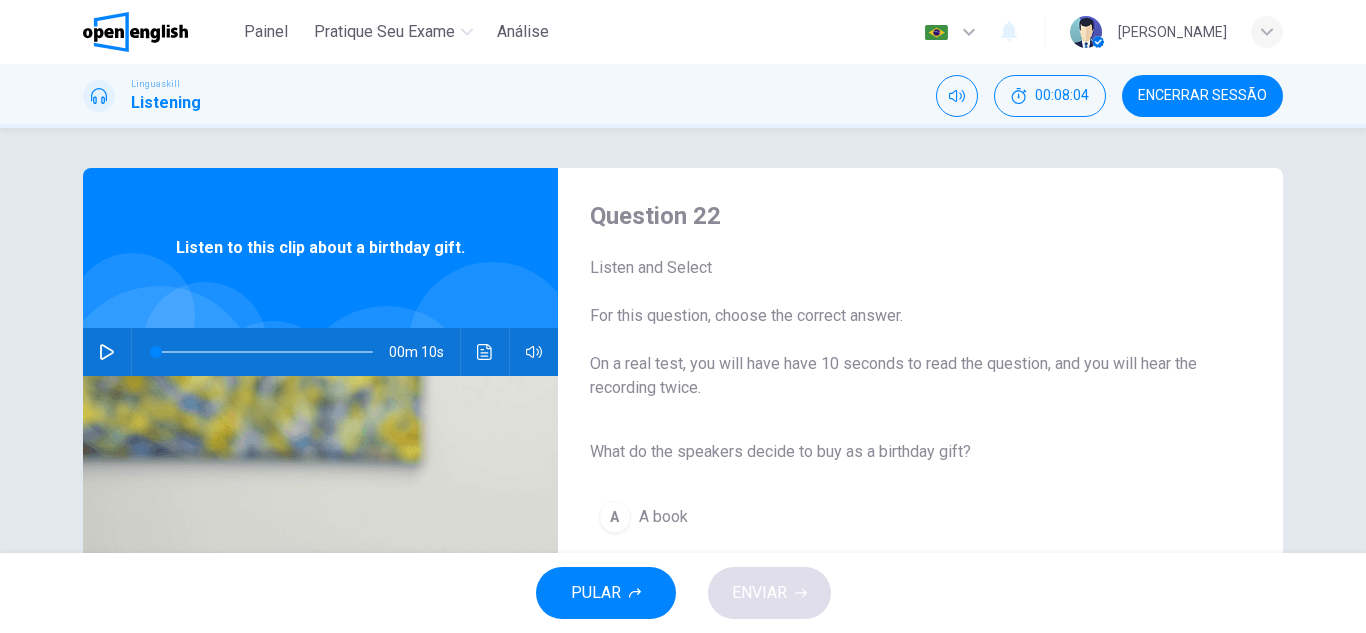 click 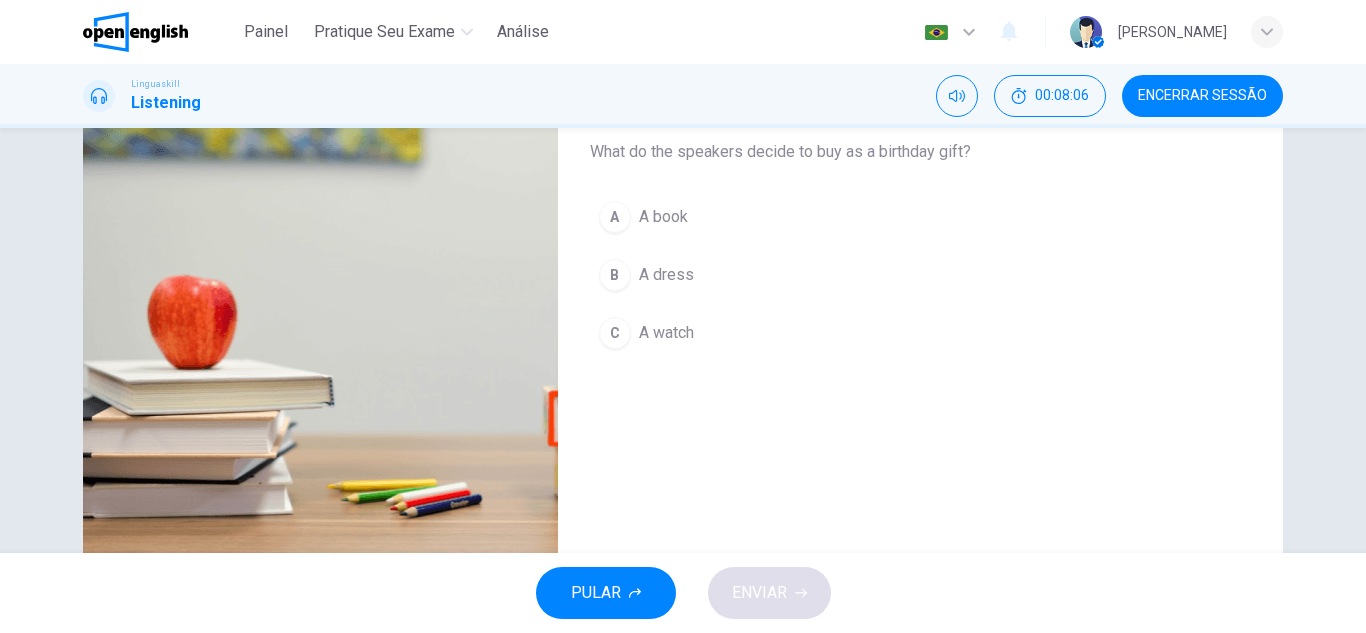 scroll, scrollTop: 200, scrollLeft: 0, axis: vertical 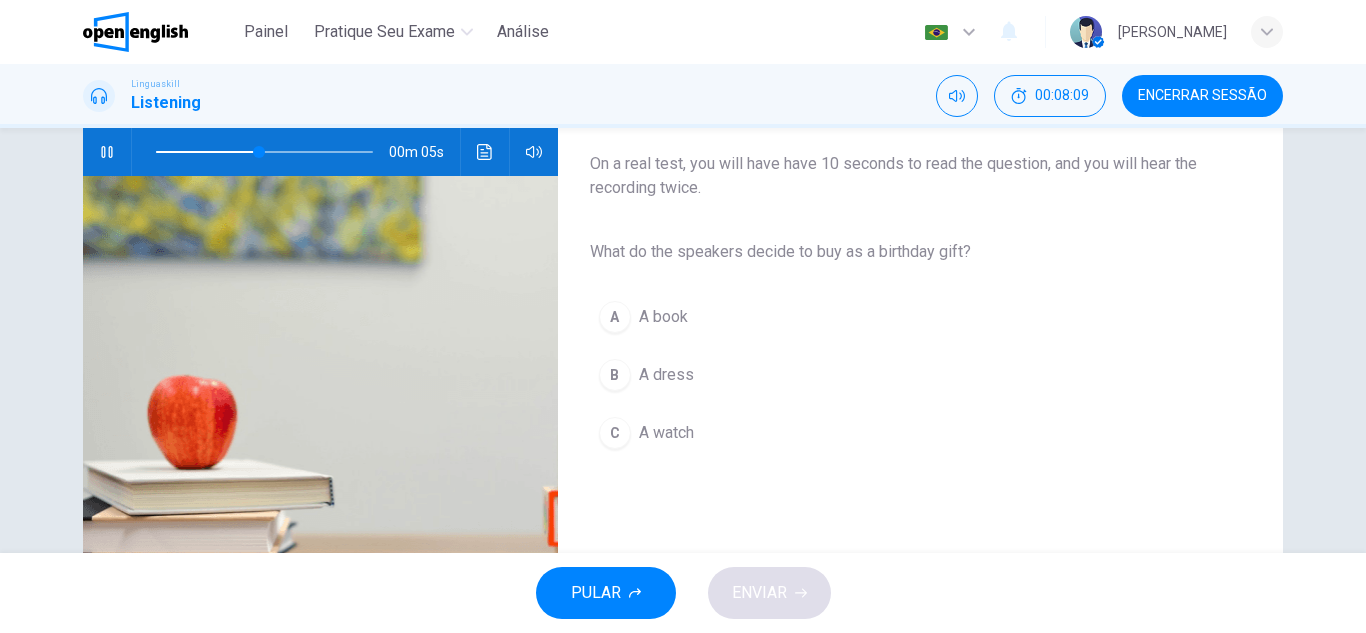 click on "A book" at bounding box center [663, 317] 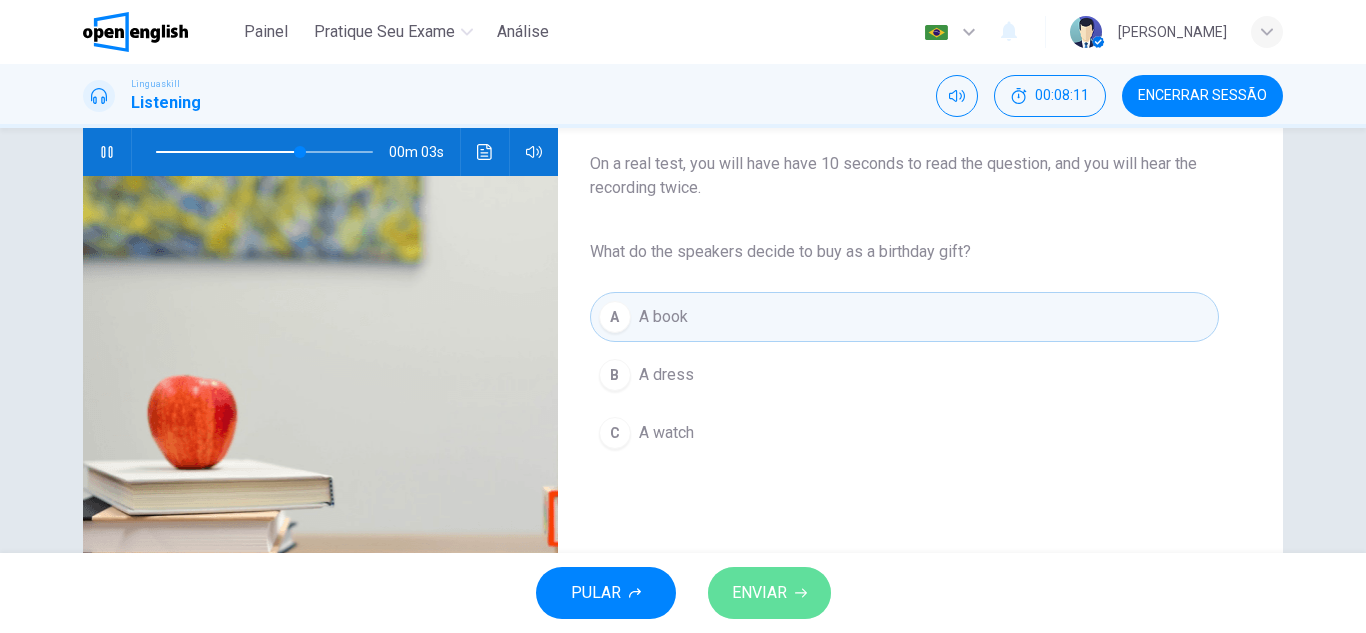 click on "ENVIAR" at bounding box center (769, 593) 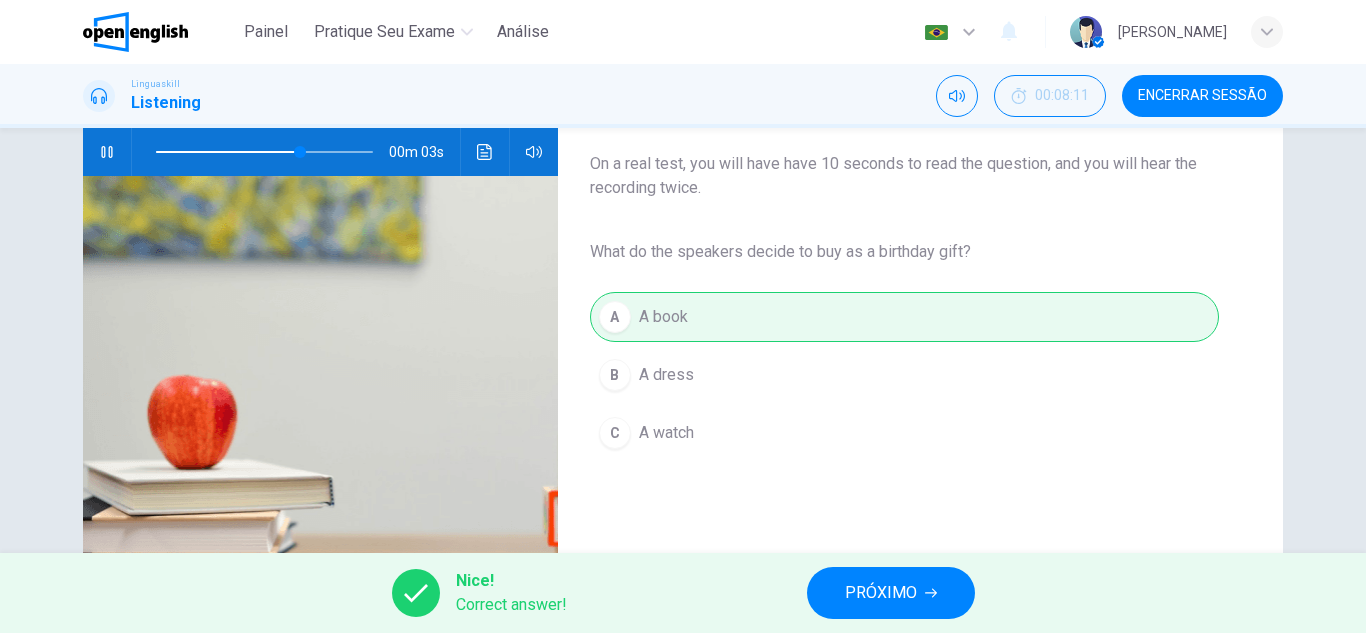 type on "**" 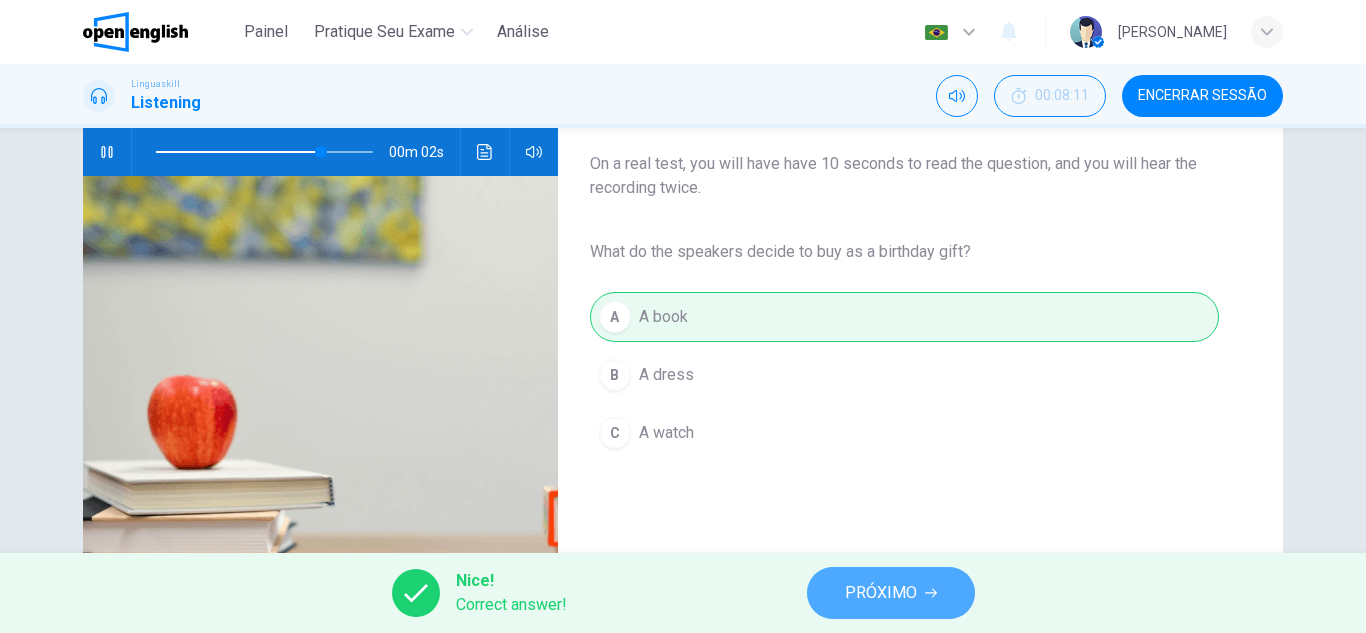 click on "PRÓXIMO" at bounding box center (891, 593) 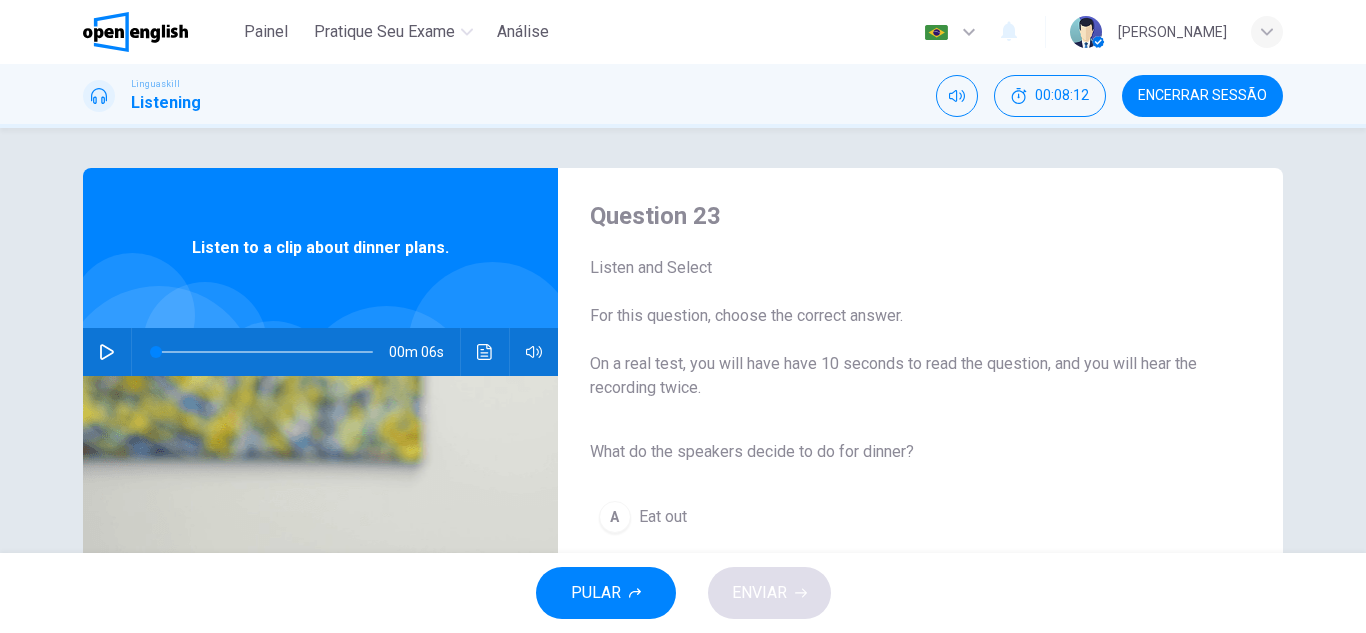 click 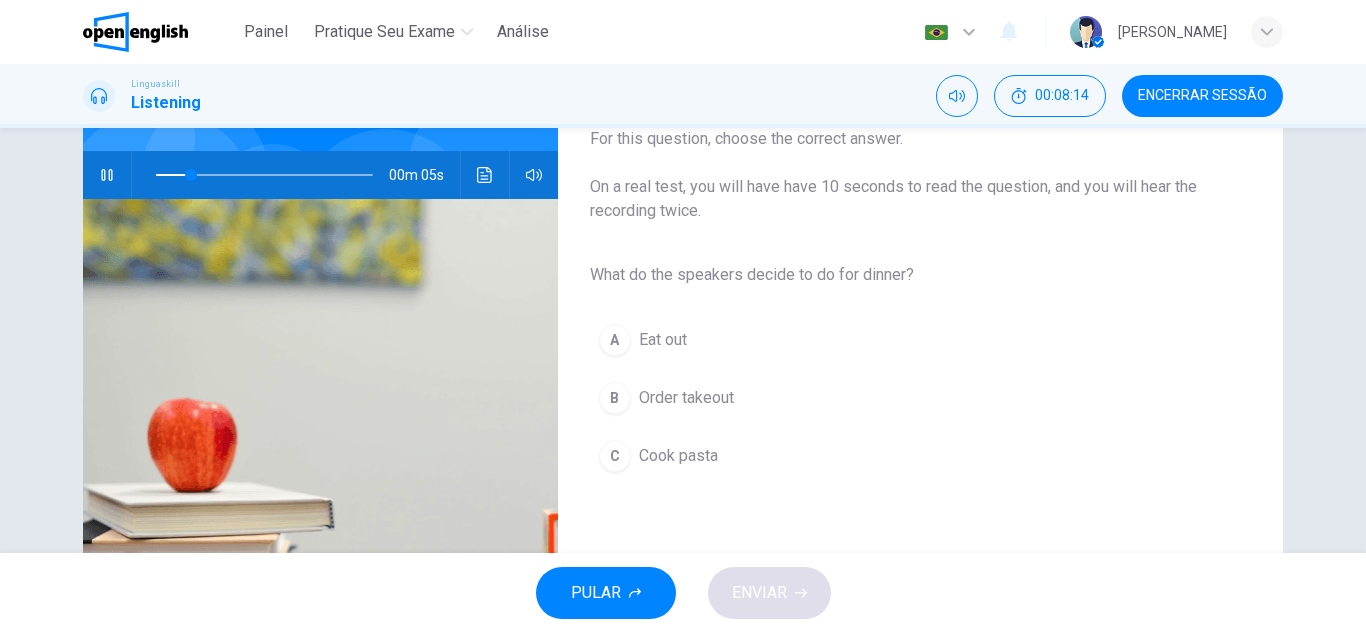 scroll, scrollTop: 200, scrollLeft: 0, axis: vertical 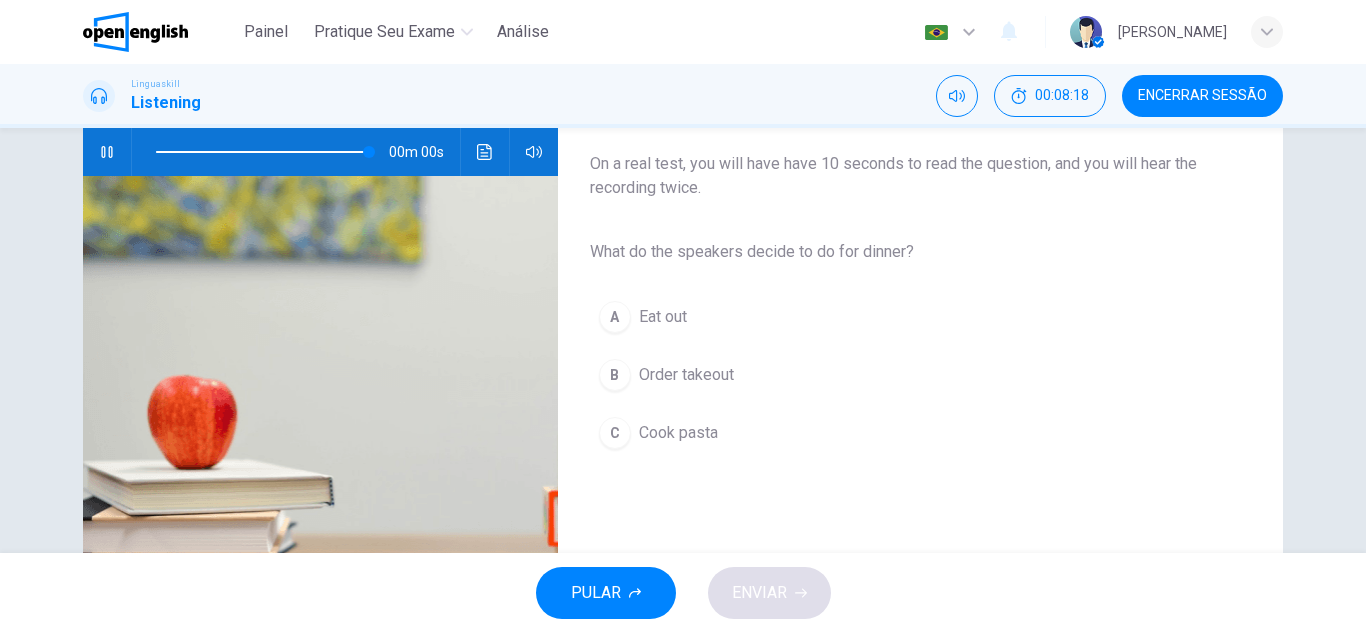 type on "*" 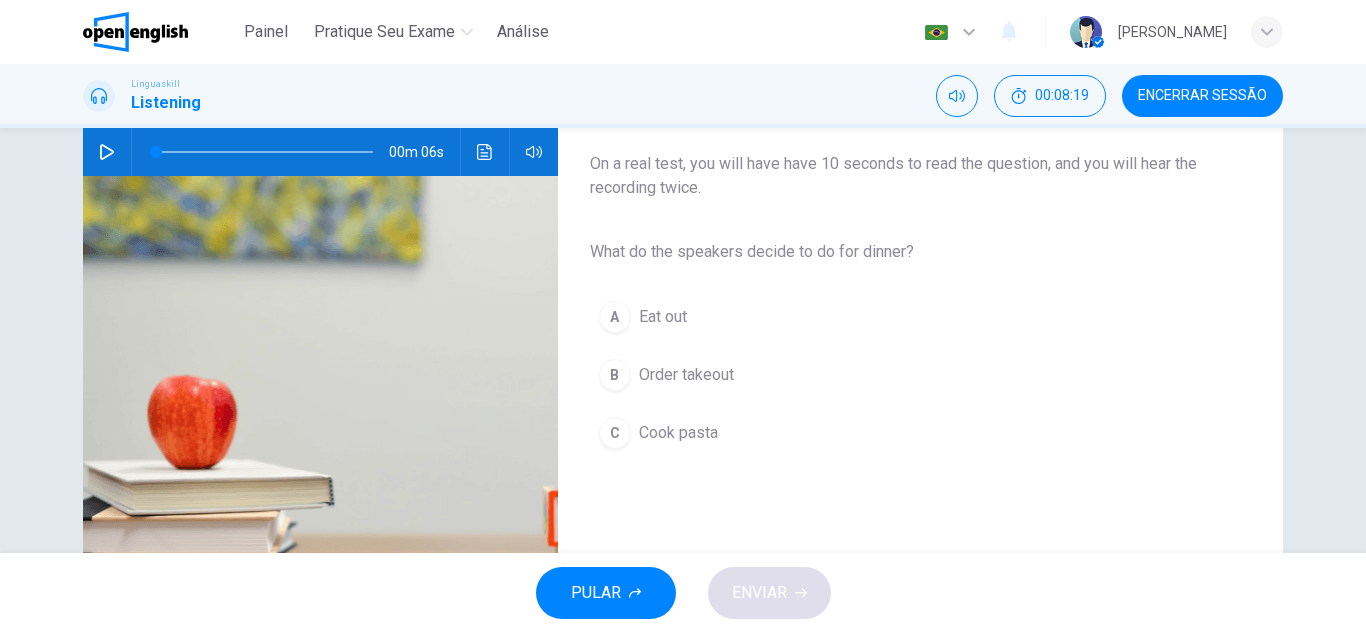 click on "Cook pasta" at bounding box center [678, 433] 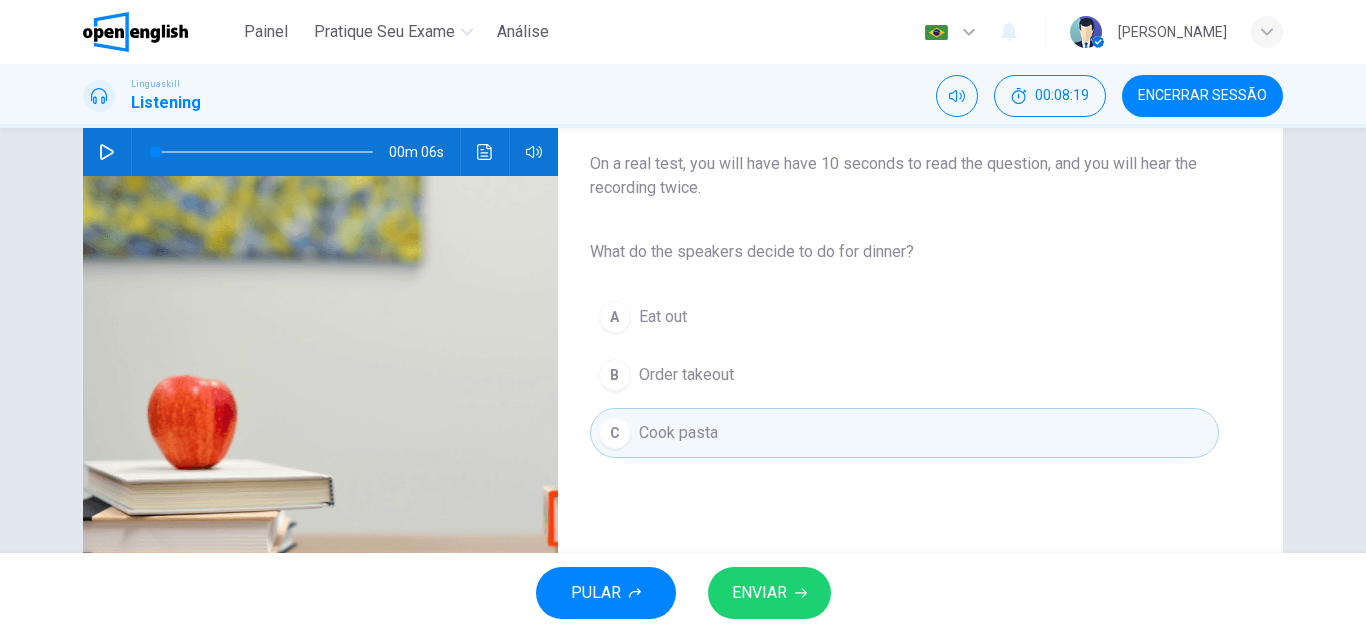 click on "ENVIAR" at bounding box center [759, 593] 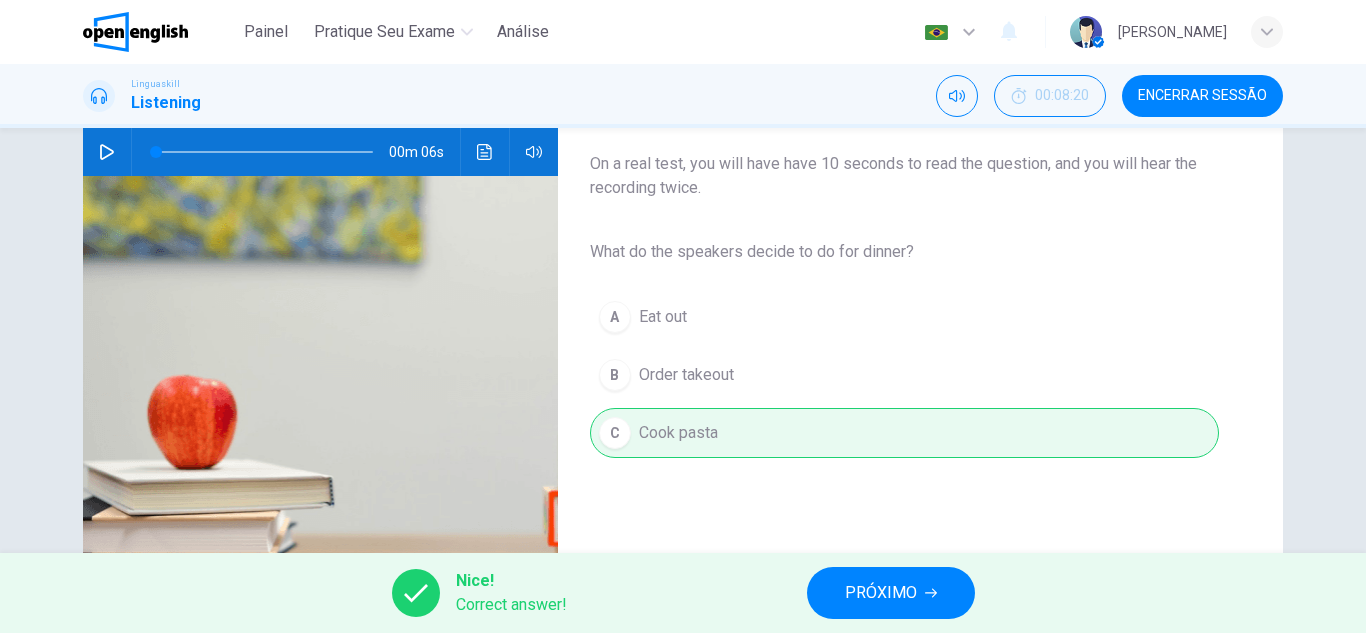 click on "PRÓXIMO" at bounding box center [881, 593] 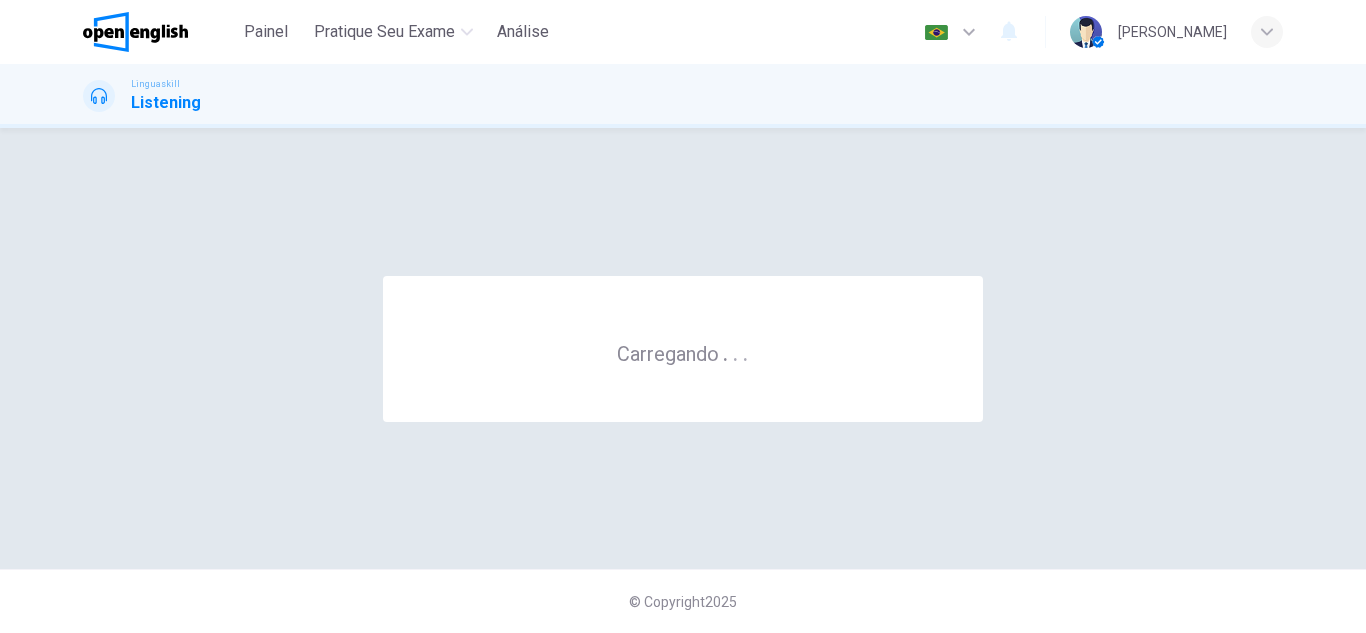 scroll, scrollTop: 0, scrollLeft: 0, axis: both 